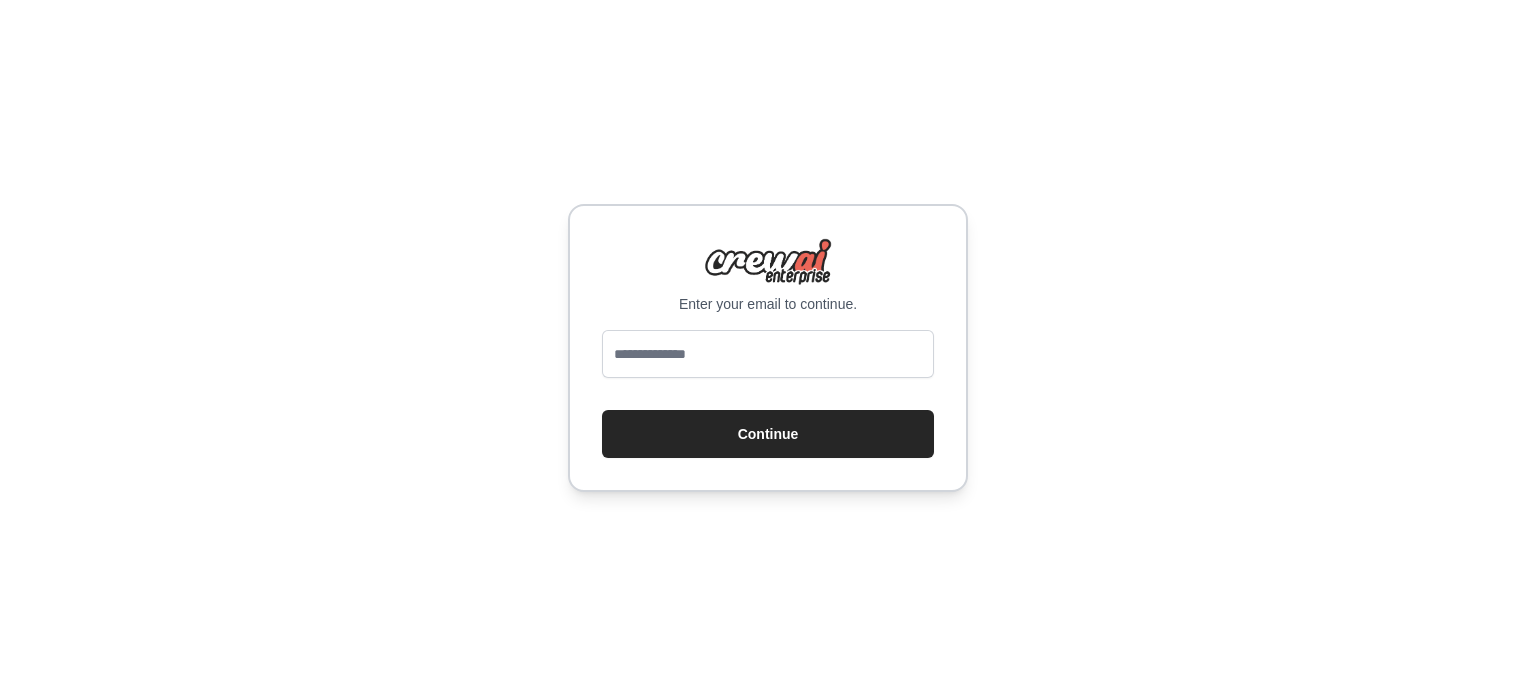 scroll, scrollTop: 0, scrollLeft: 0, axis: both 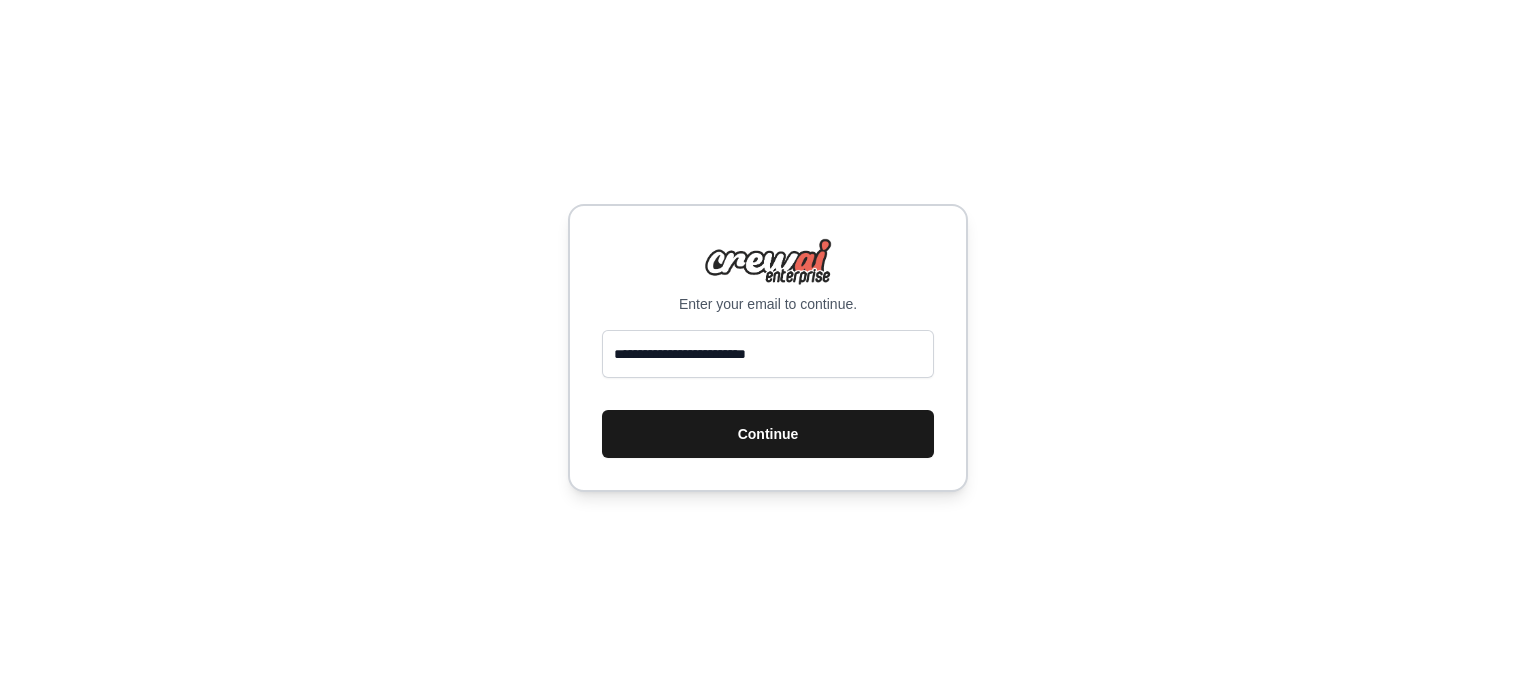 click on "Continue" at bounding box center [768, 434] 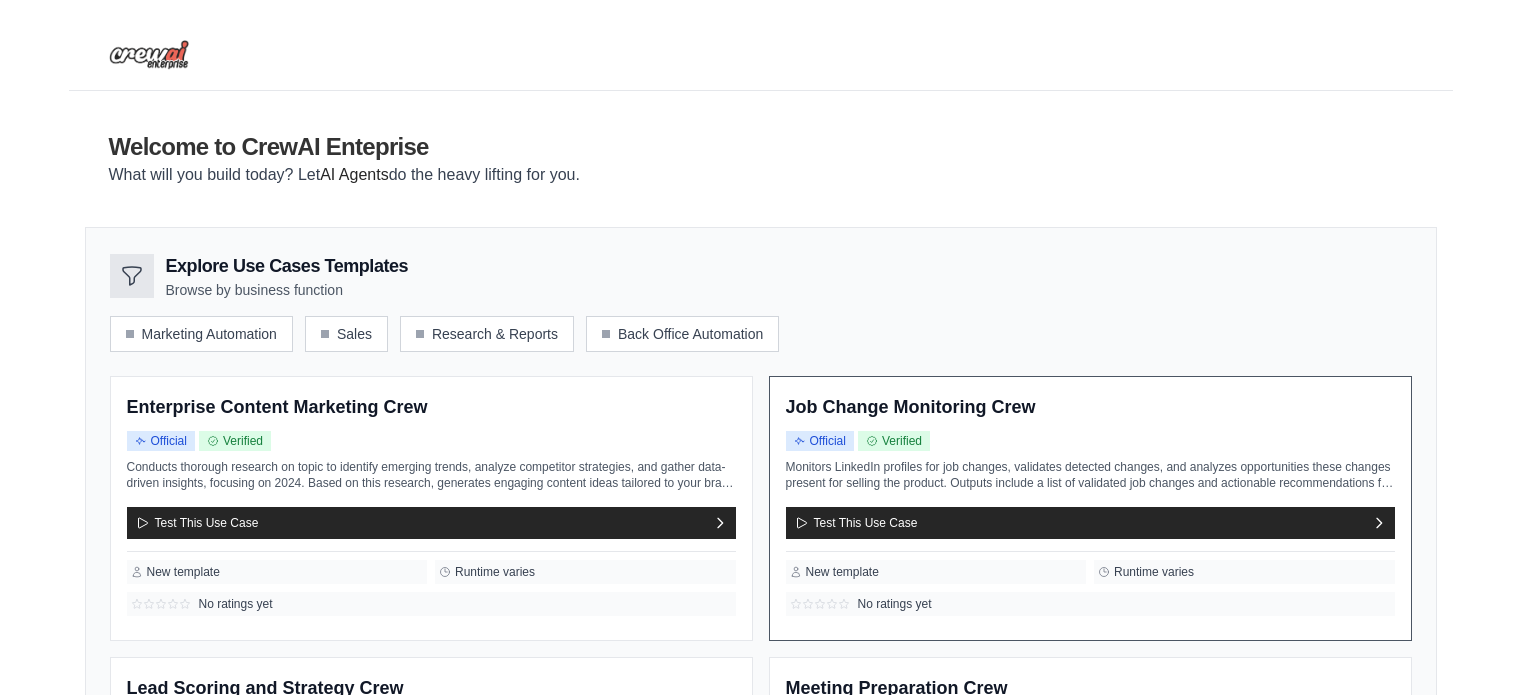 scroll, scrollTop: 0, scrollLeft: 0, axis: both 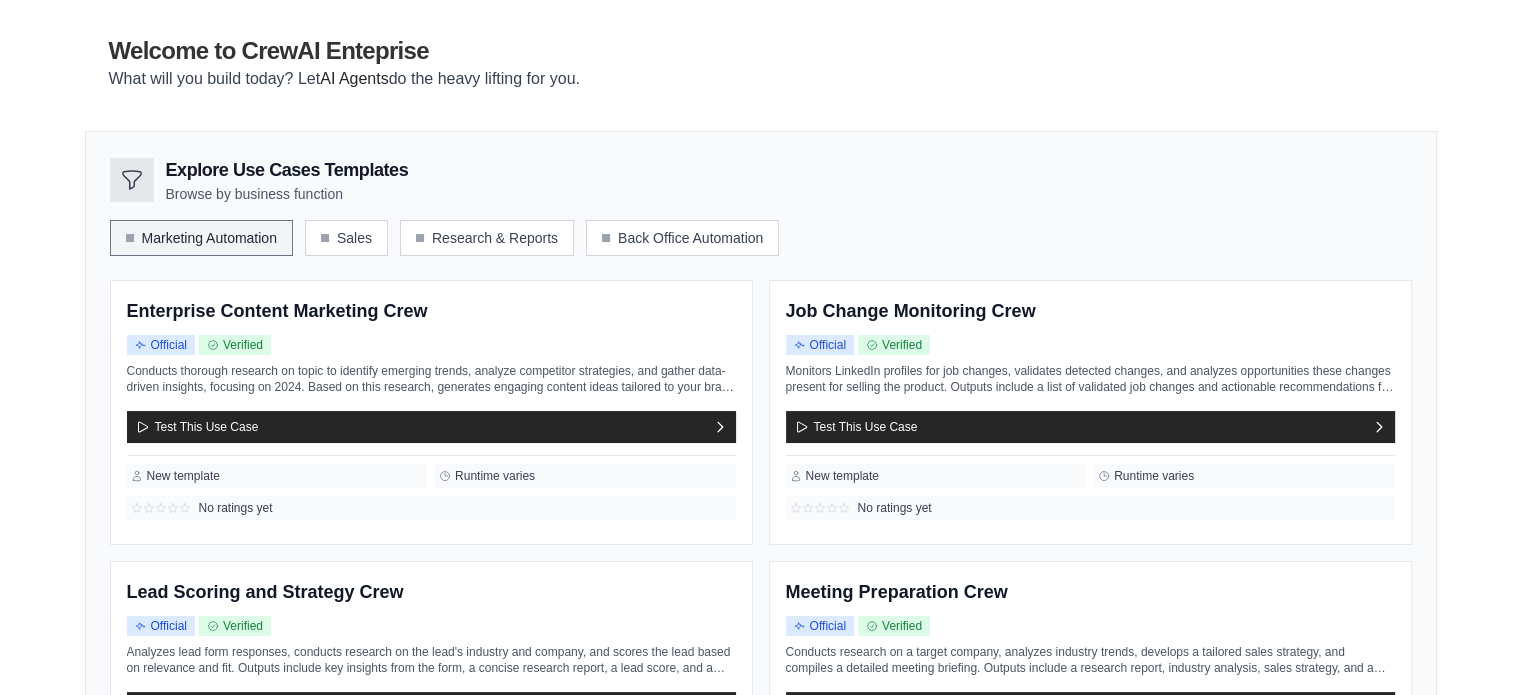 click on "Marketing Automation" at bounding box center [201, 238] 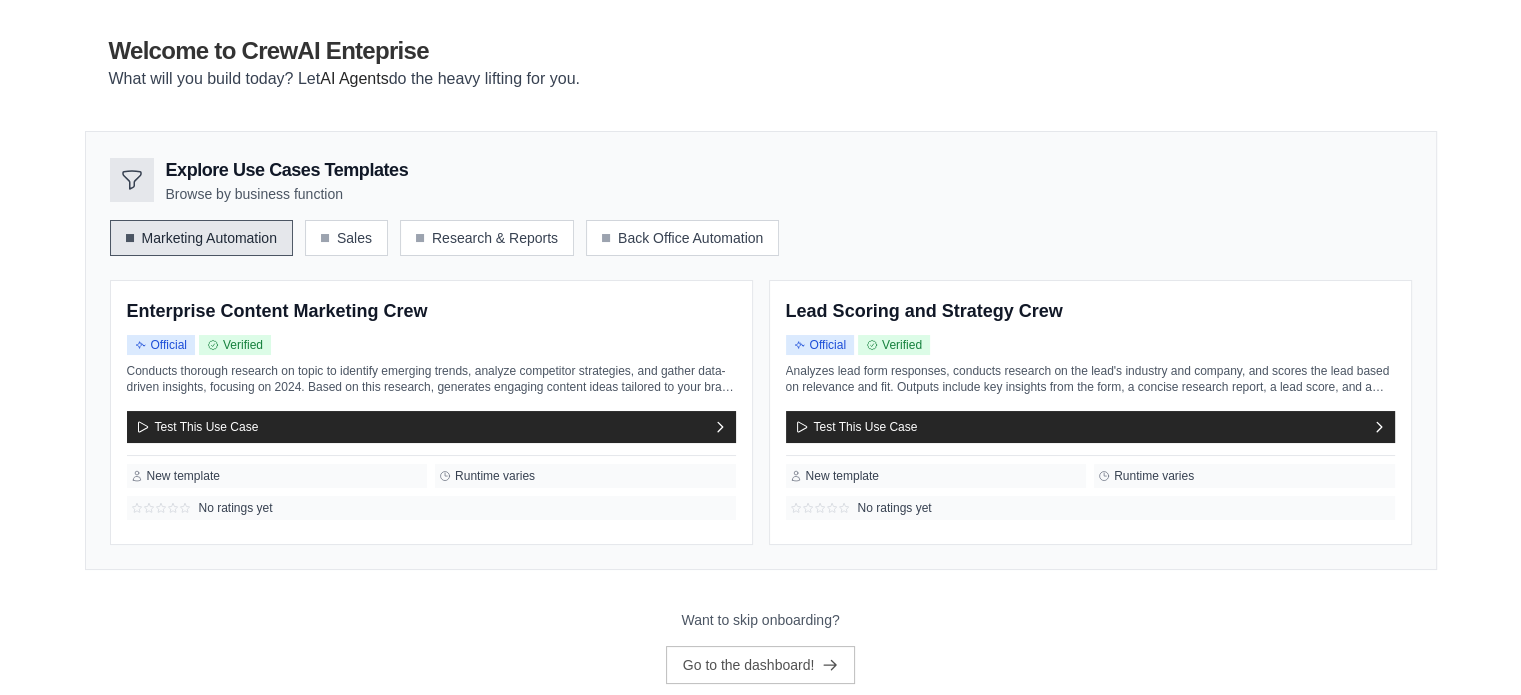 scroll, scrollTop: 143, scrollLeft: 0, axis: vertical 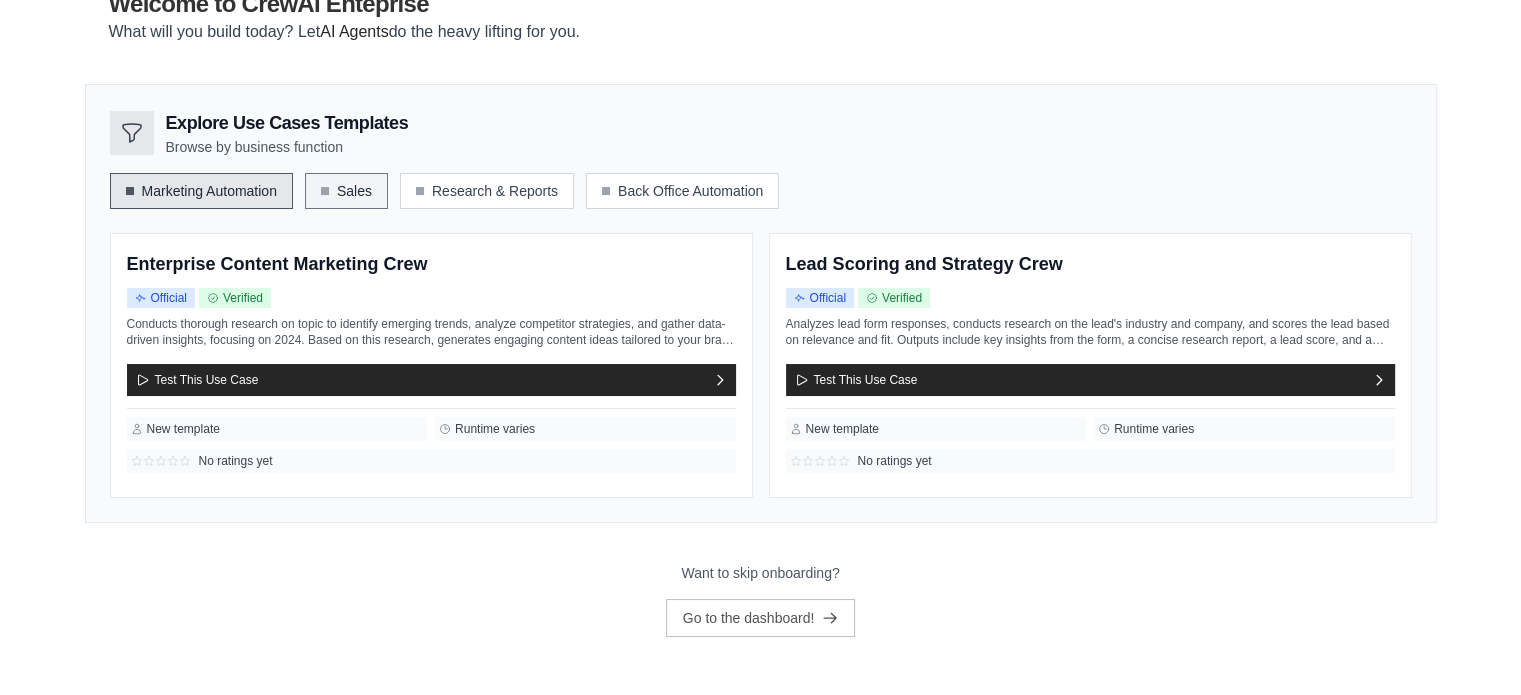 click on "Sales" at bounding box center [346, 191] 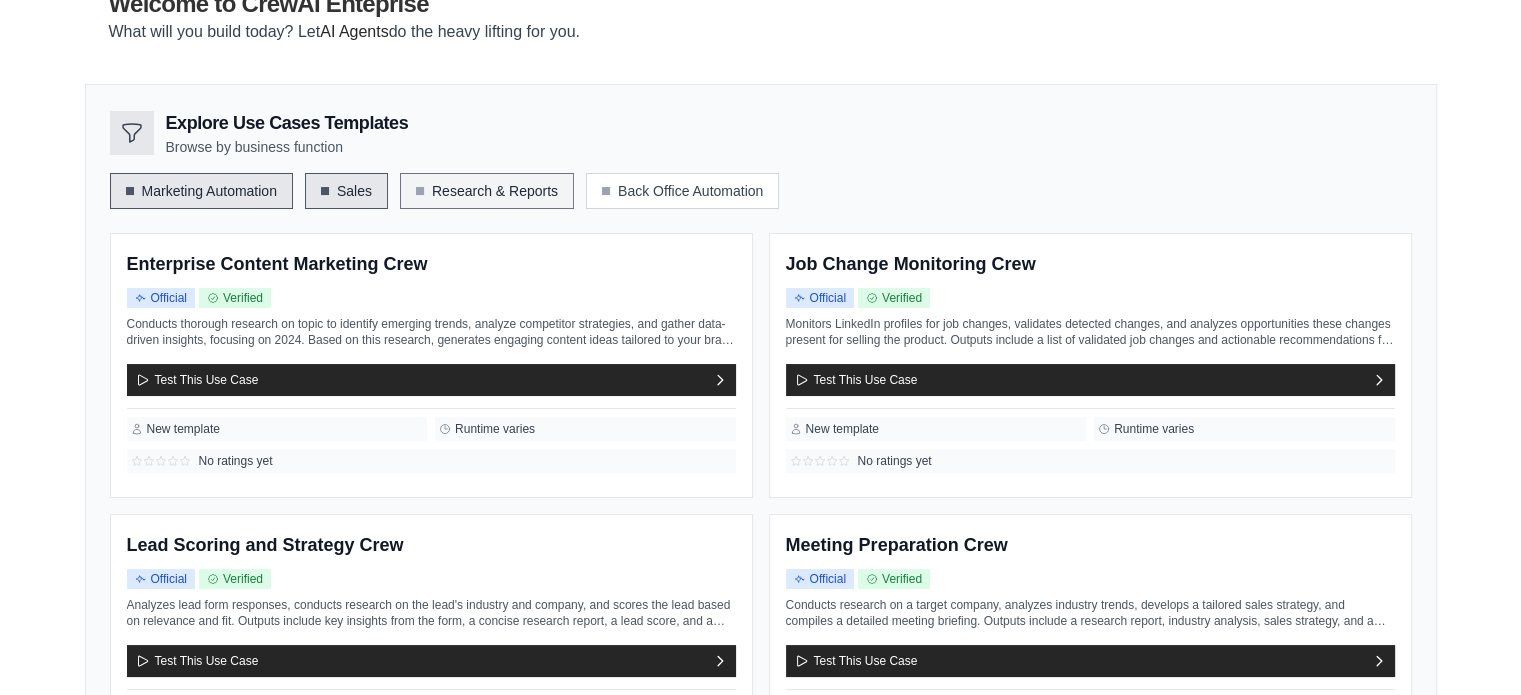 click on "Research & Reports" at bounding box center [487, 191] 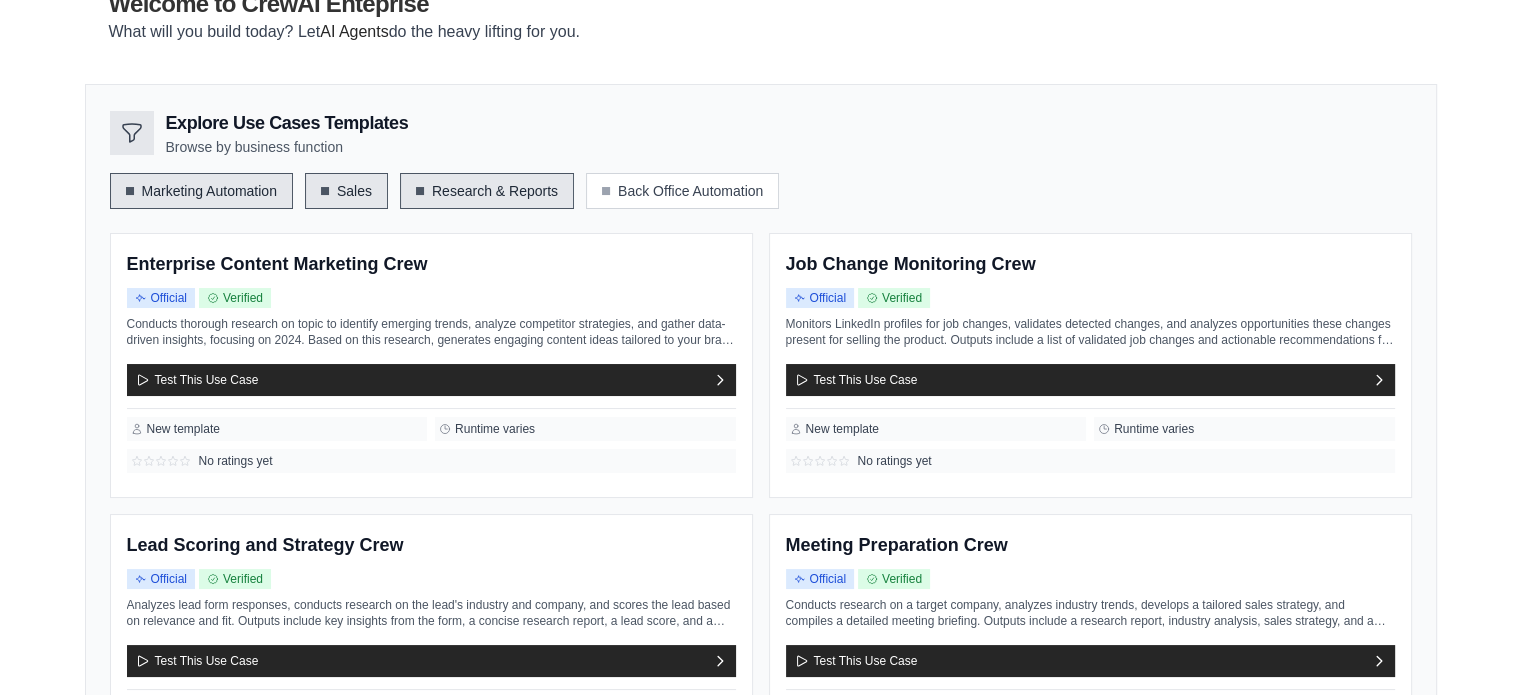 click on "Research & Reports" at bounding box center [487, 191] 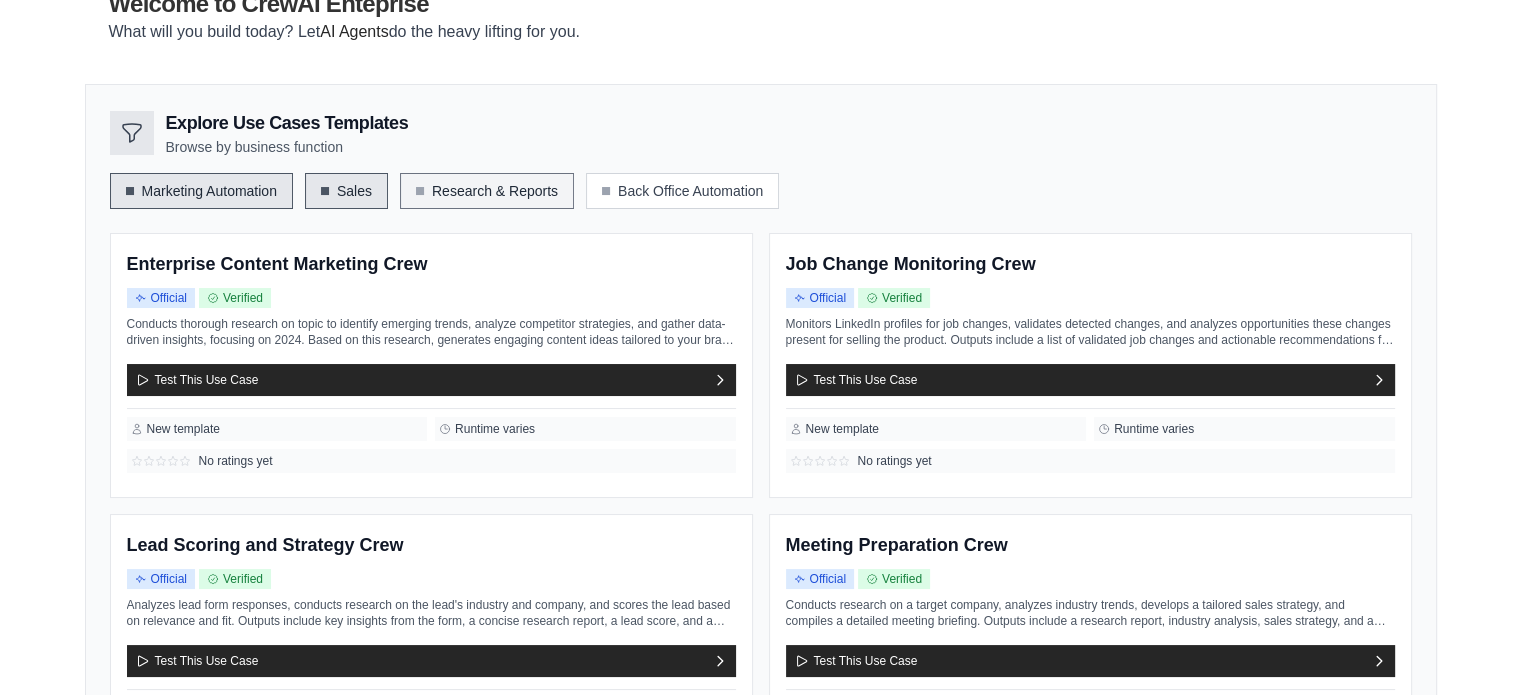 click on "Research & Reports" at bounding box center (487, 191) 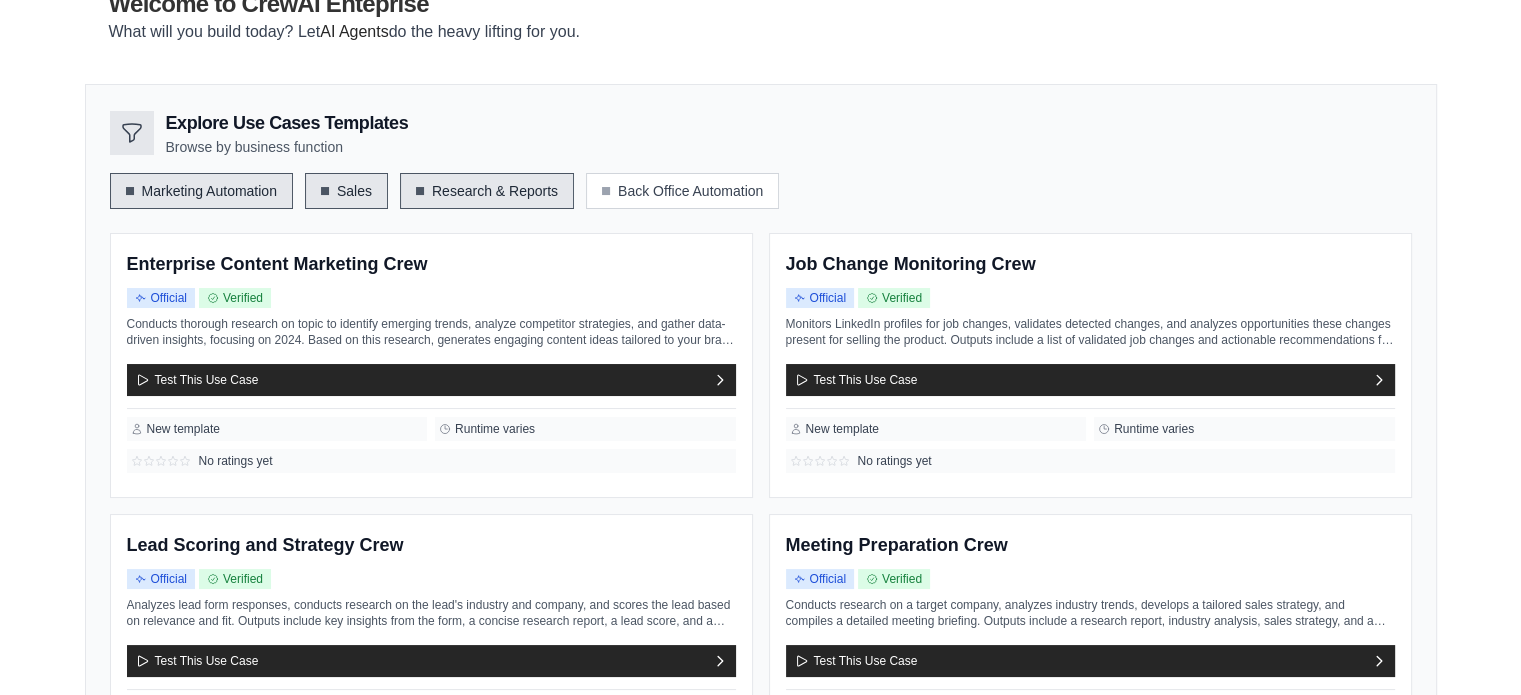 click at bounding box center [325, 191] 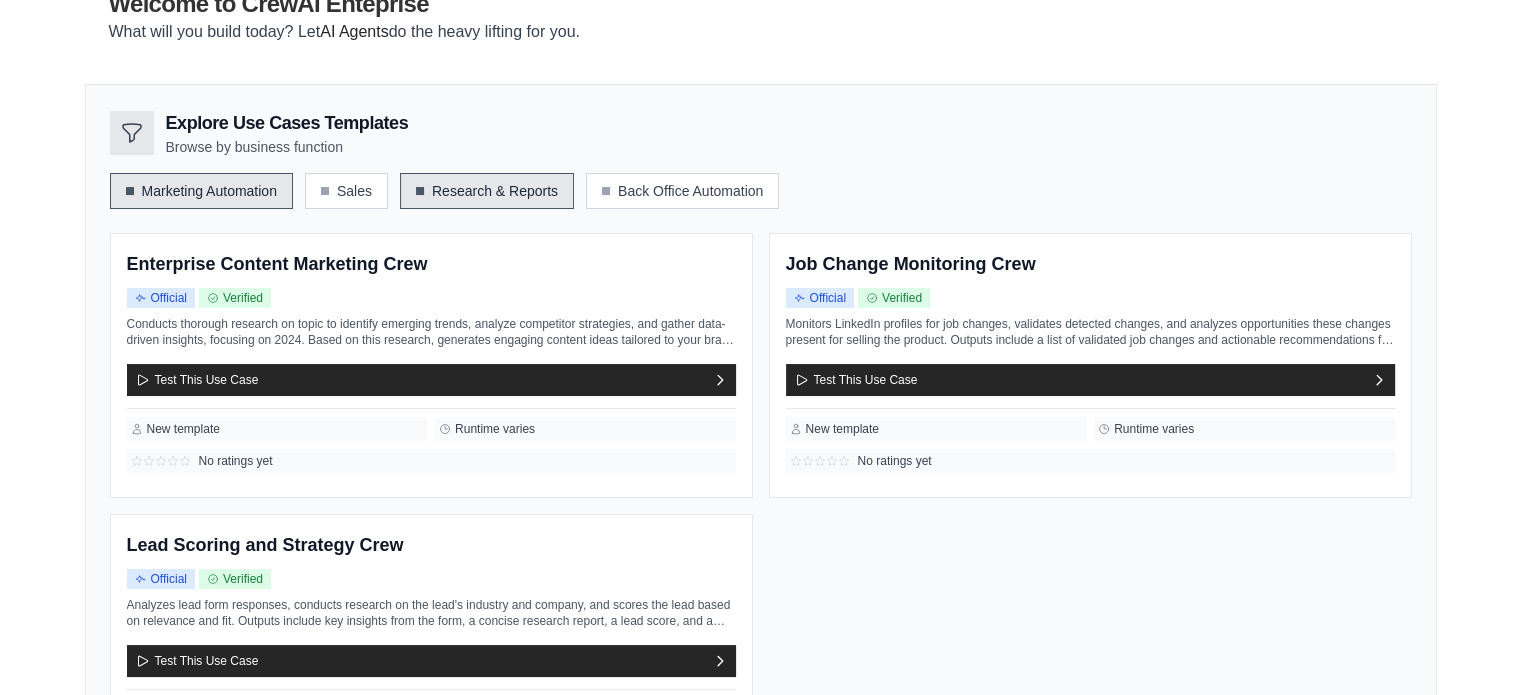 click on "Marketing Automation" at bounding box center (201, 191) 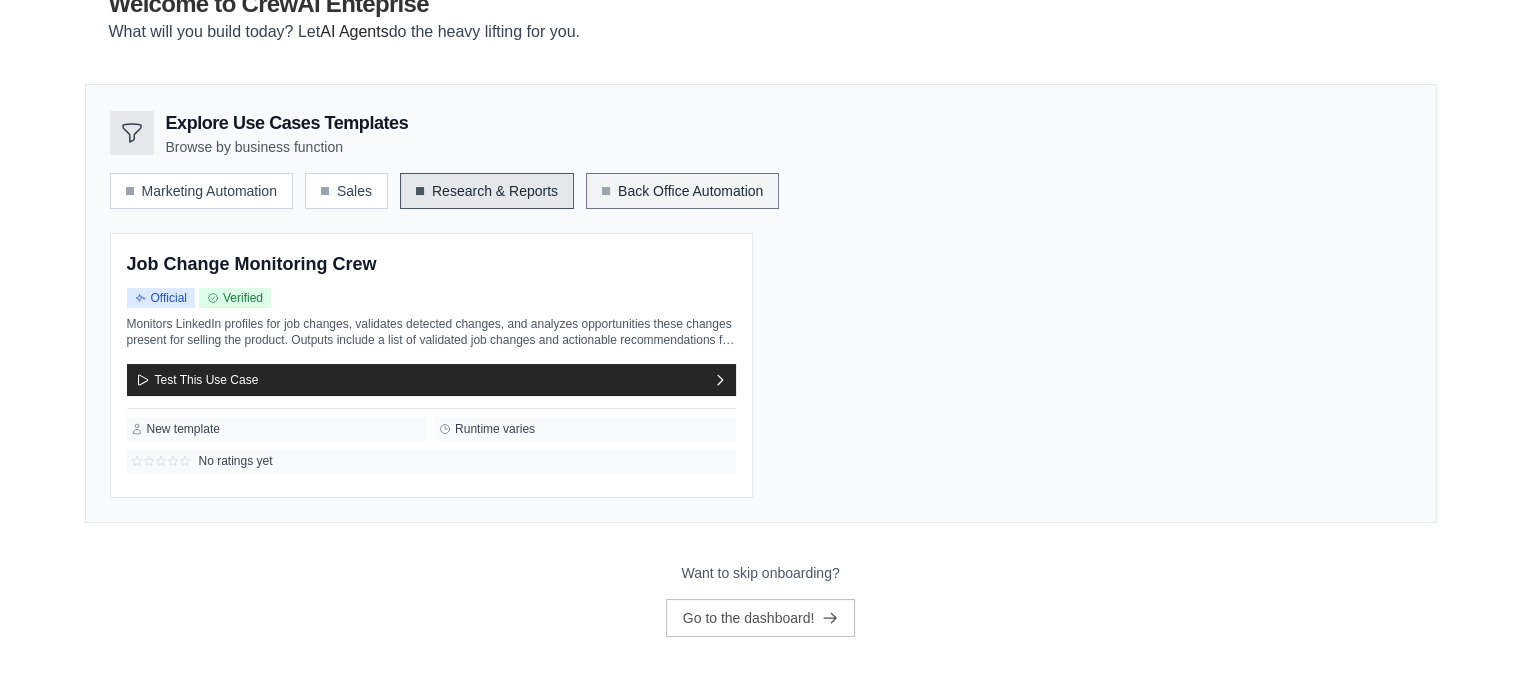 click on "Back Office Automation" at bounding box center [682, 191] 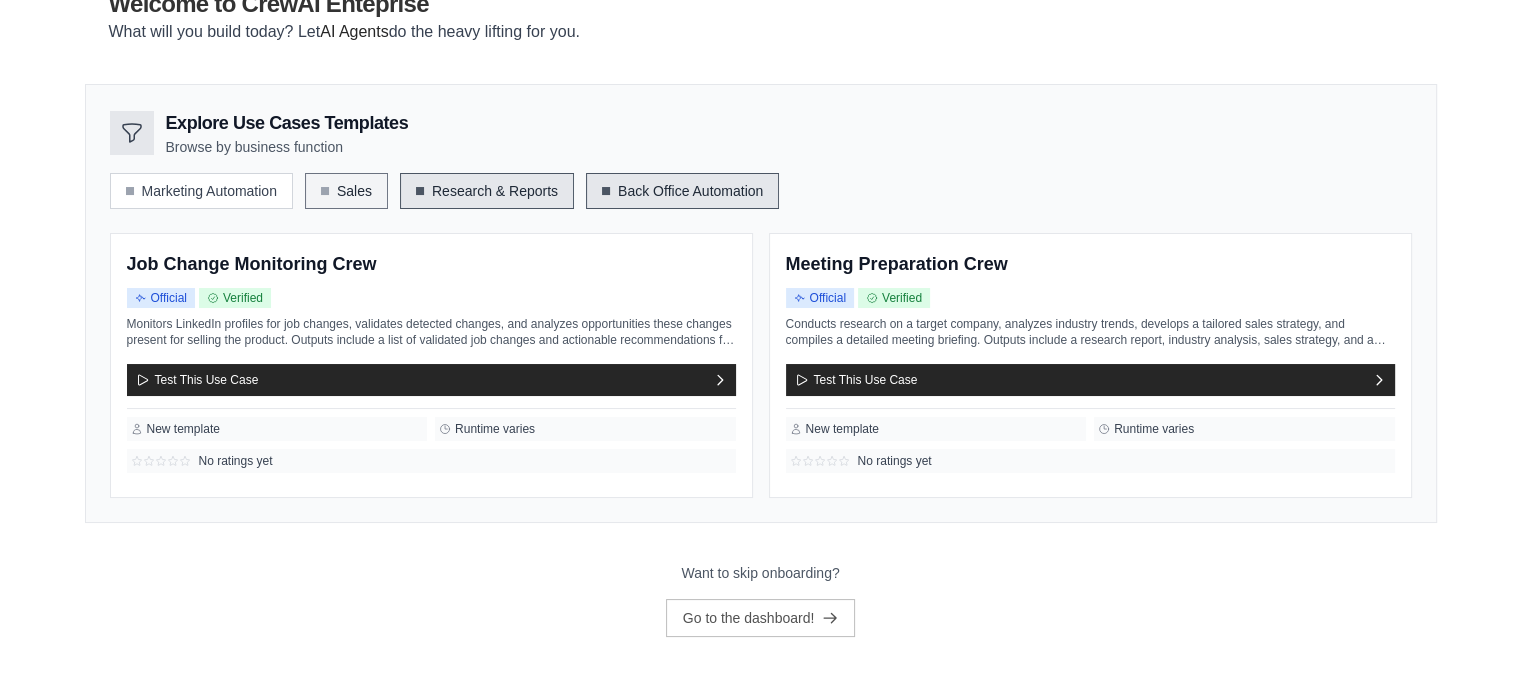 click on "Sales" at bounding box center (346, 191) 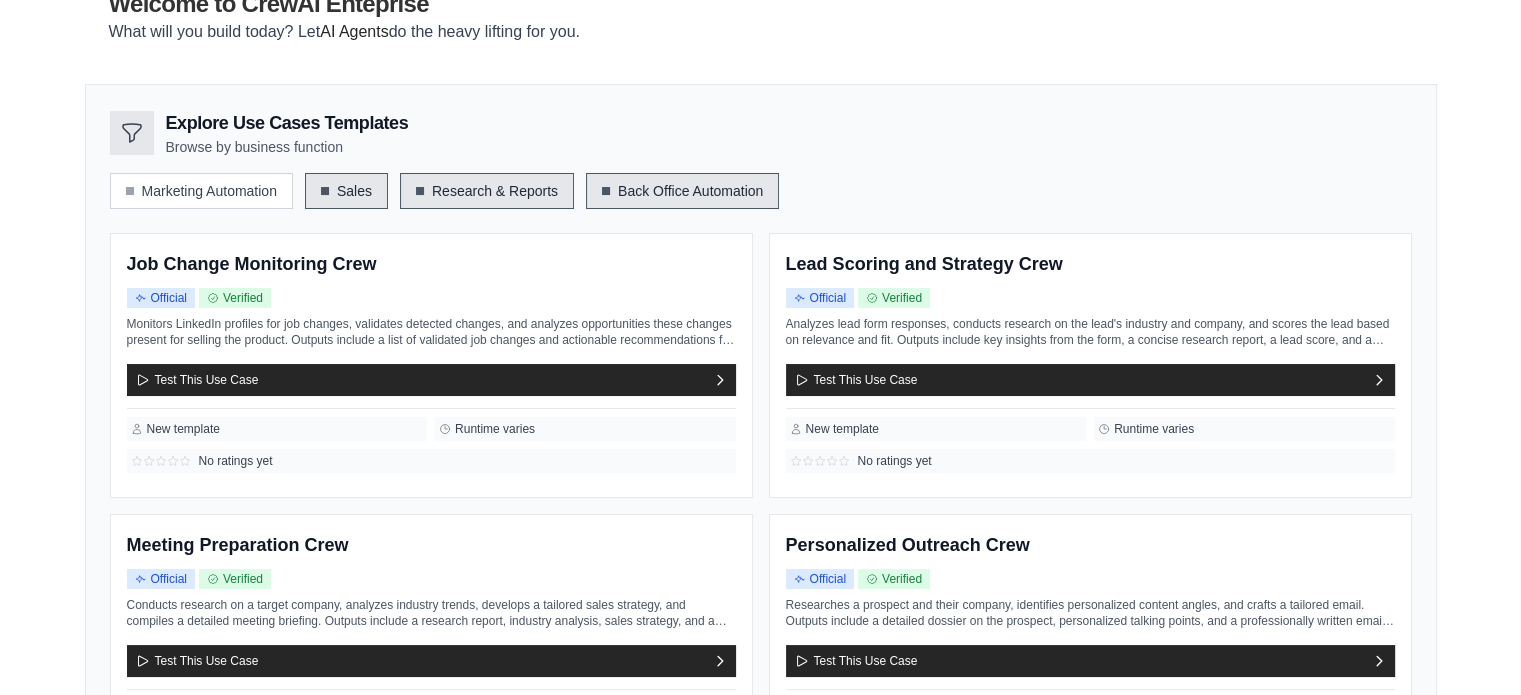 click on "Explore Use Cases Templates
Browse by business function
Marketing Automation
Sales
Research & Reports
Back Office Automation" at bounding box center [761, 444] 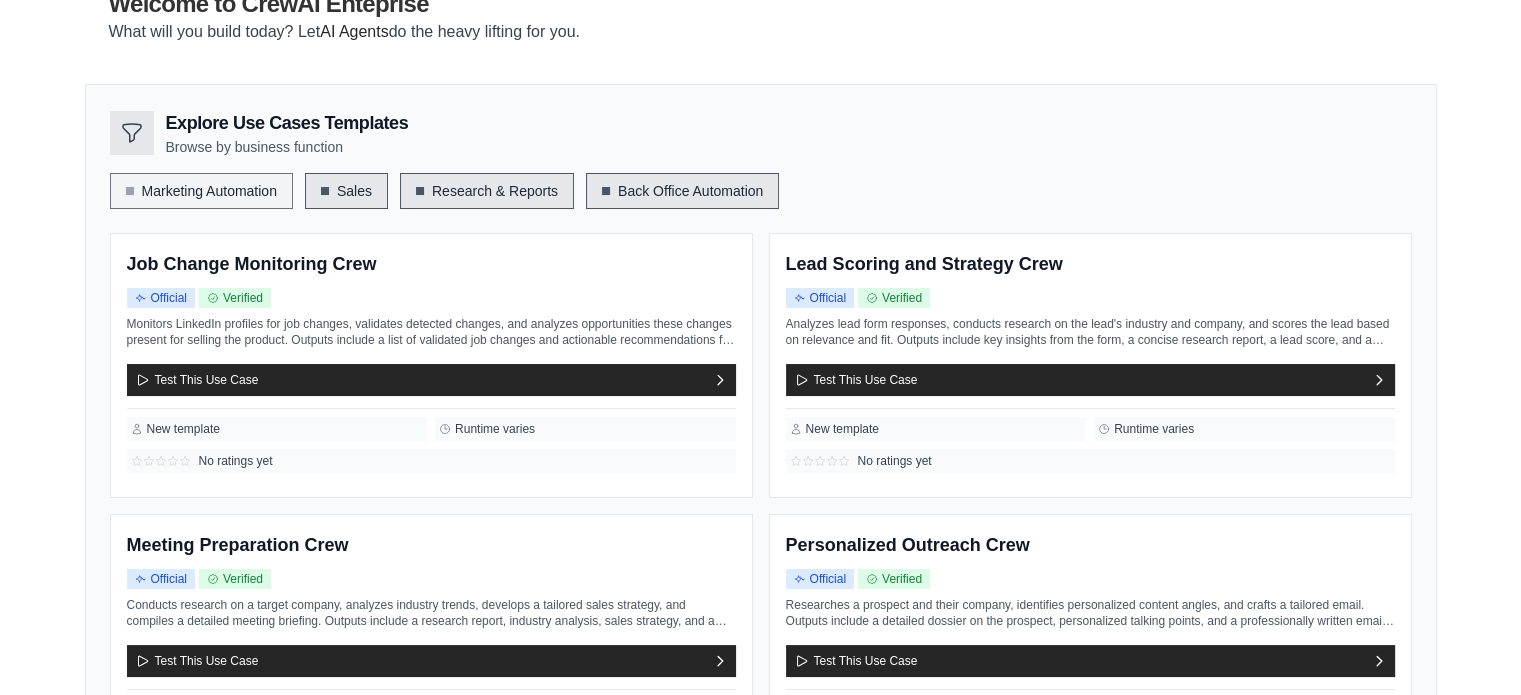 click on "Marketing Automation" at bounding box center [201, 191] 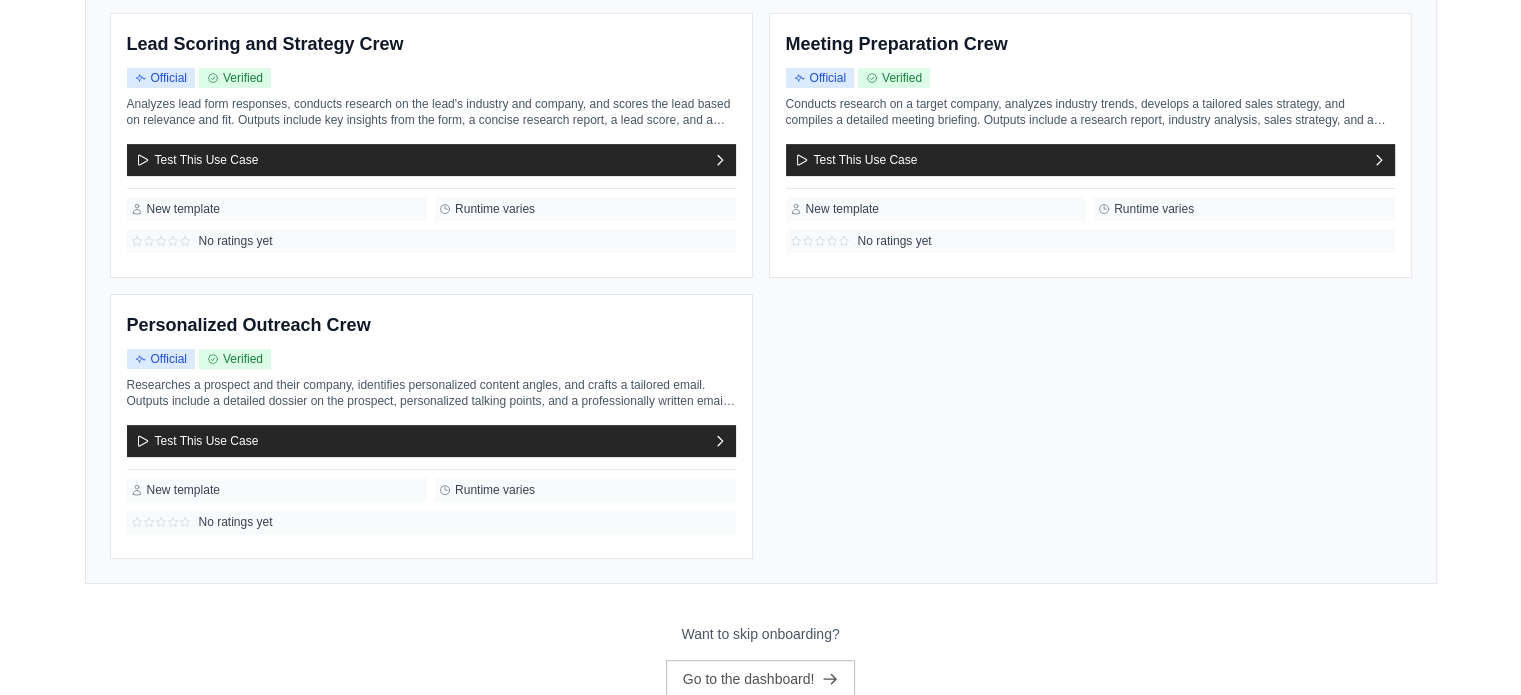scroll, scrollTop: 704, scrollLeft: 0, axis: vertical 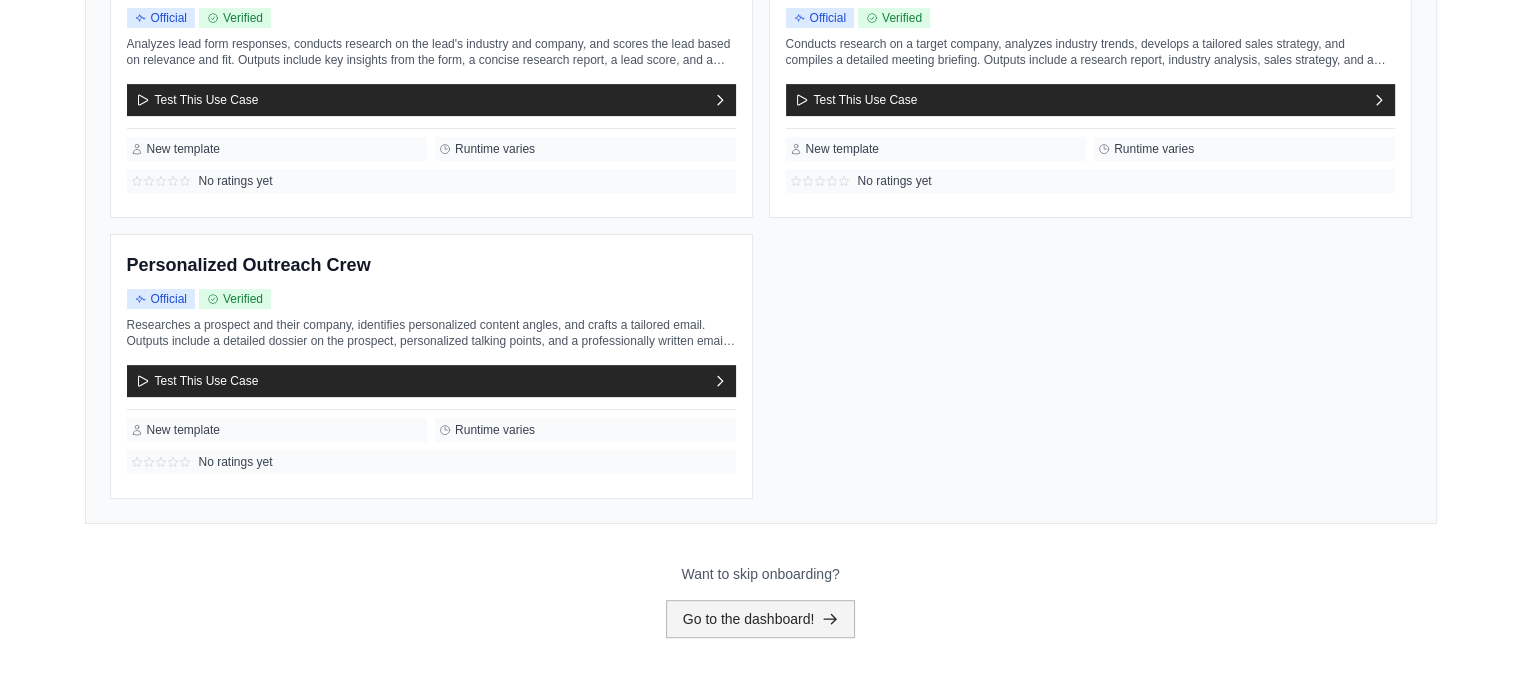 click on "Go to the dashboard!" at bounding box center (761, 619) 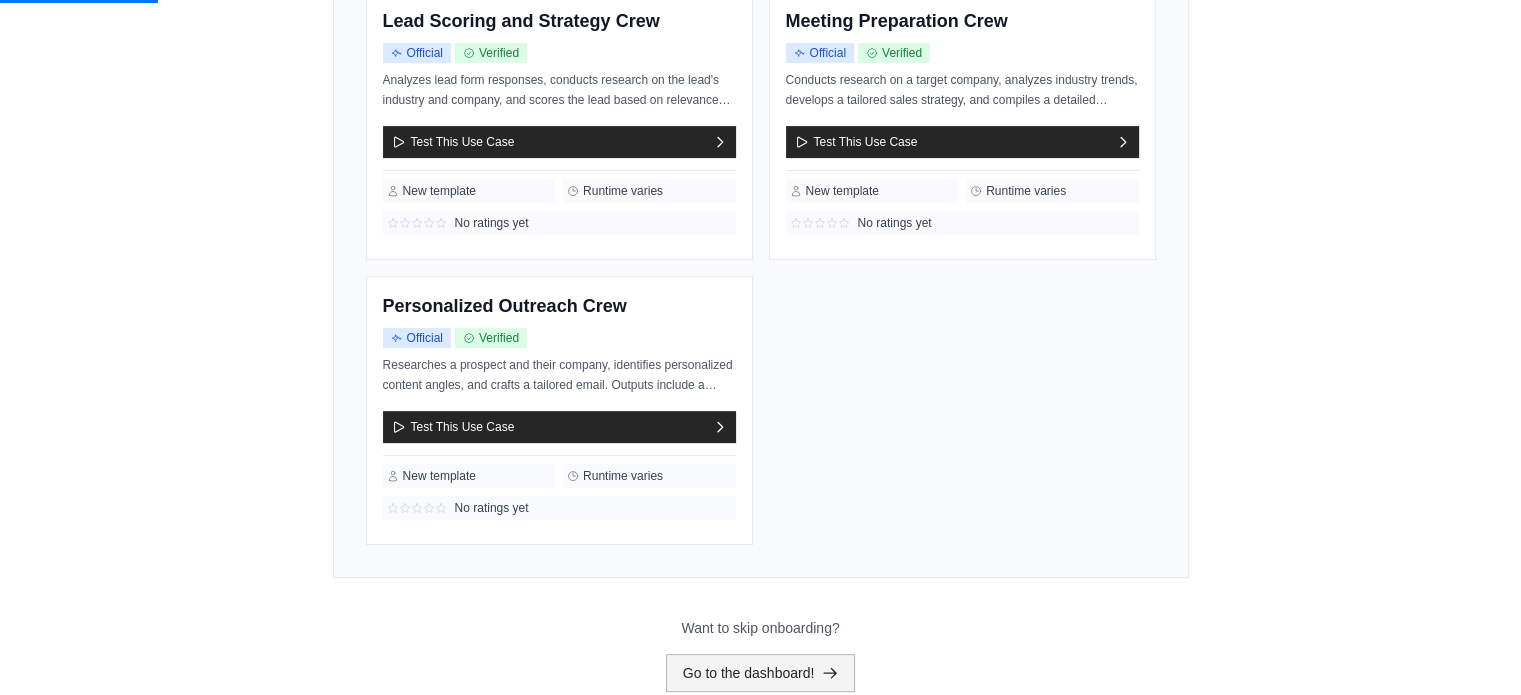 scroll, scrollTop: 0, scrollLeft: 0, axis: both 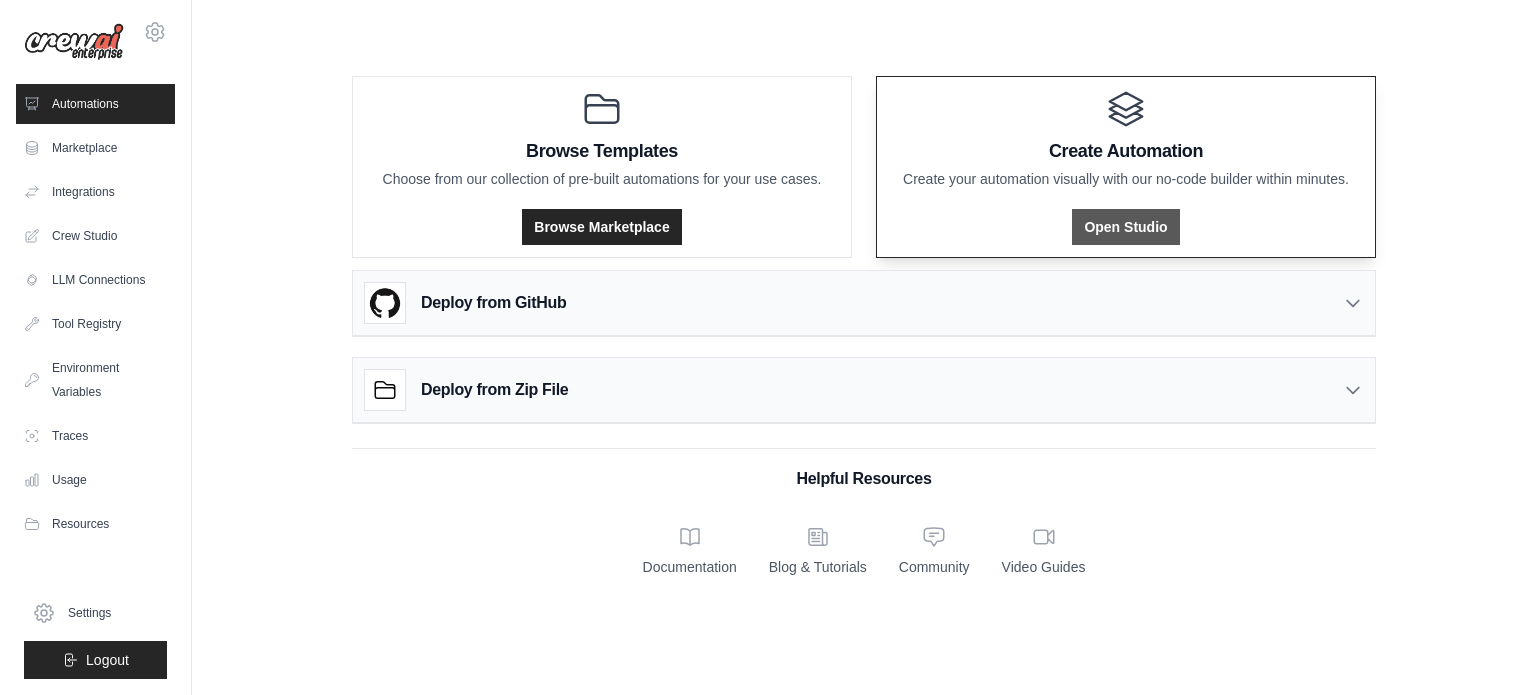 click on "Open Studio" at bounding box center (1125, 227) 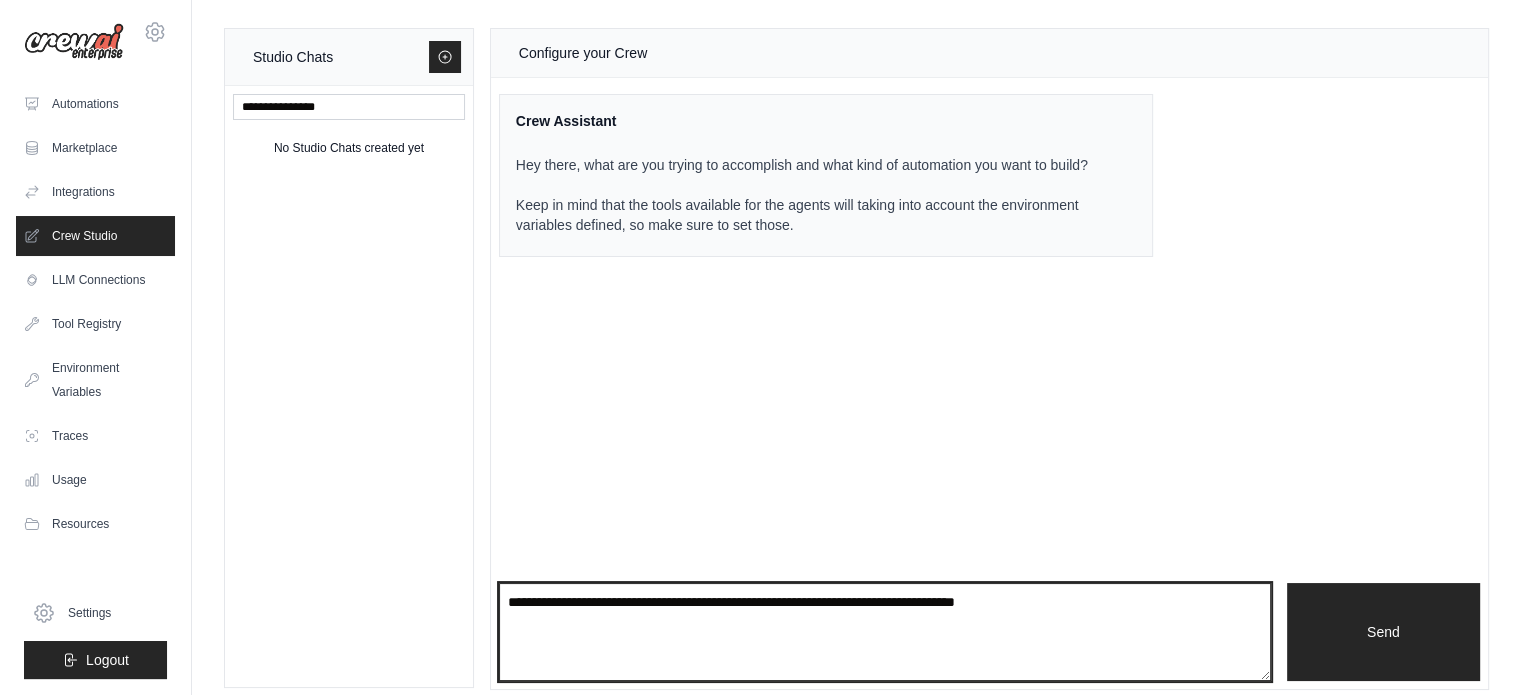 click at bounding box center [885, 632] 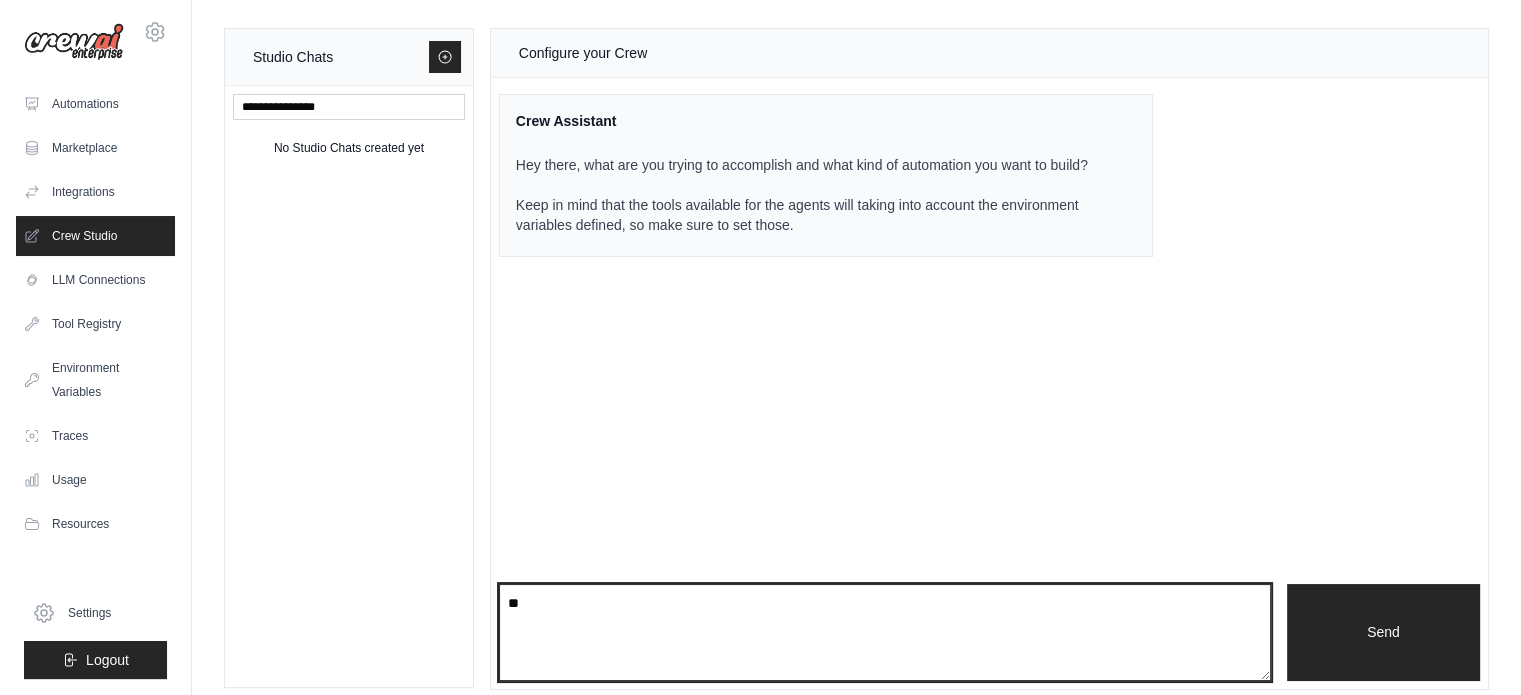 type on "*" 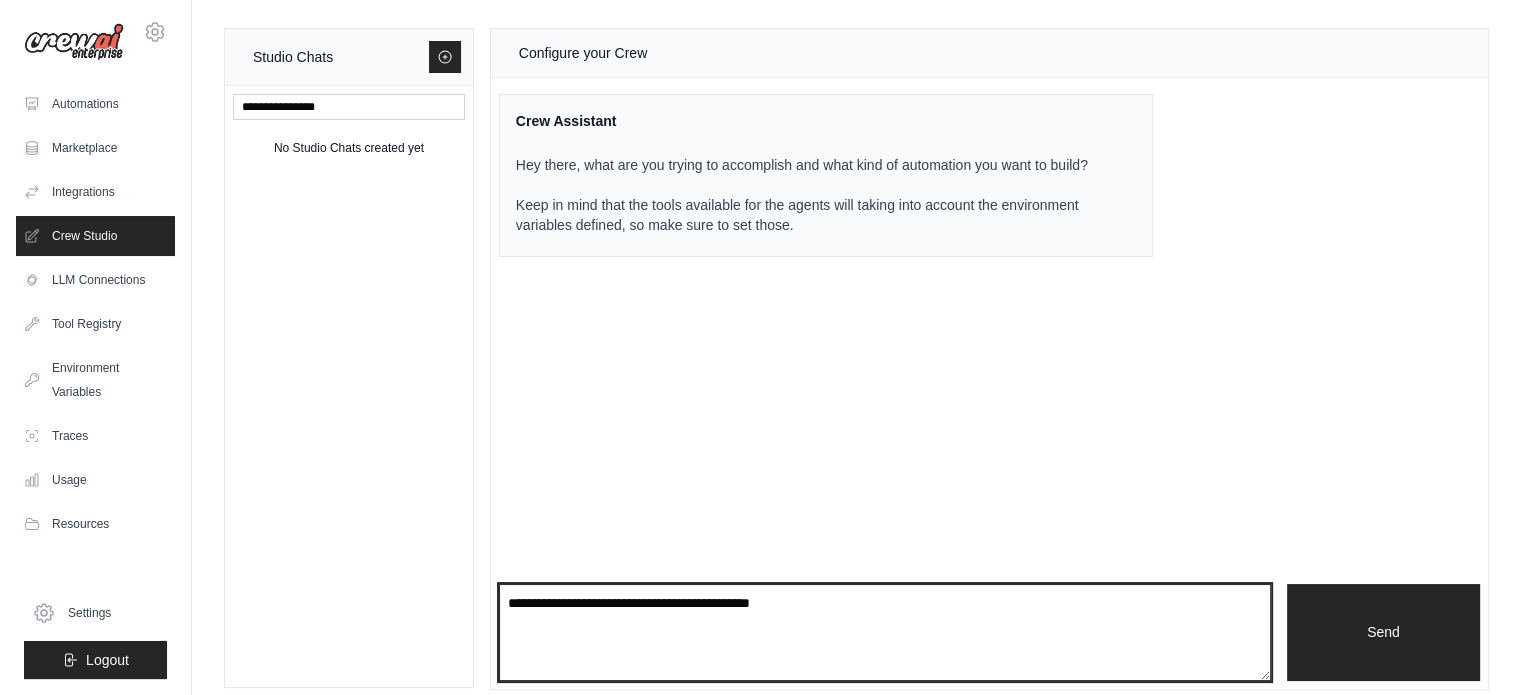 type on "**********" 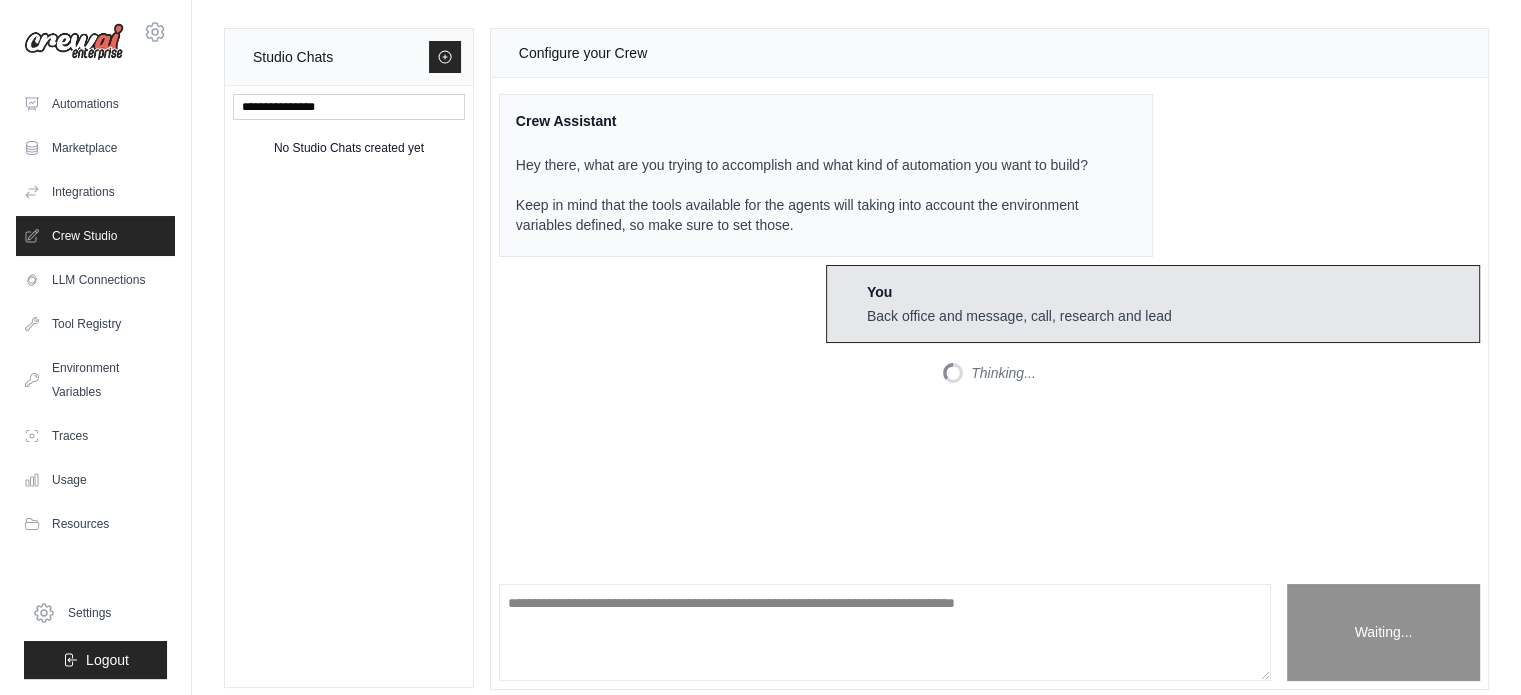 scroll, scrollTop: 129, scrollLeft: 0, axis: vertical 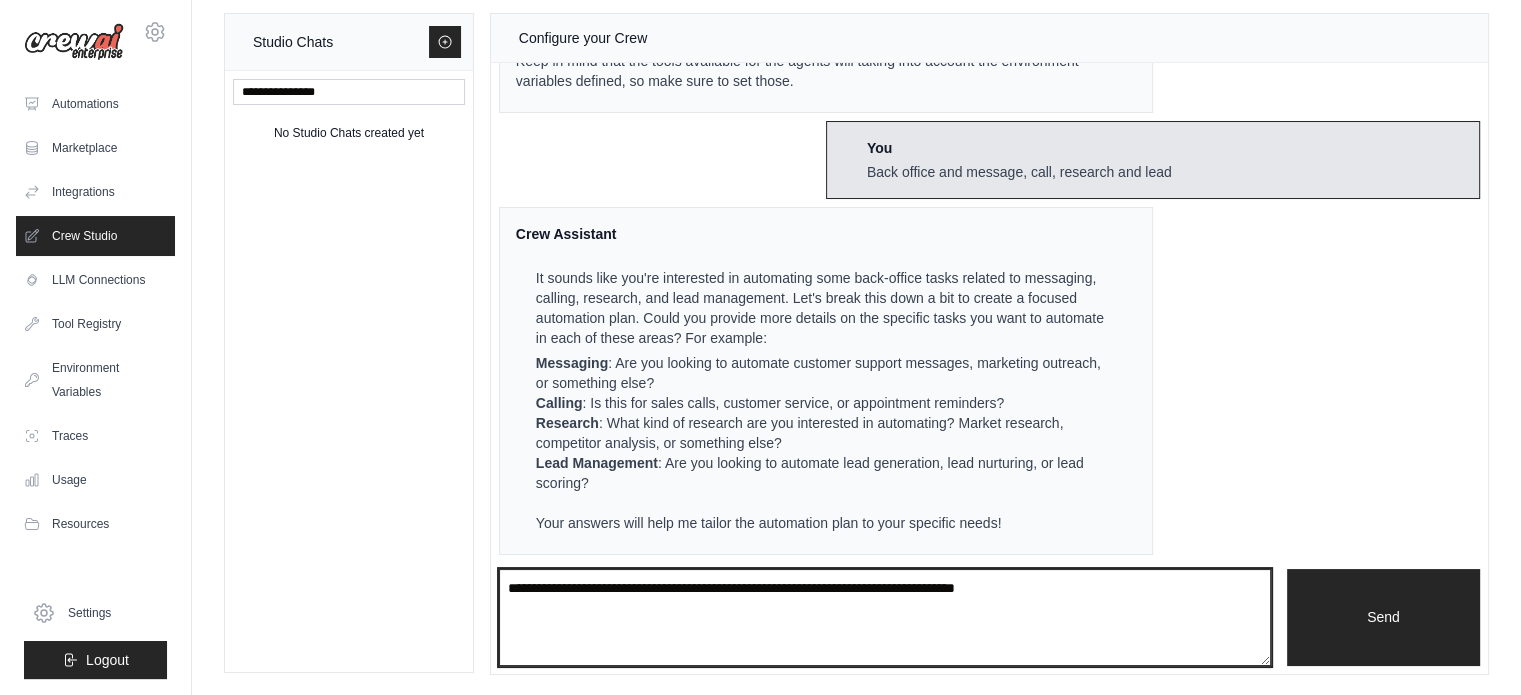click at bounding box center (885, 618) 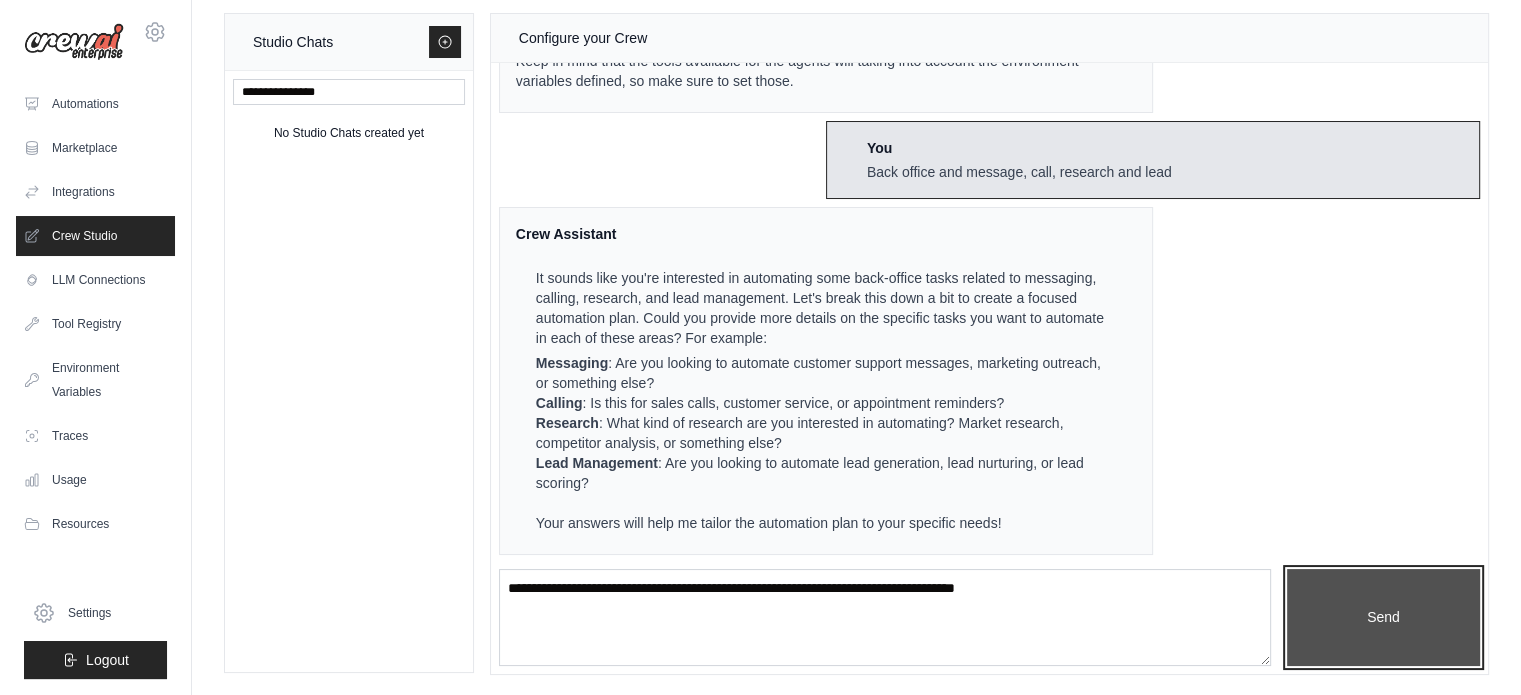 click on "Send" at bounding box center [1383, 618] 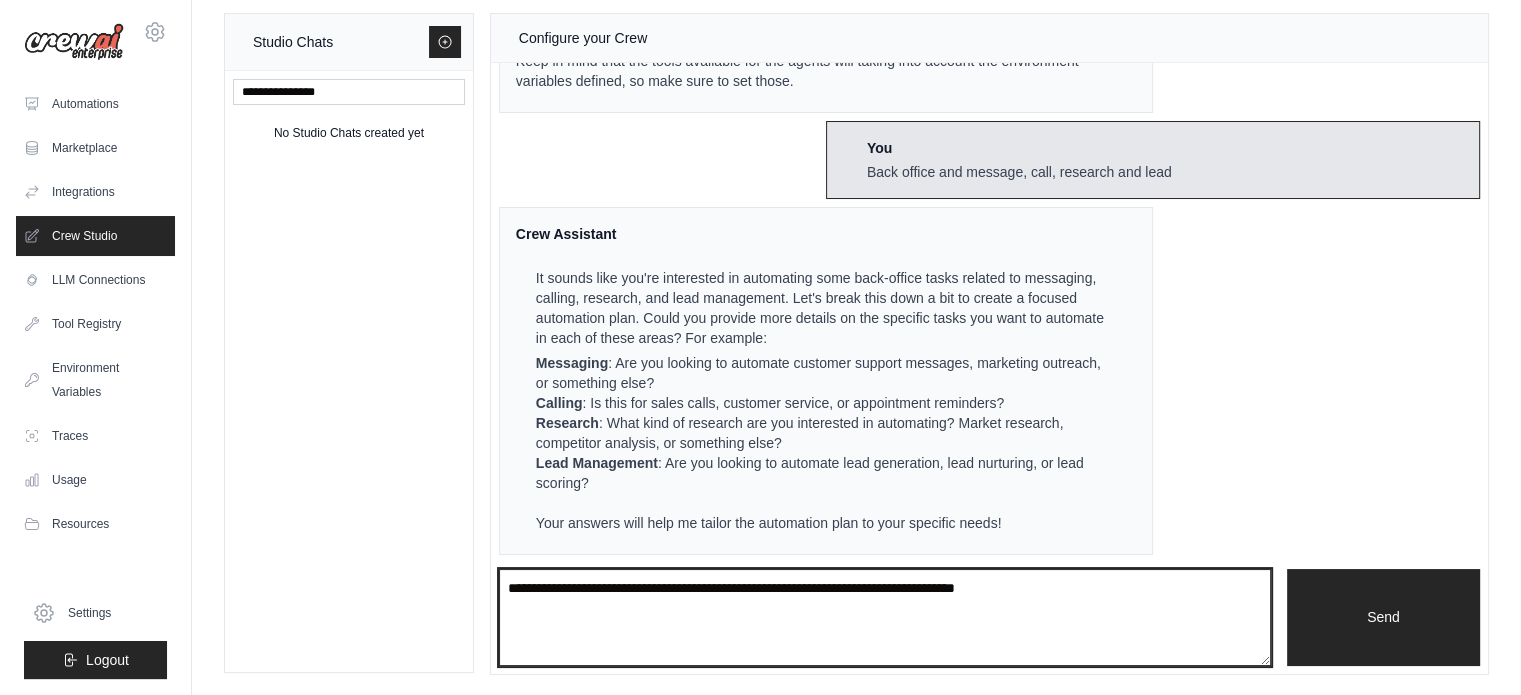 click at bounding box center (885, 618) 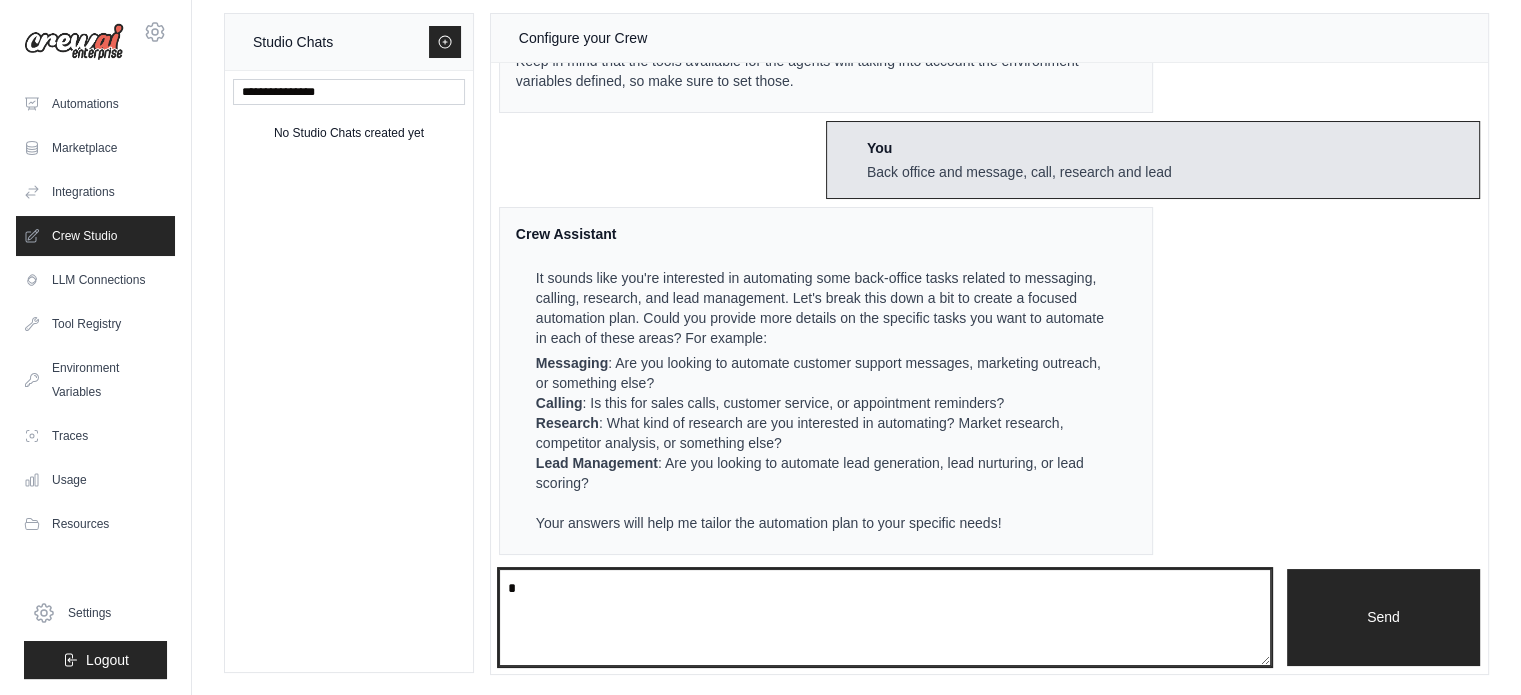 click on "*" at bounding box center [885, 618] 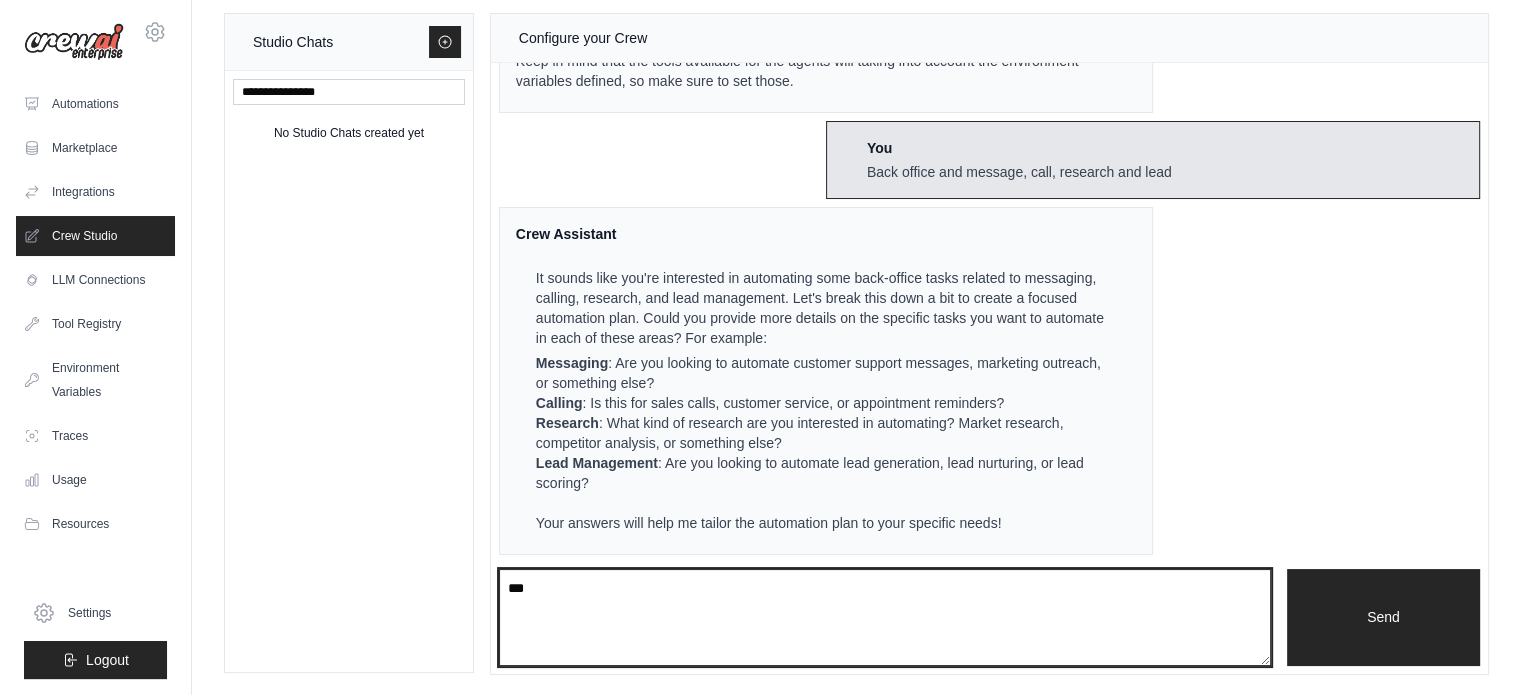 type on "***" 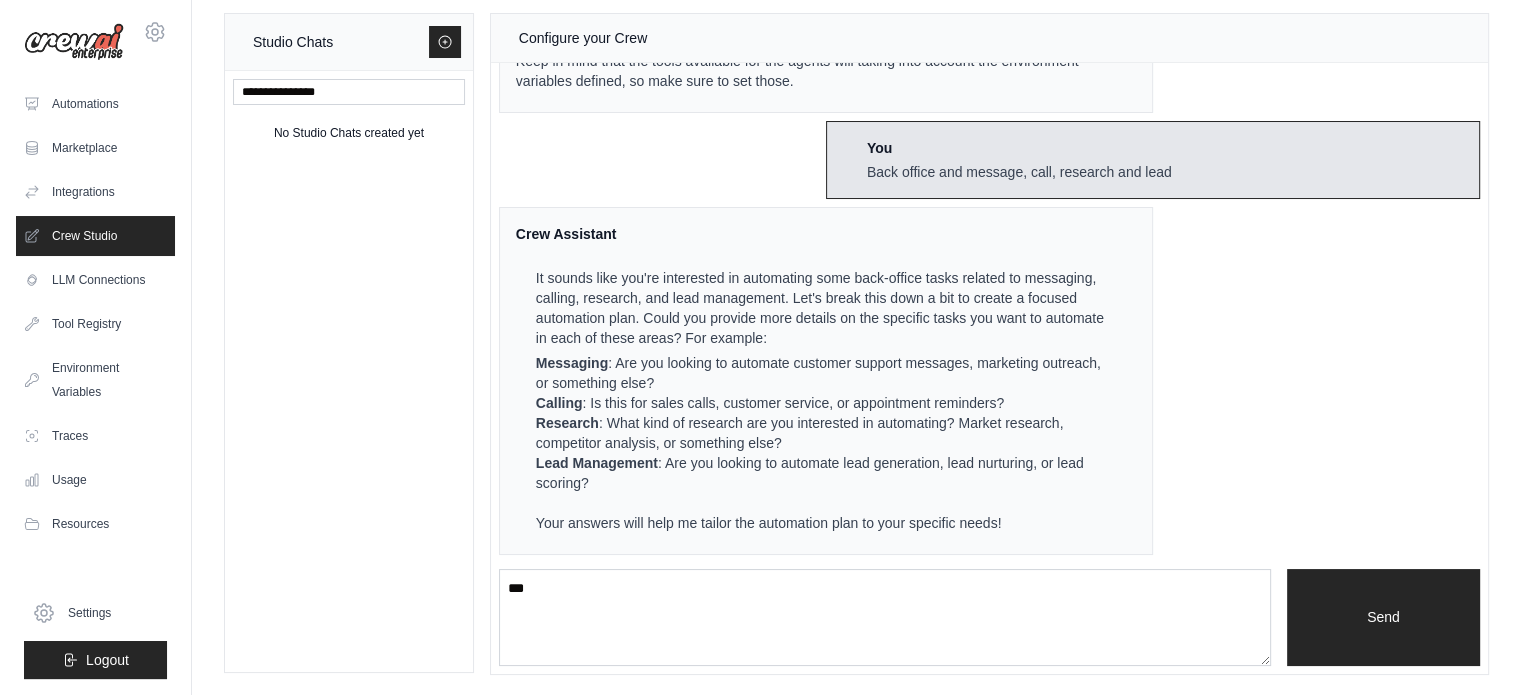 type 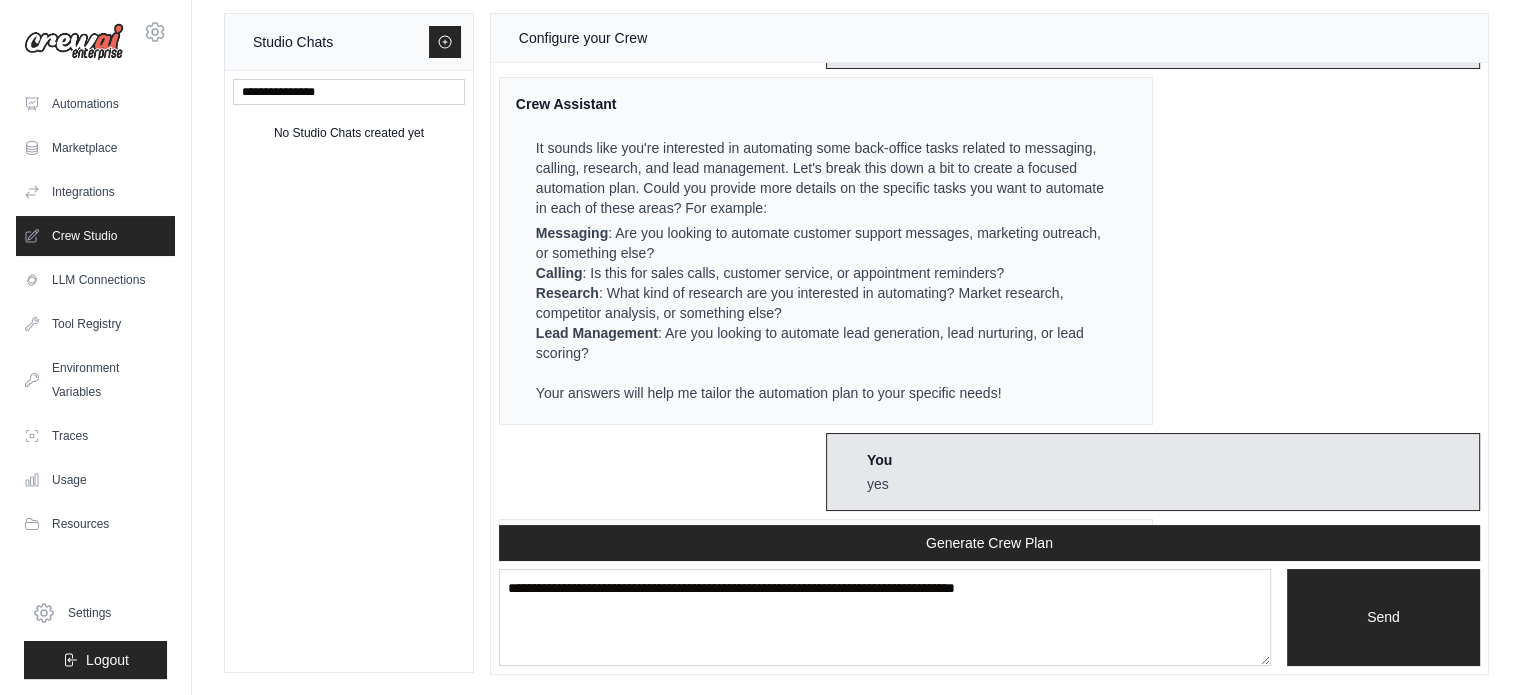 scroll, scrollTop: 614, scrollLeft: 0, axis: vertical 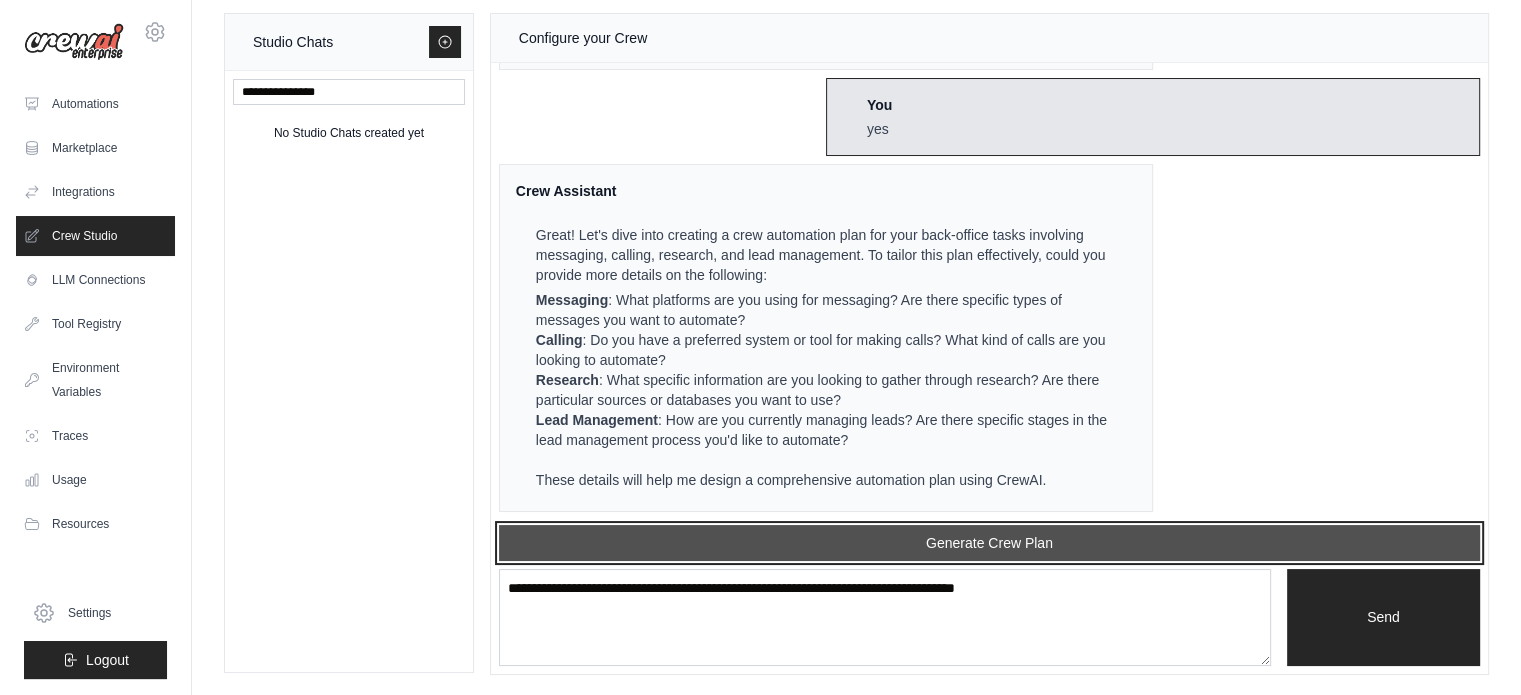 click on "Generate Crew Plan" at bounding box center (989, 543) 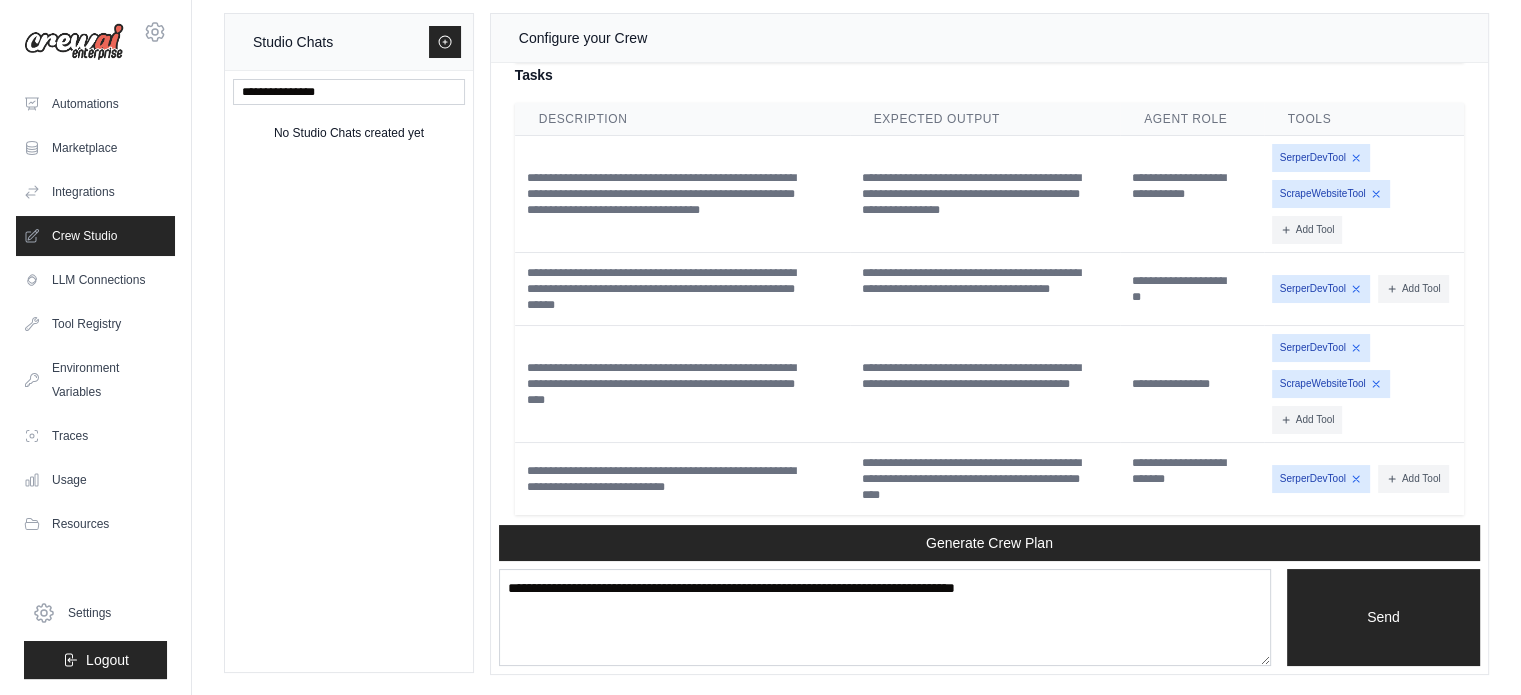scroll, scrollTop: 1788, scrollLeft: 0, axis: vertical 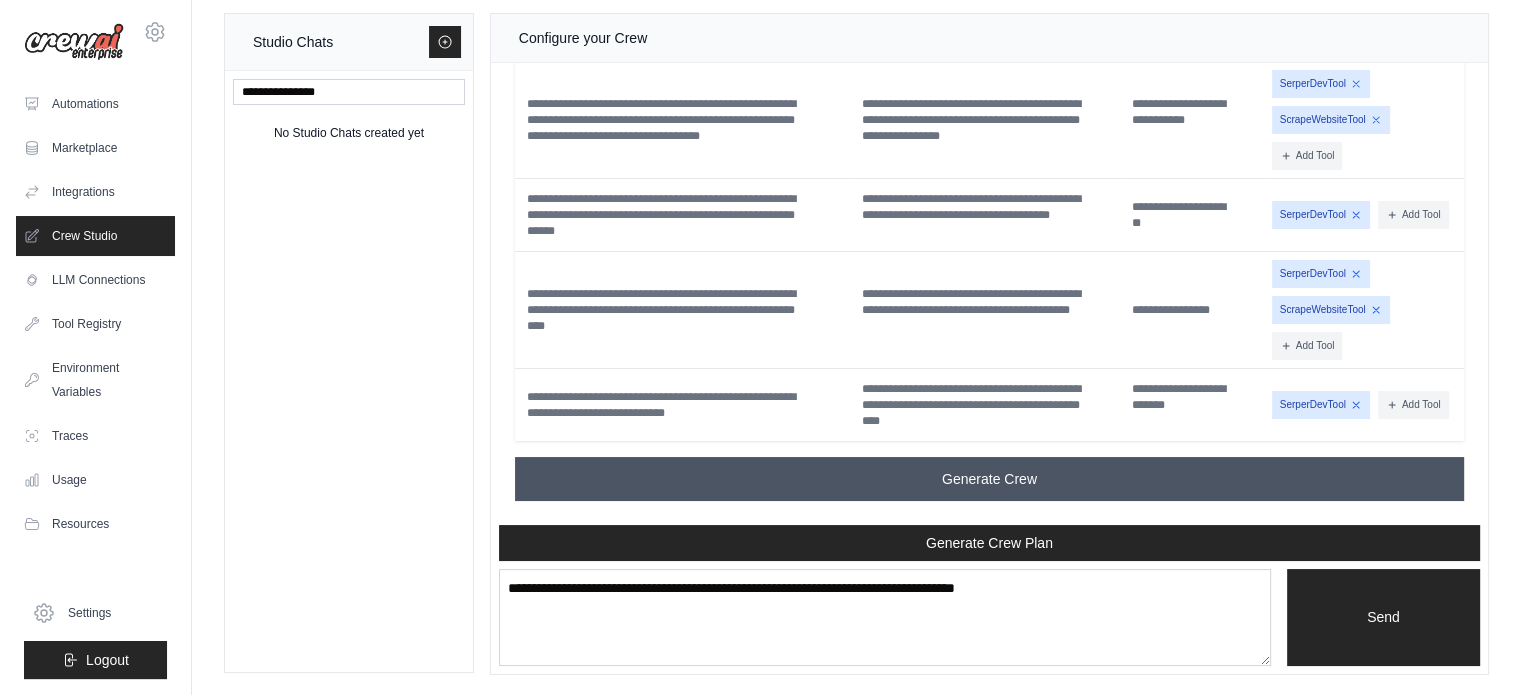 click on "Generate Crew" at bounding box center (989, 479) 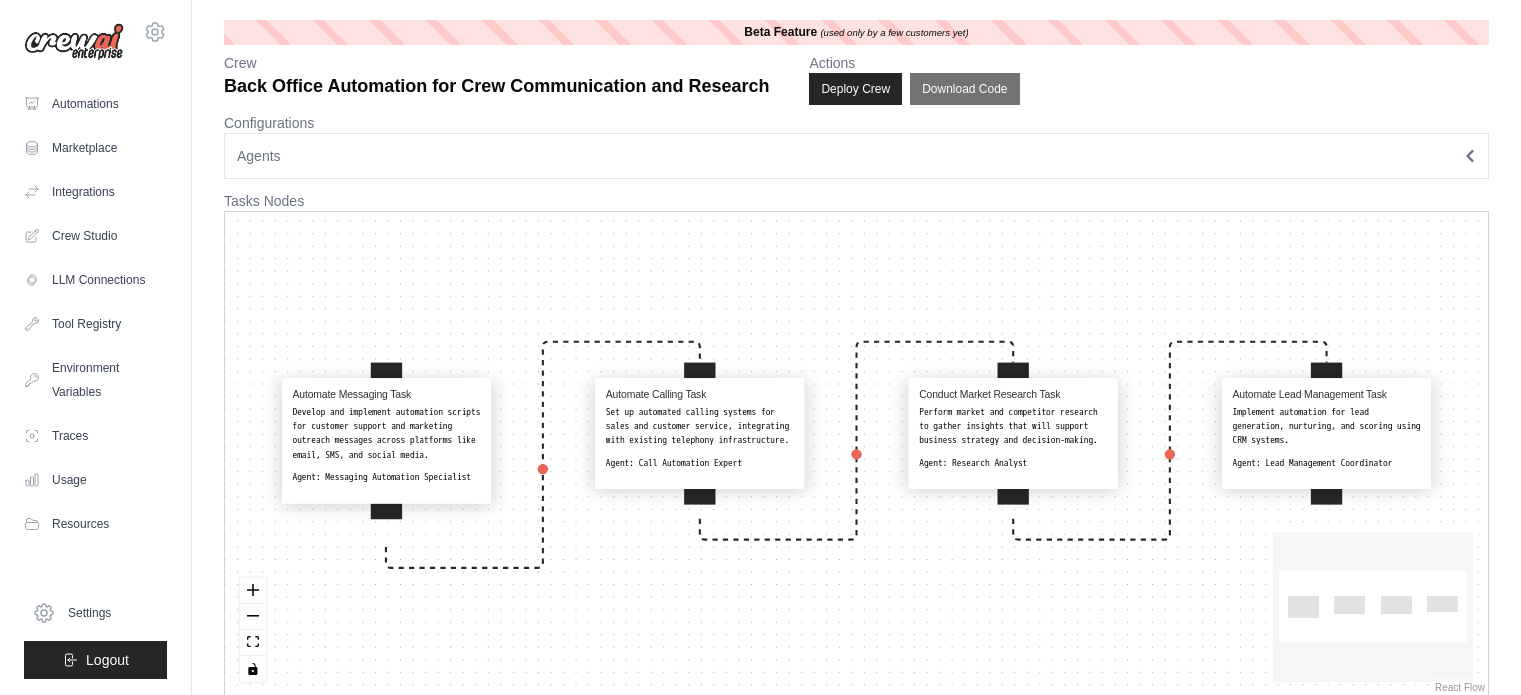 scroll, scrollTop: 0, scrollLeft: 0, axis: both 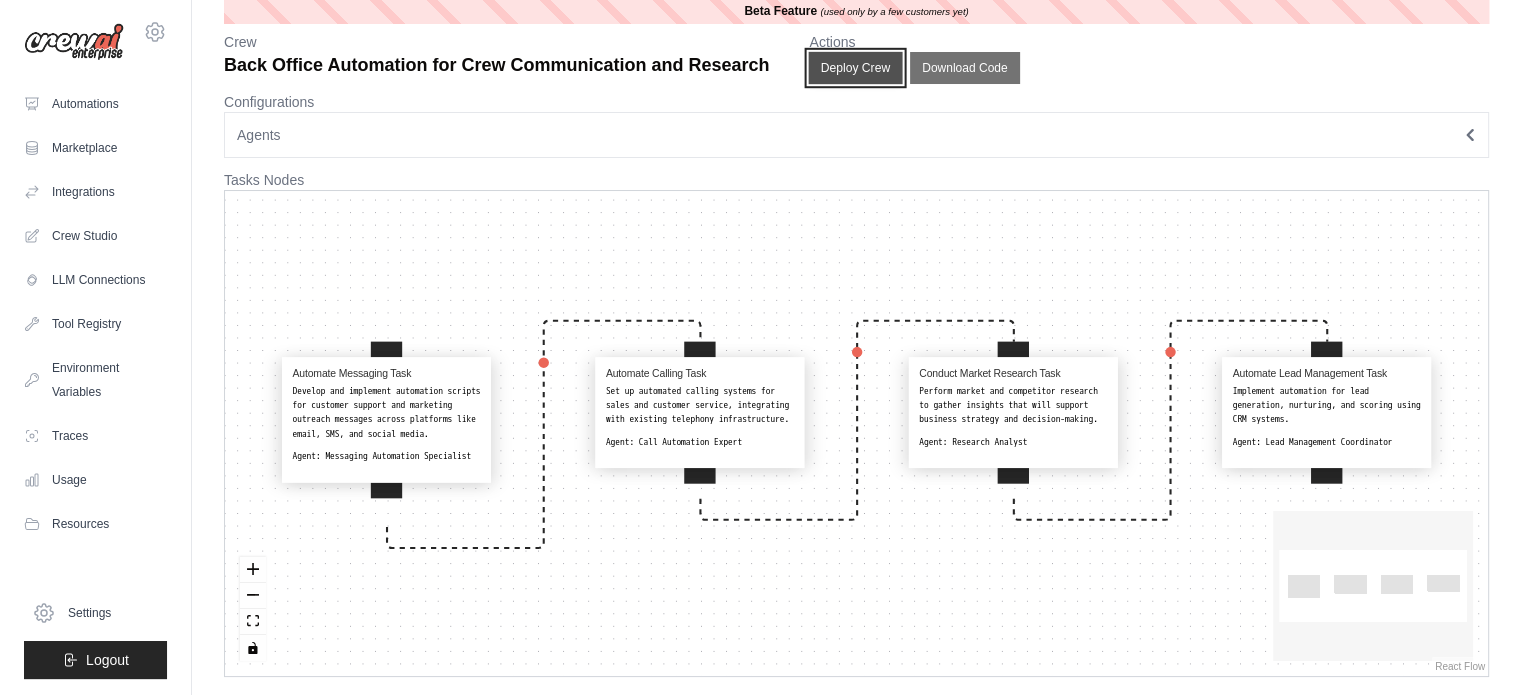 click on "Deploy Crew" at bounding box center (856, 68) 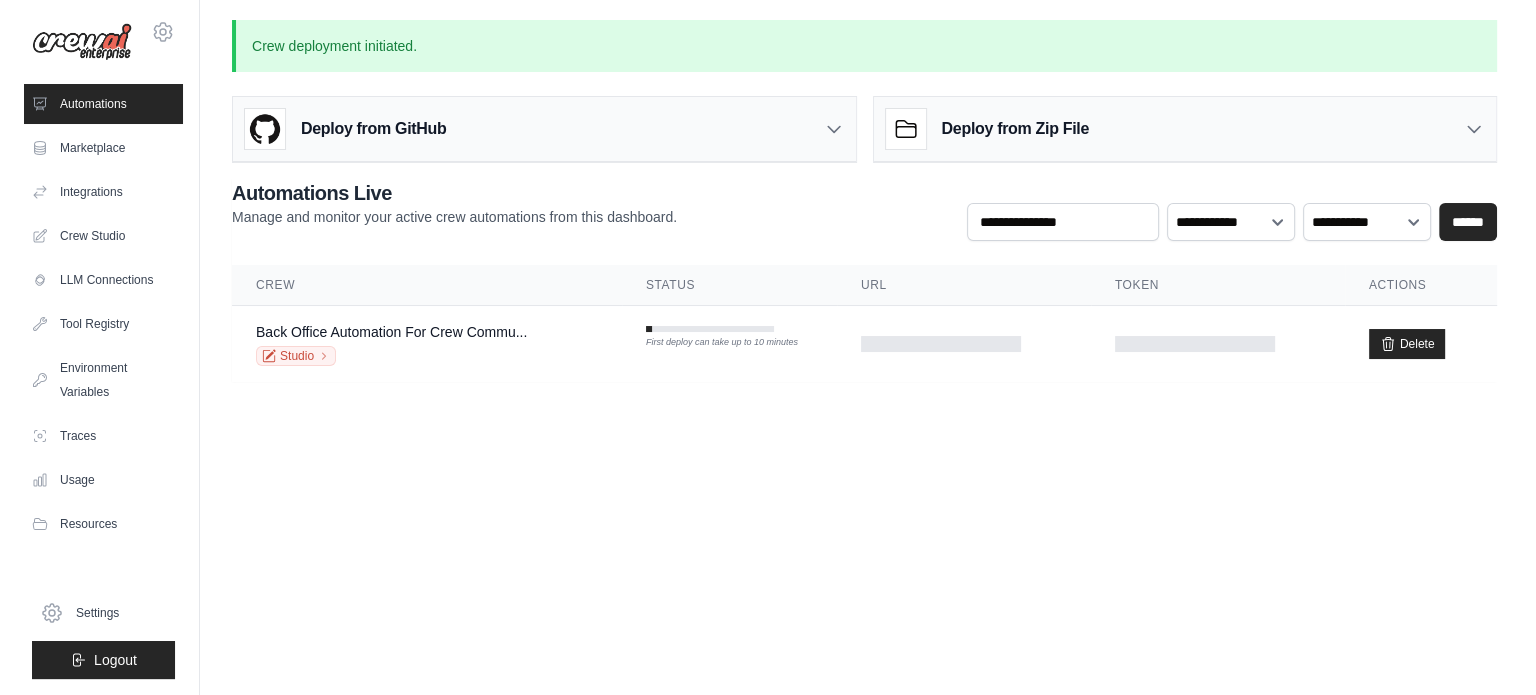 scroll, scrollTop: 0, scrollLeft: 0, axis: both 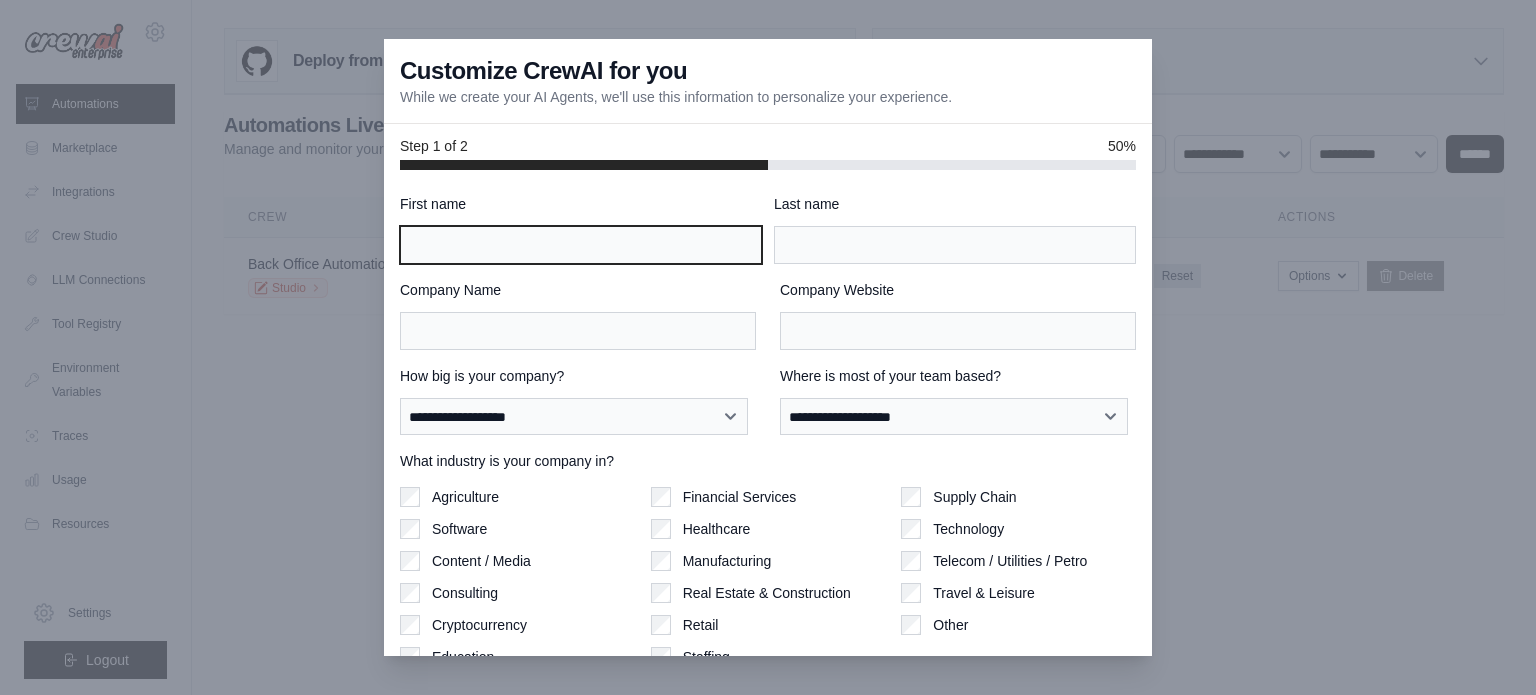 click on "First name" at bounding box center (581, 245) 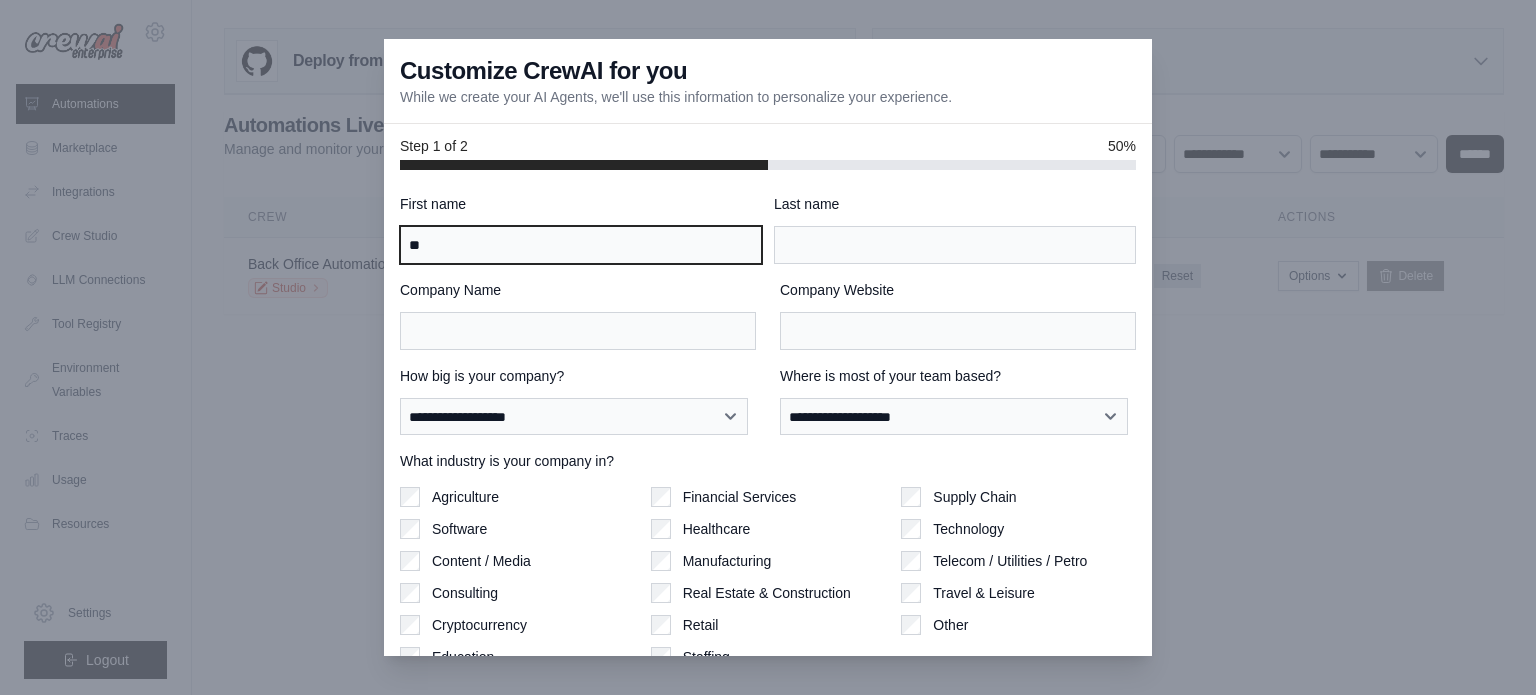 type on "*" 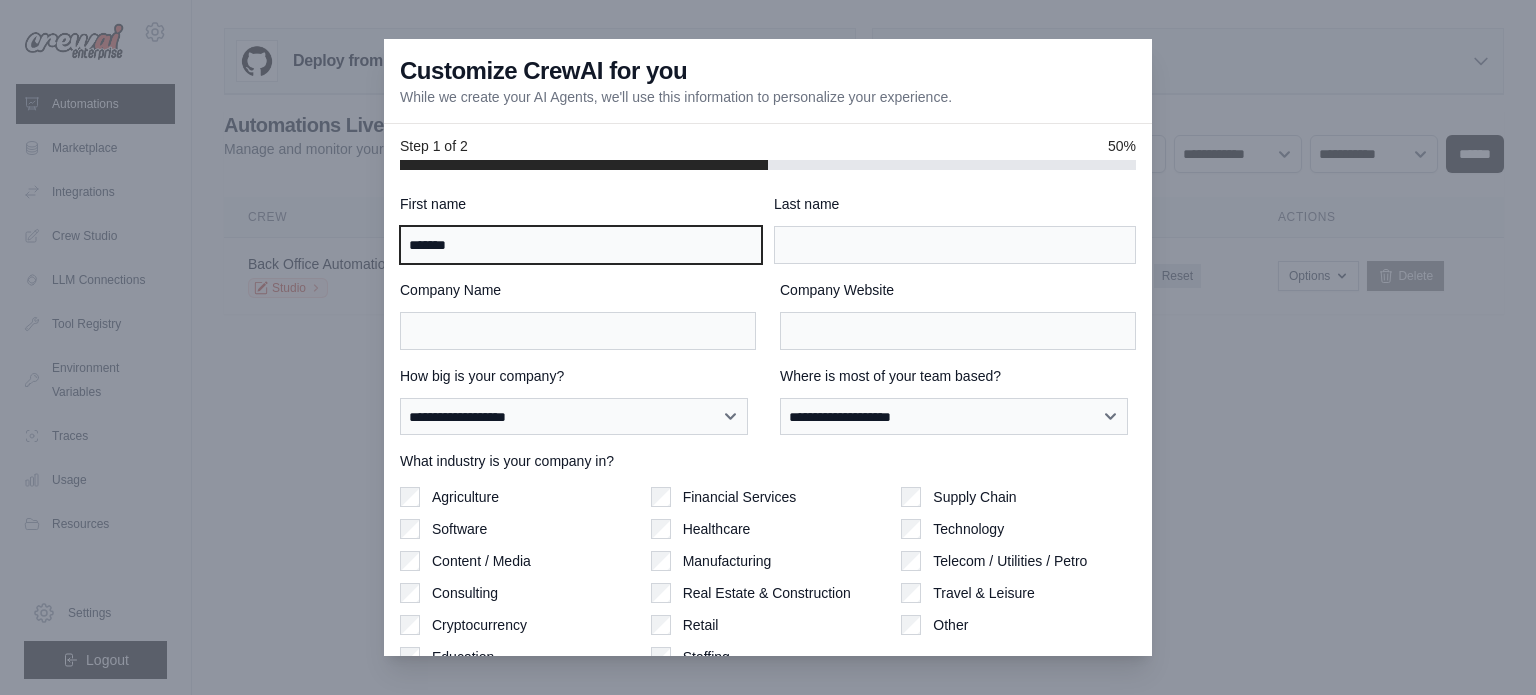 type on "********" 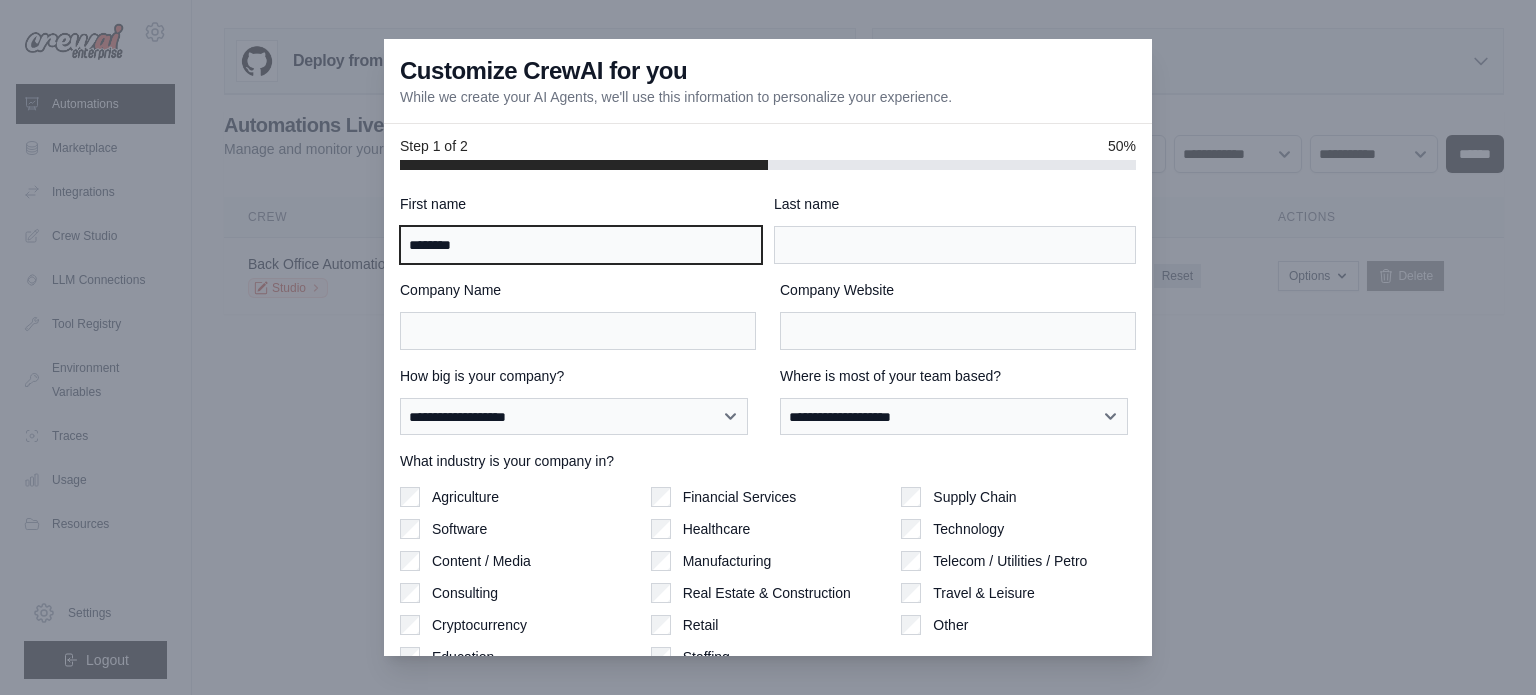 click on "********" at bounding box center [581, 245] 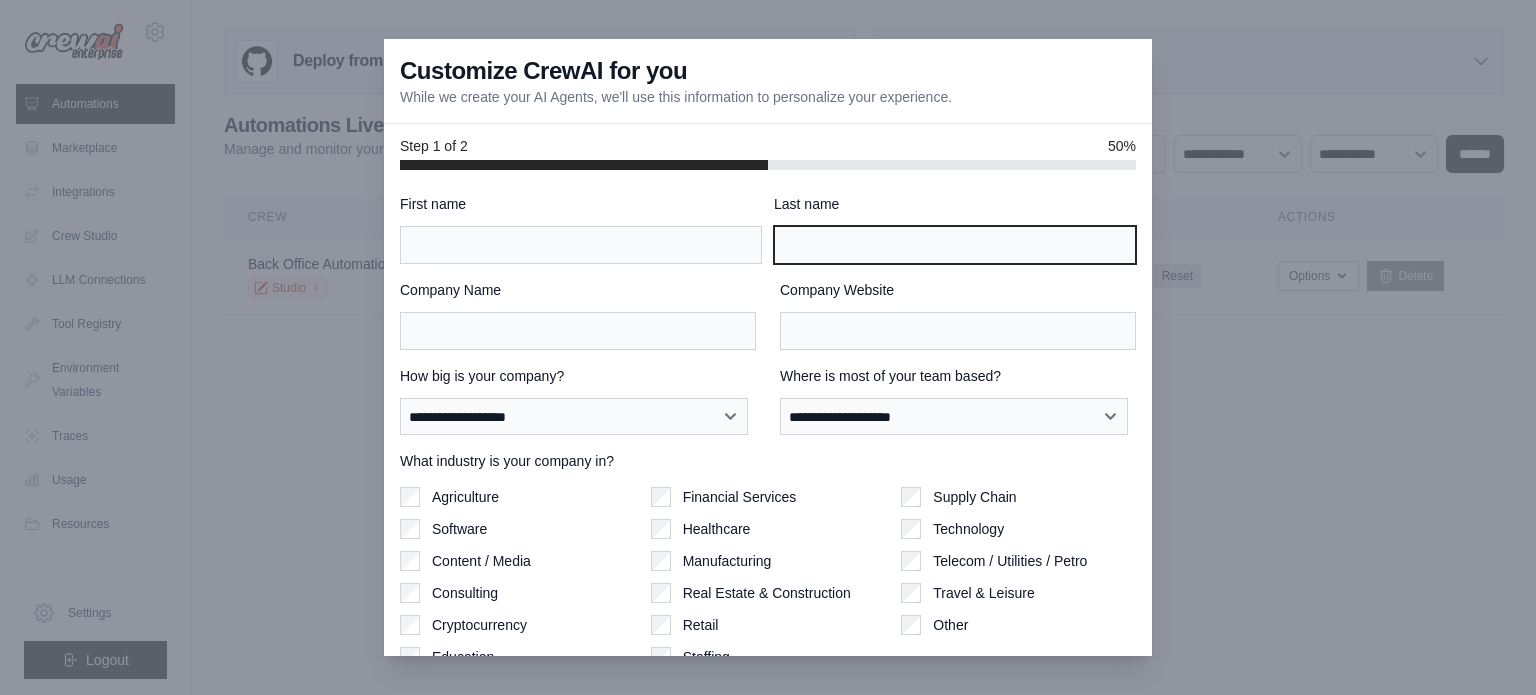 paste on "********" 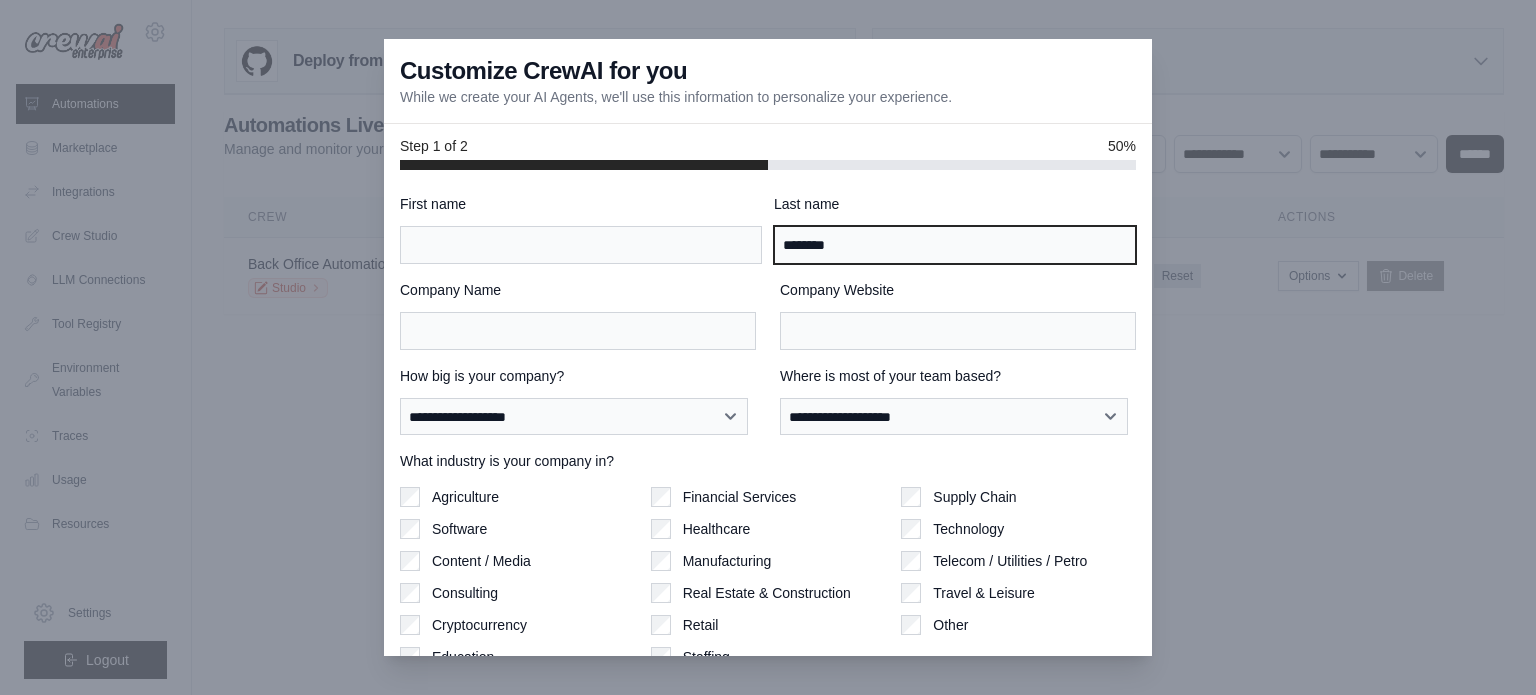 click on "********" at bounding box center (955, 245) 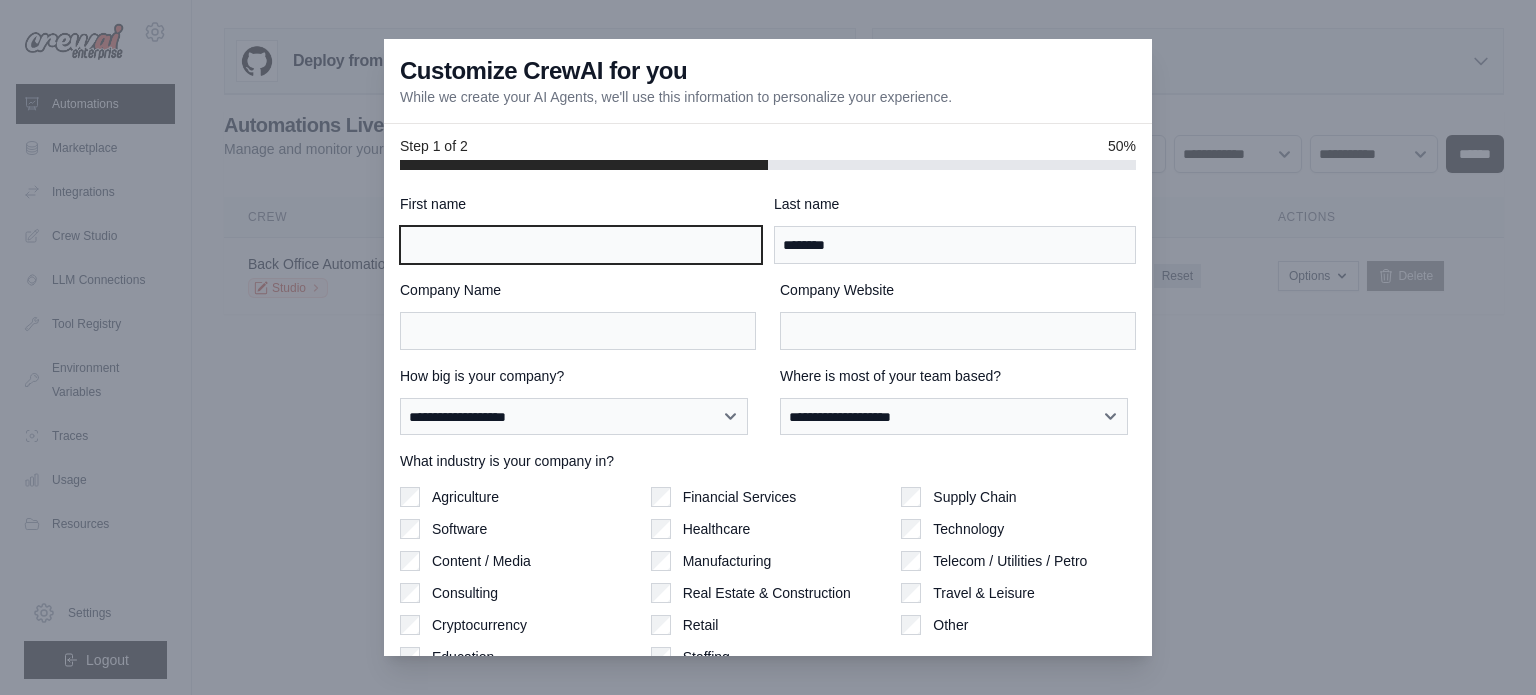 click on "First name" at bounding box center (581, 245) 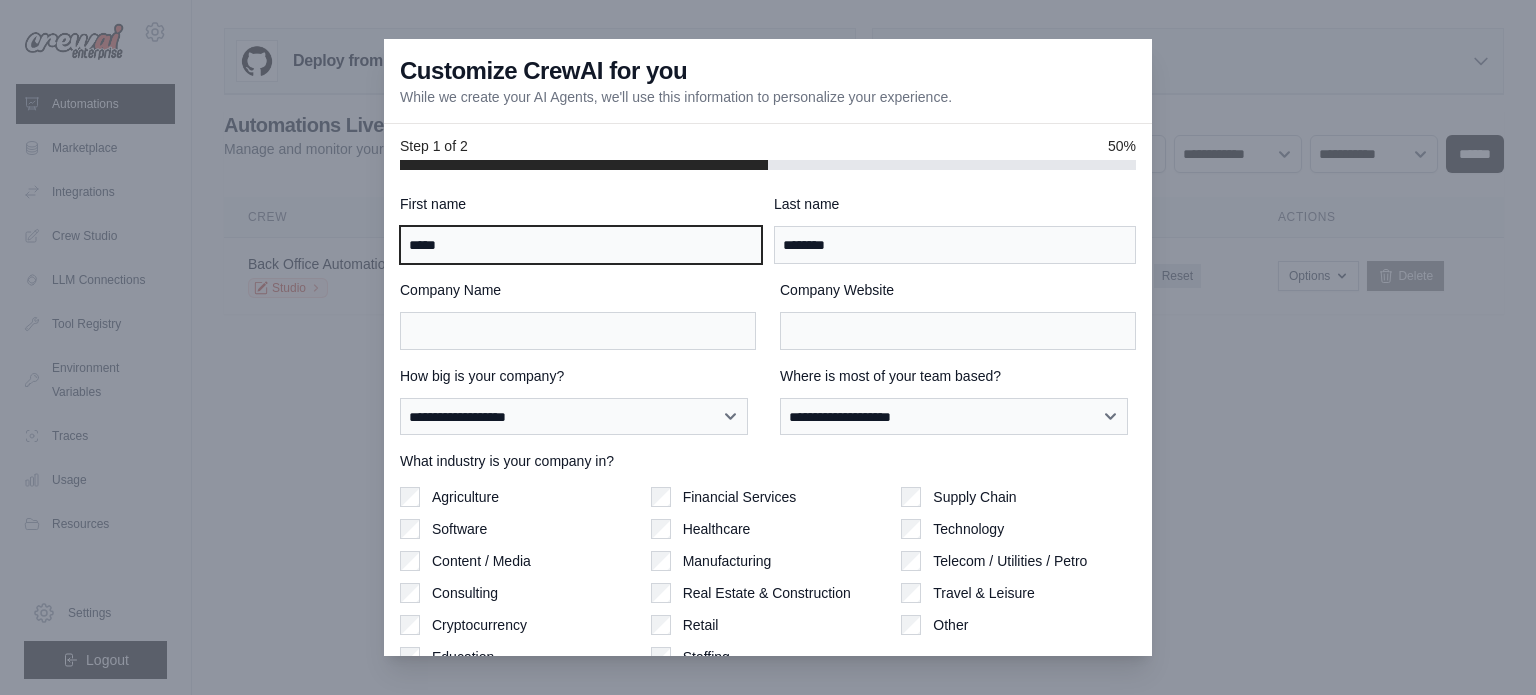 type on "*****" 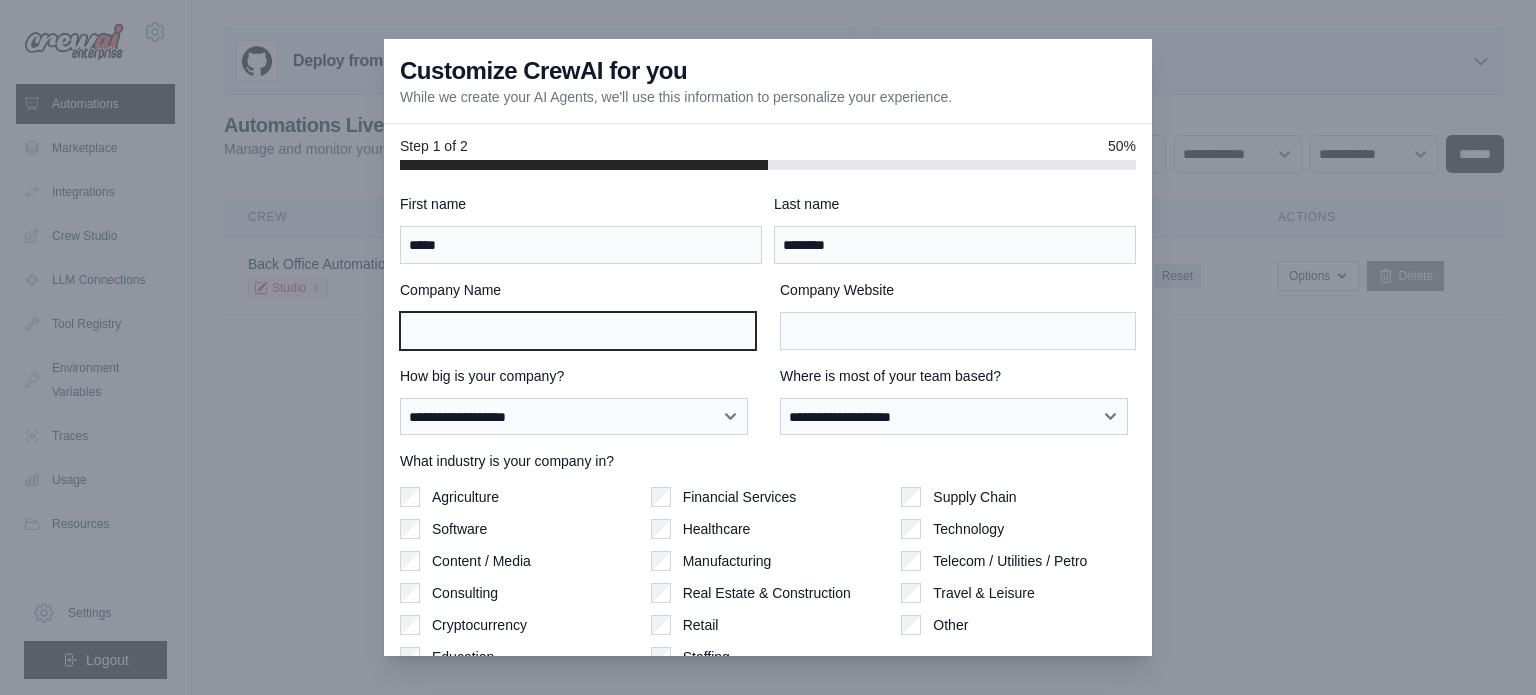 click on "Company Name" at bounding box center (578, 331) 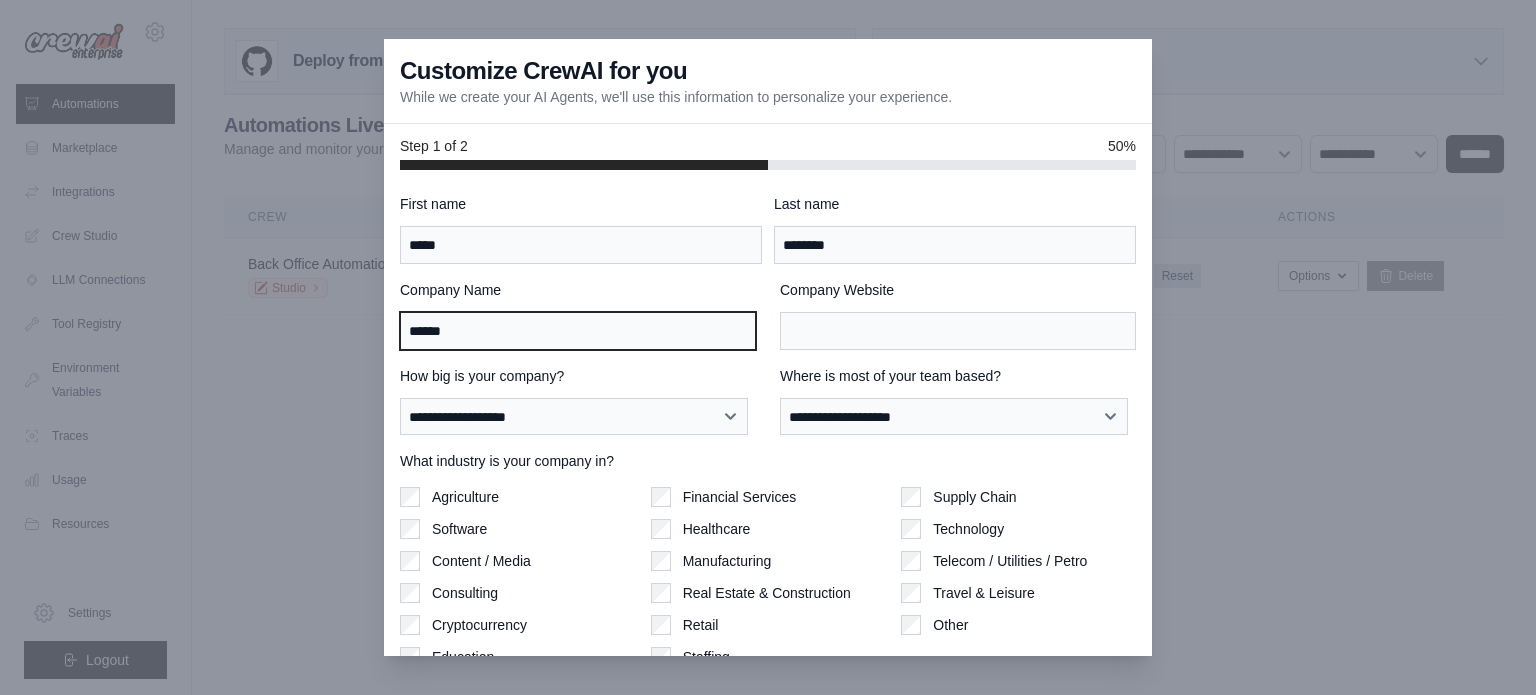 type on "******" 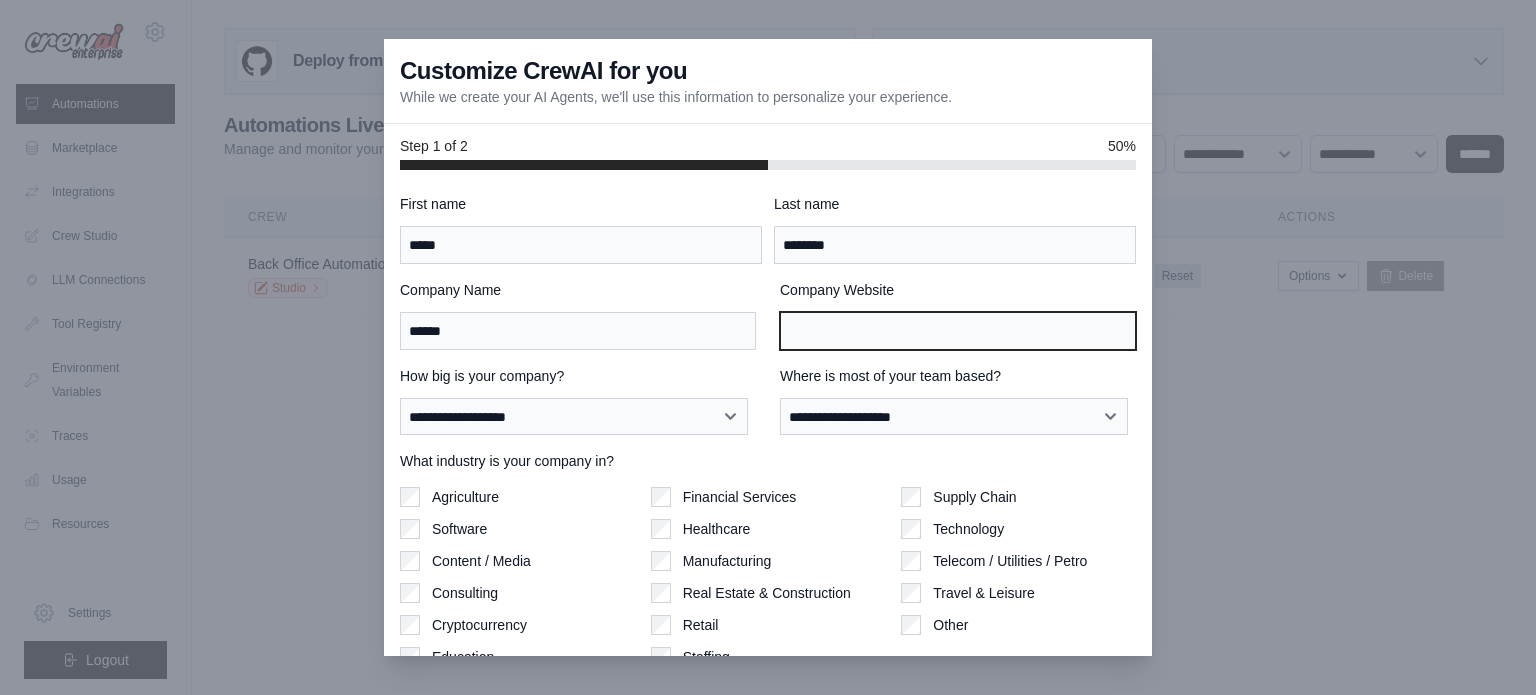 click on "Company Website" at bounding box center (958, 331) 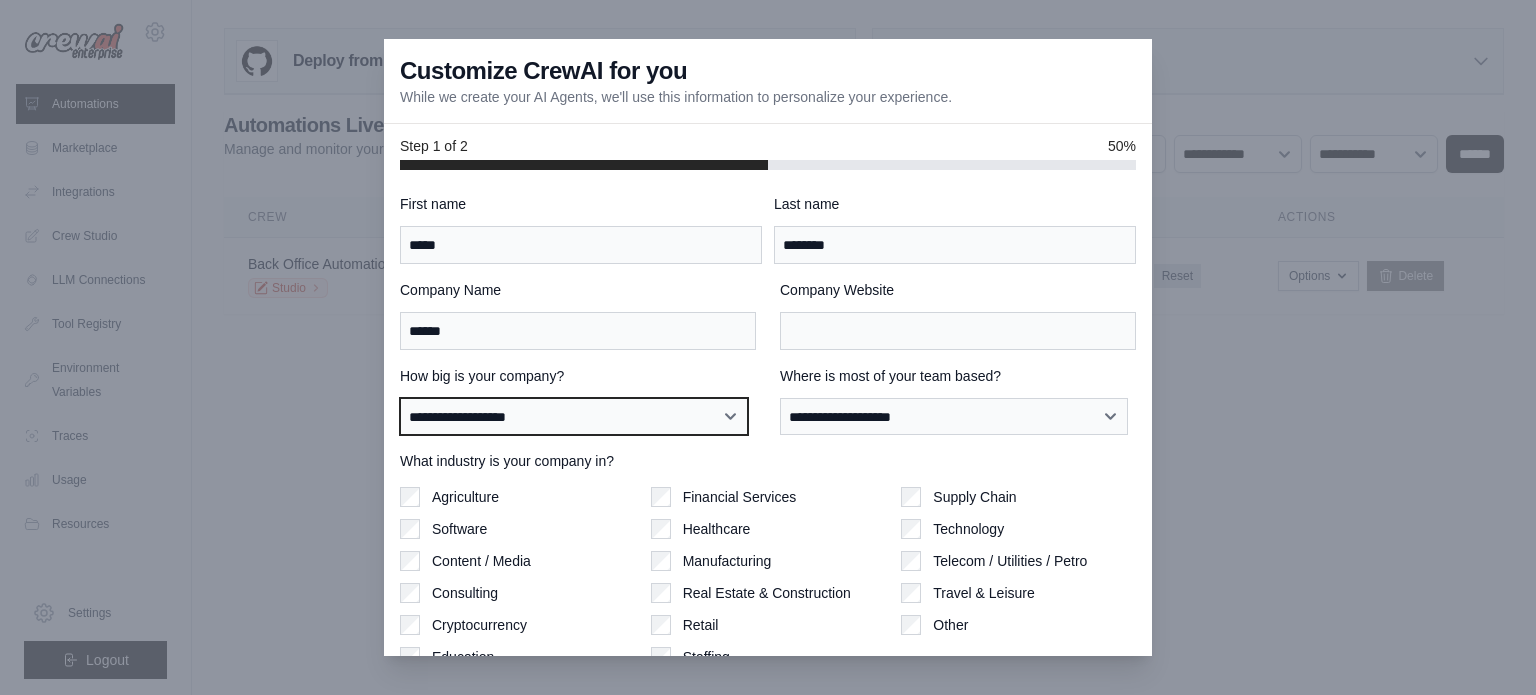 click on "**********" at bounding box center [574, 417] 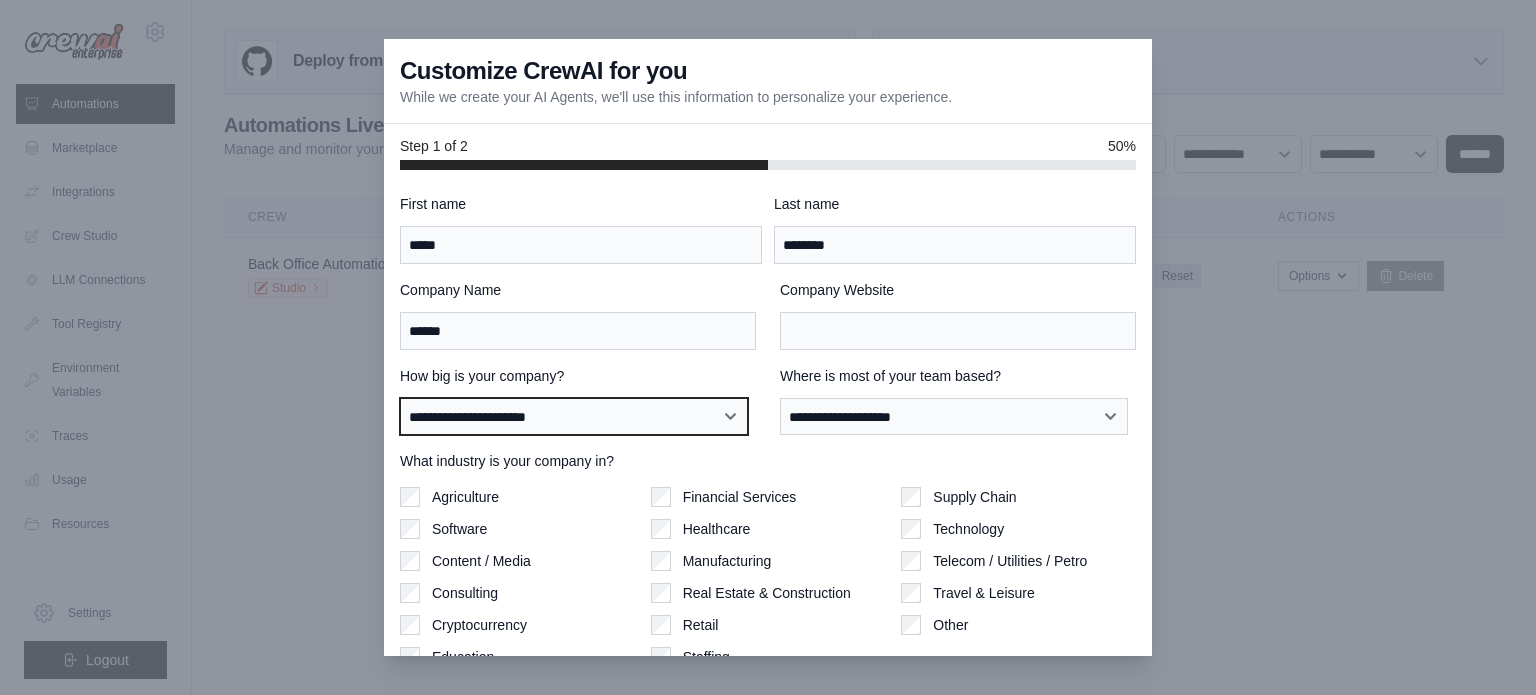 click on "**********" at bounding box center [574, 417] 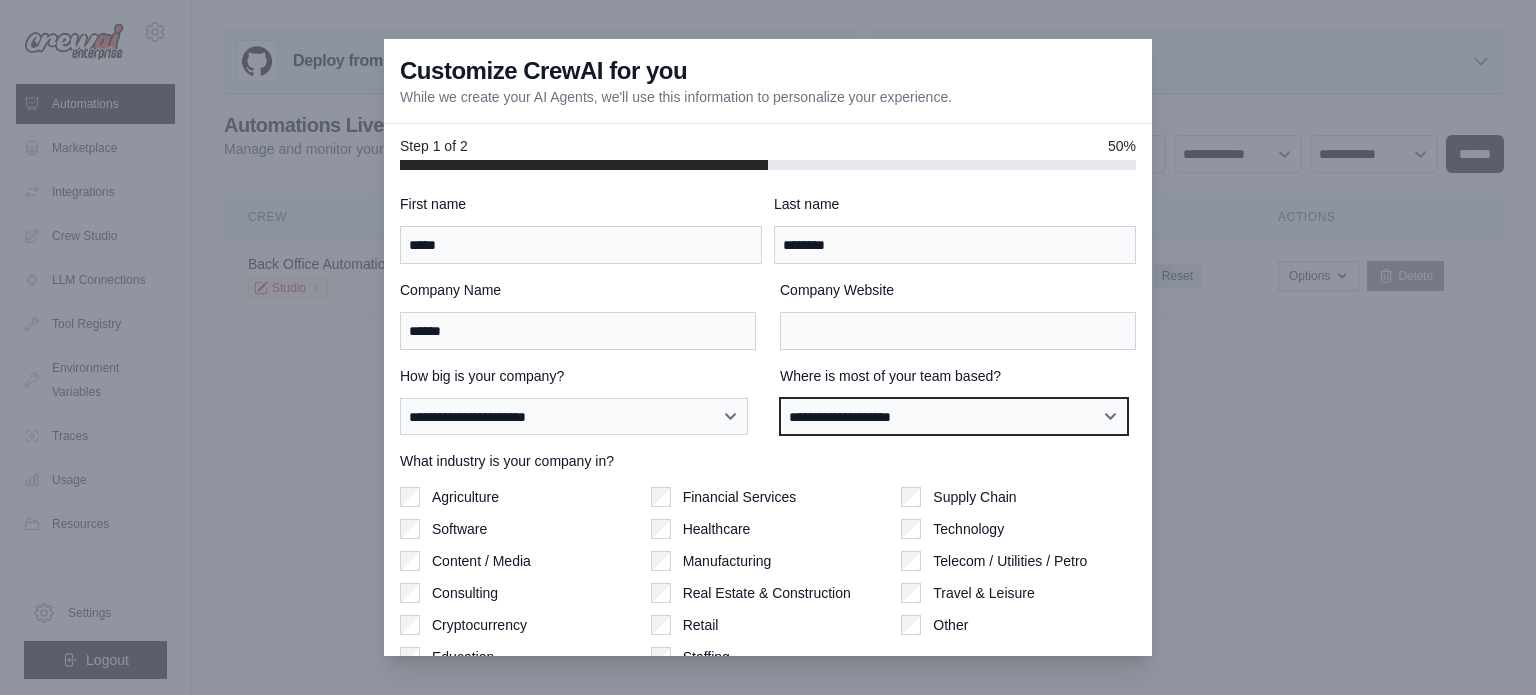 click on "**********" at bounding box center (954, 417) 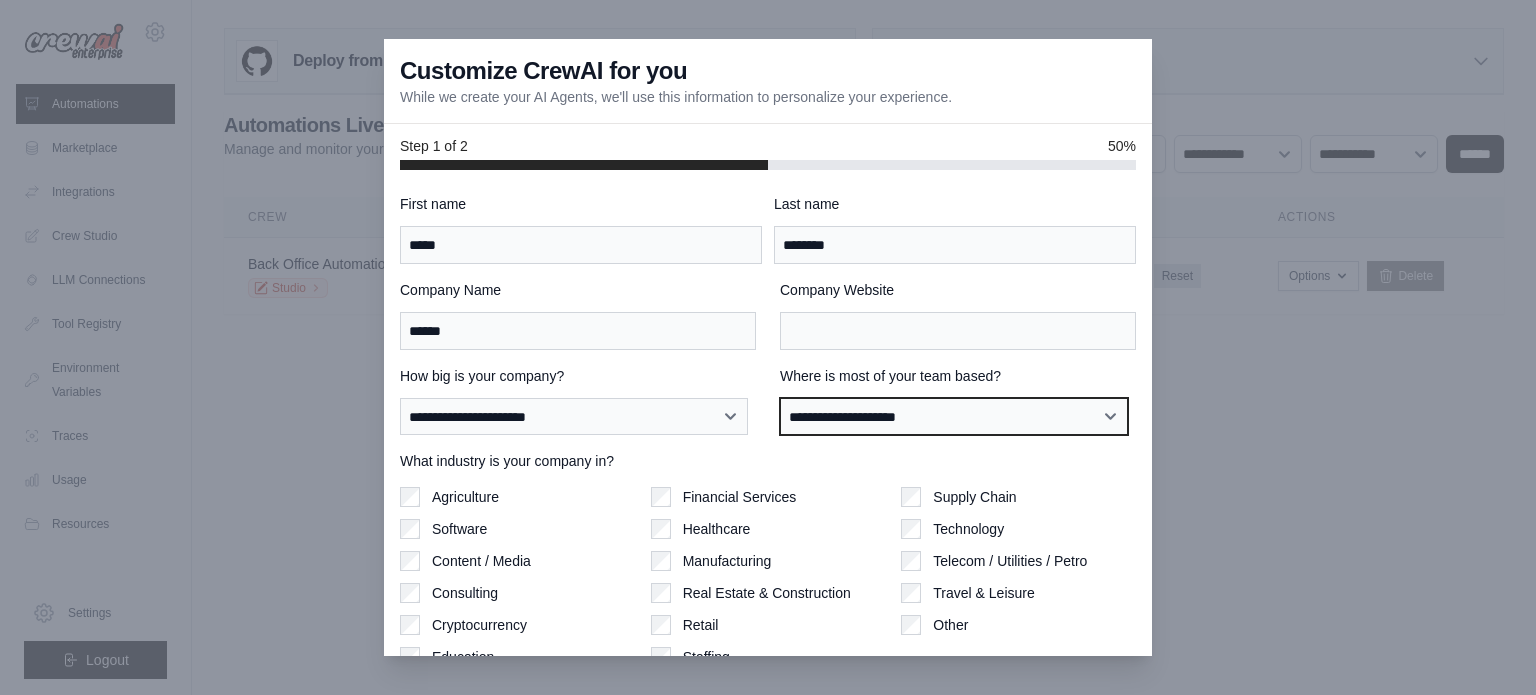 click on "**********" at bounding box center [954, 417] 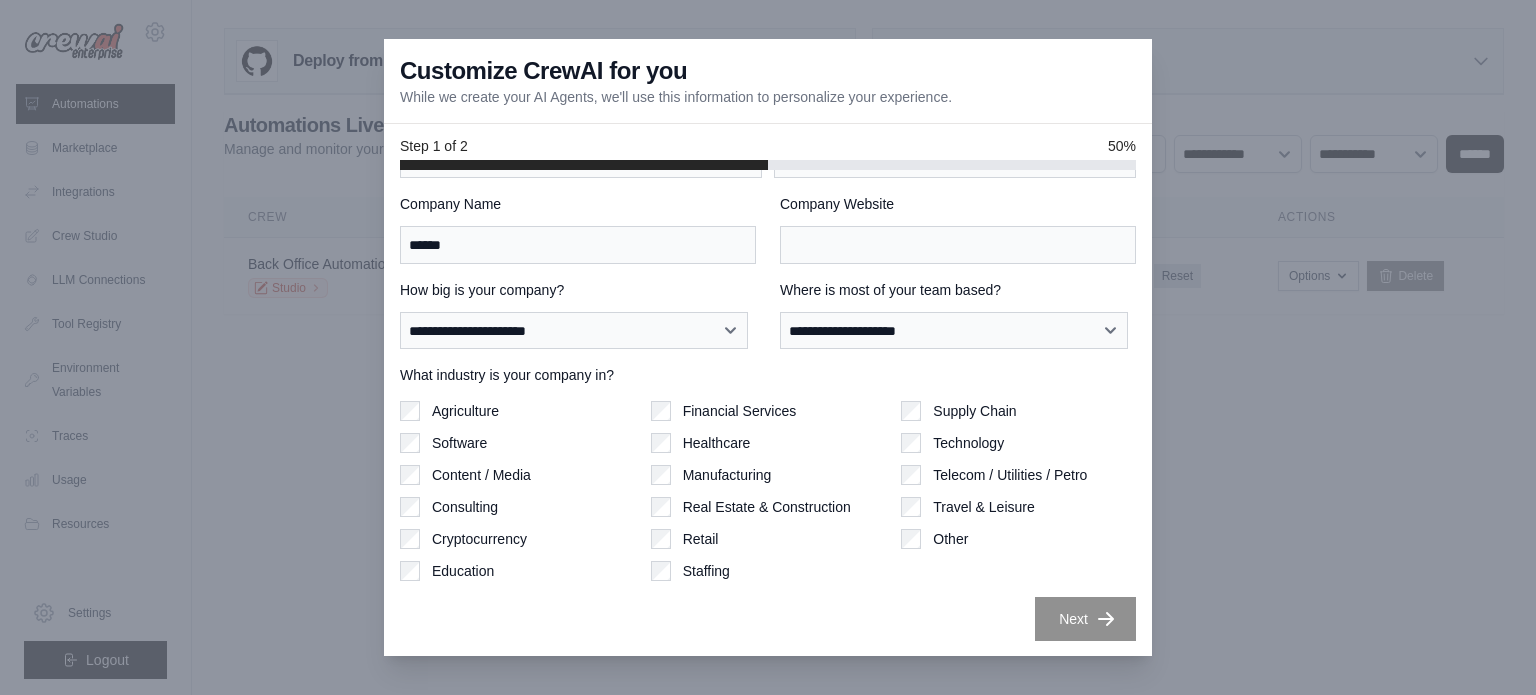 click on "Technology" at bounding box center [1018, 443] 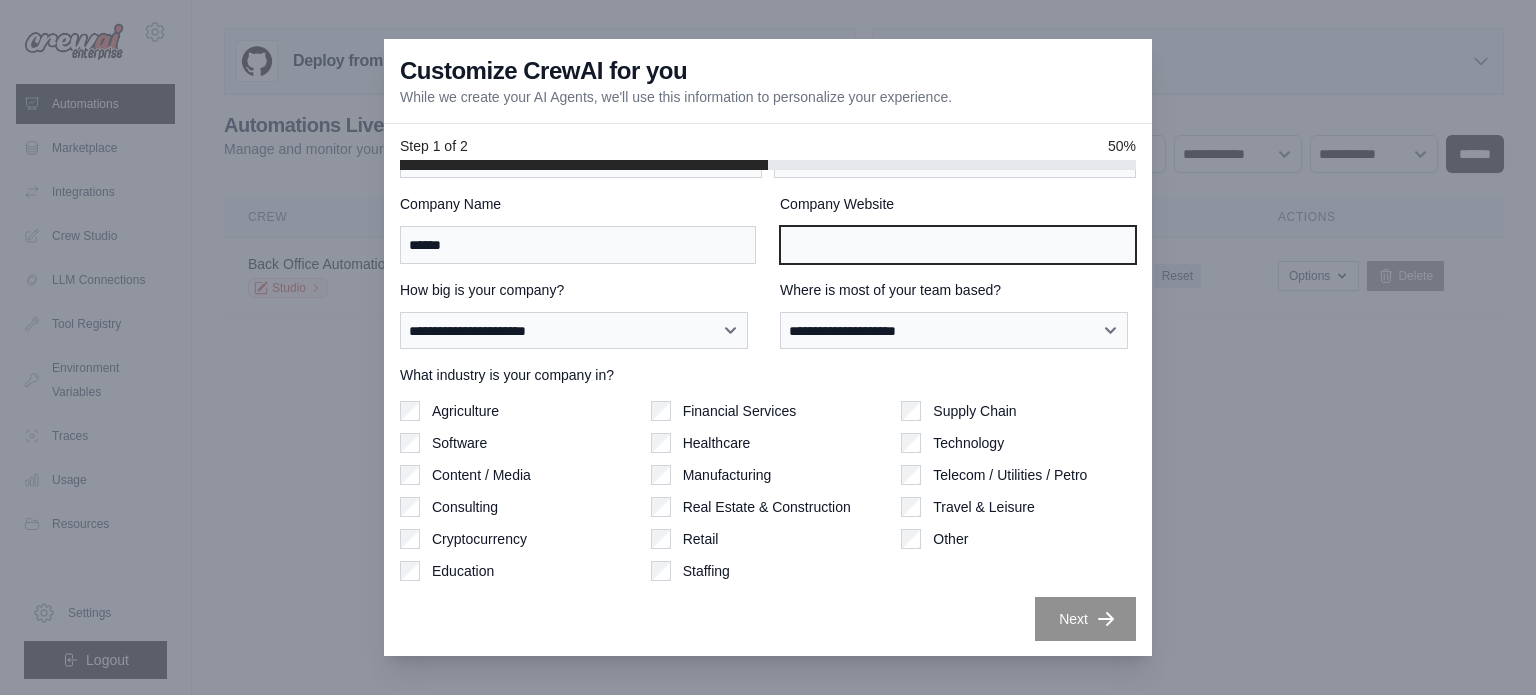 click on "Company Website" at bounding box center (958, 245) 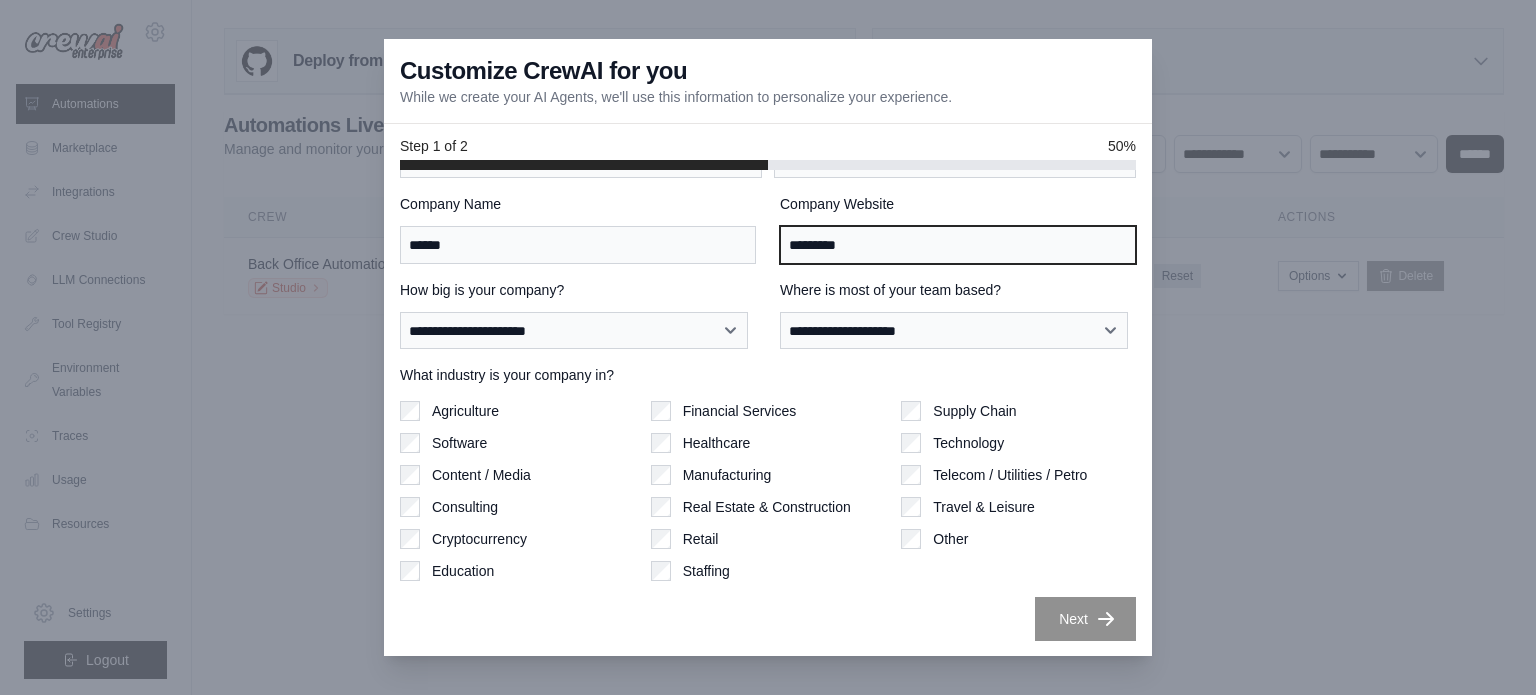 type on "*********" 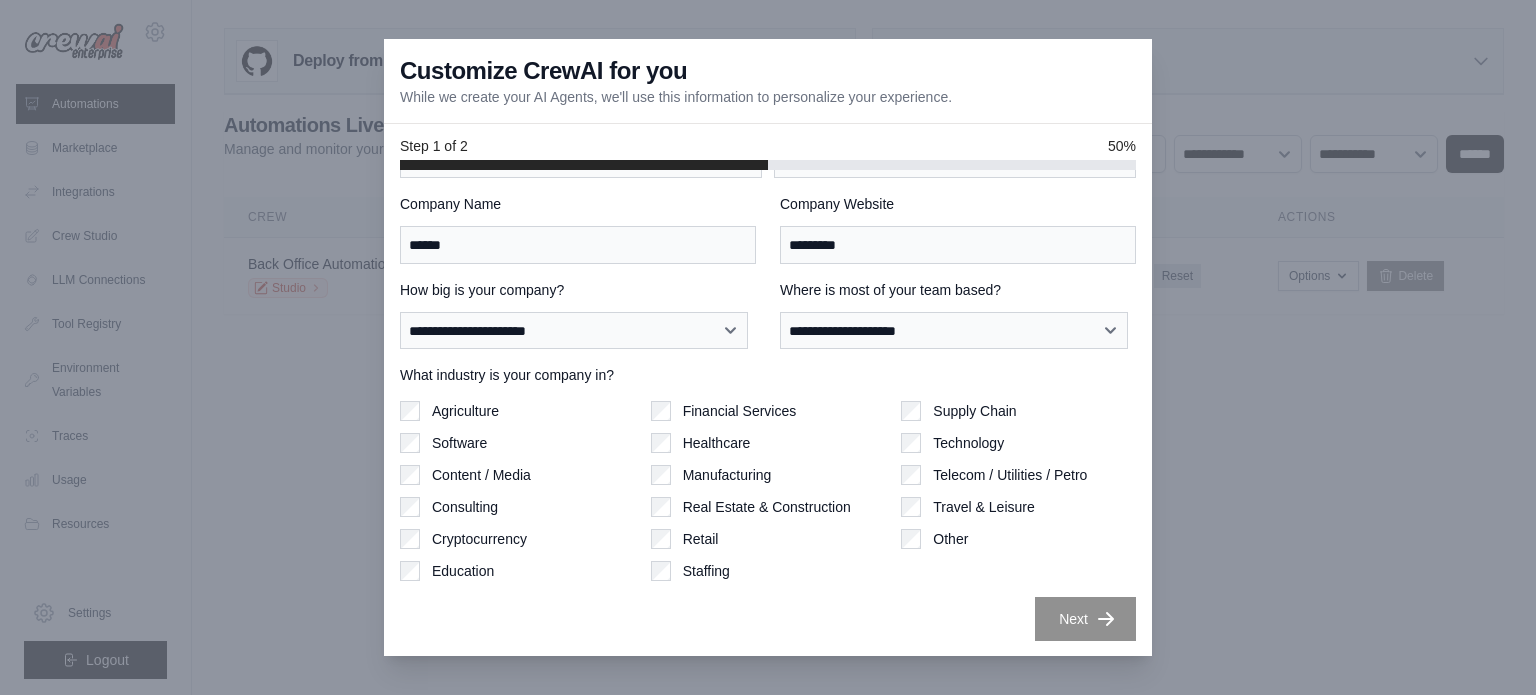 click on "Next" at bounding box center (1085, 619) 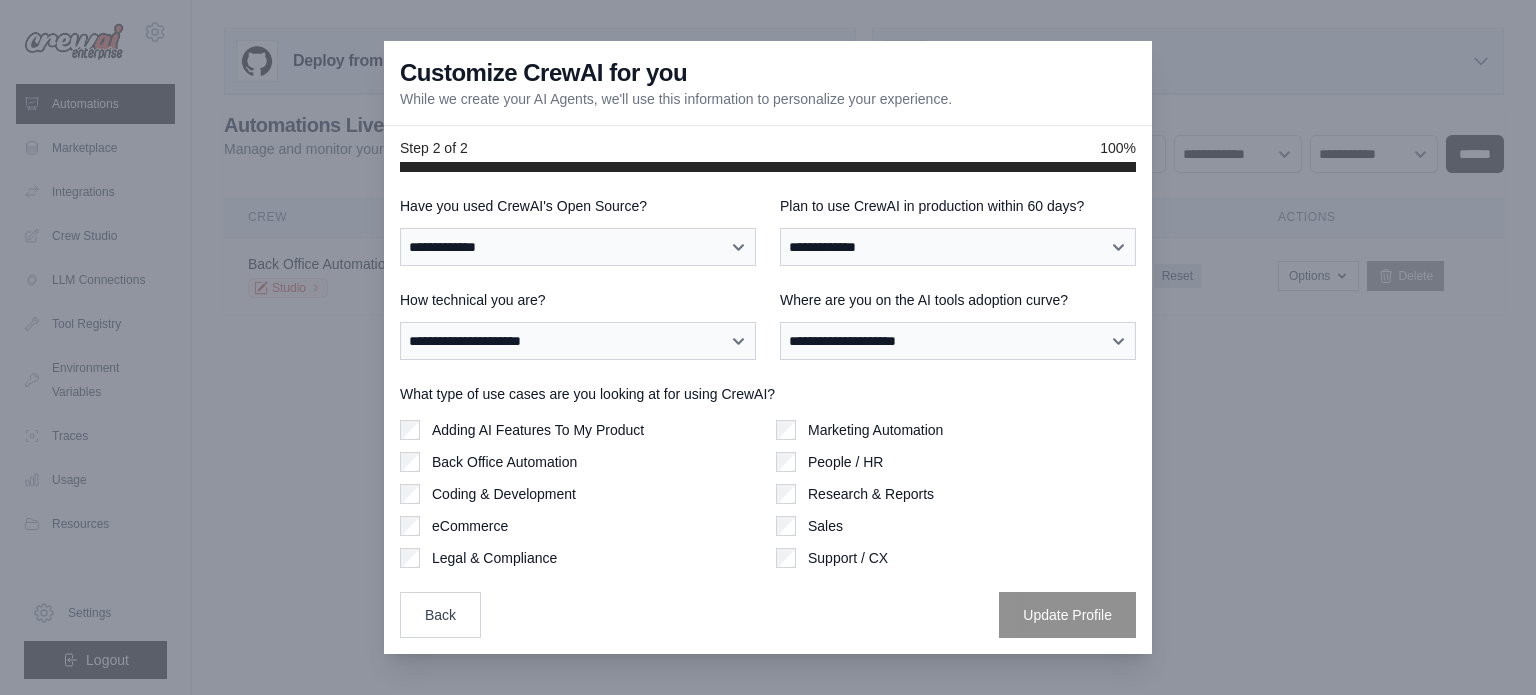 scroll, scrollTop: 0, scrollLeft: 0, axis: both 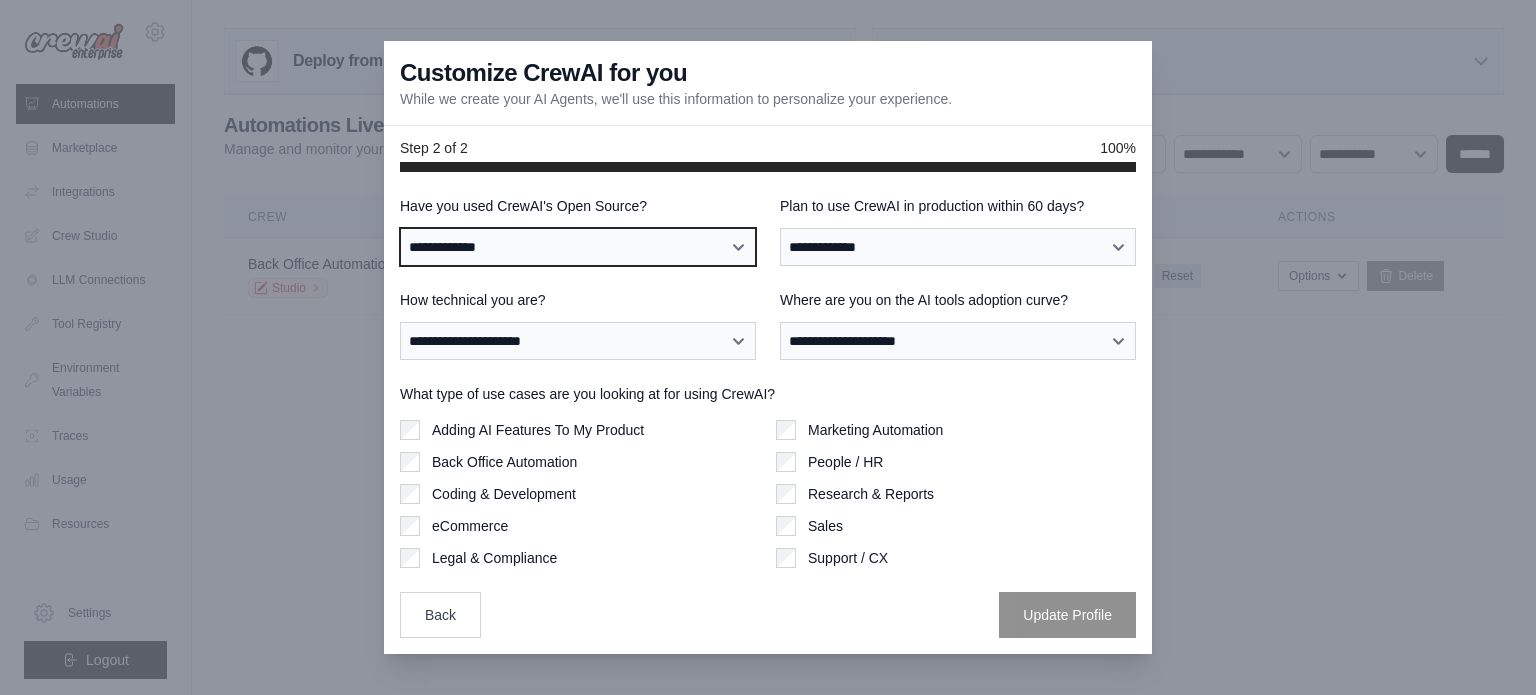 click on "**********" at bounding box center (578, 247) 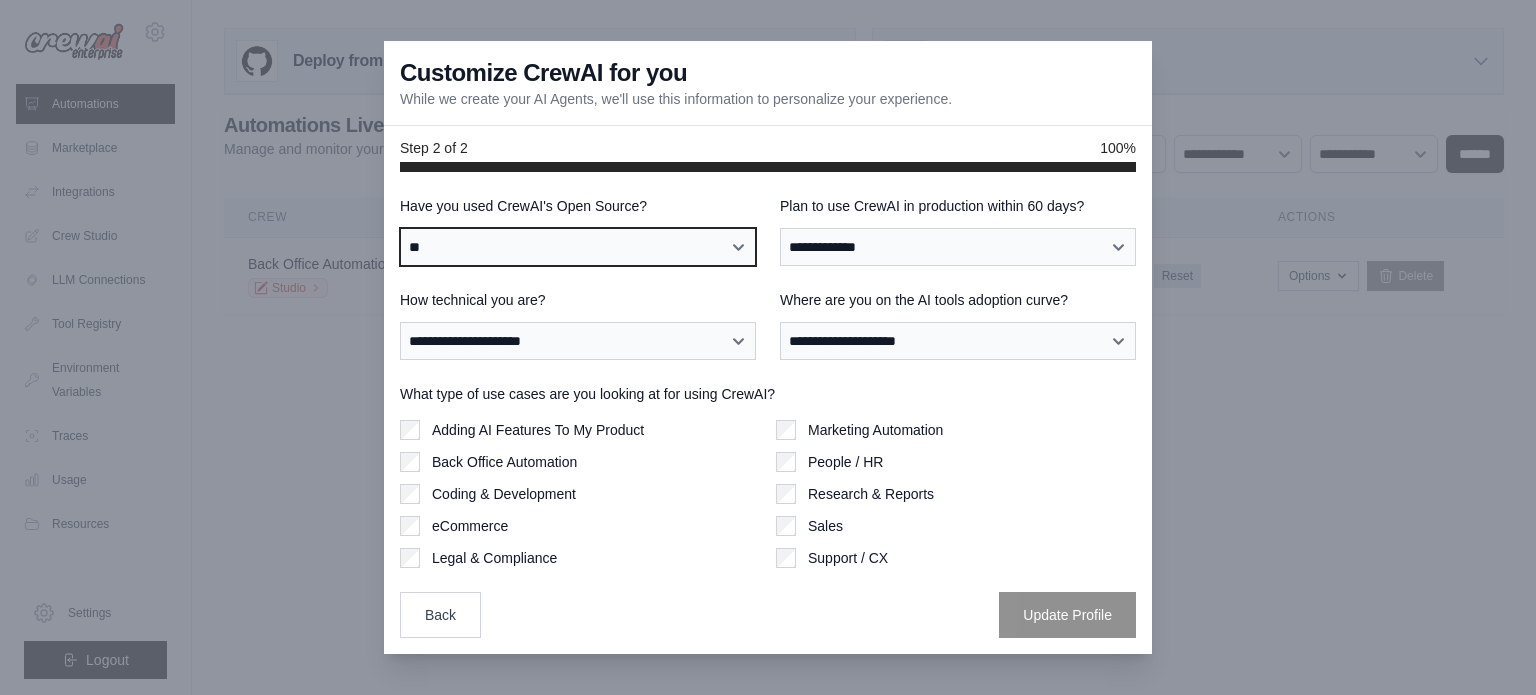 click on "**********" at bounding box center [578, 247] 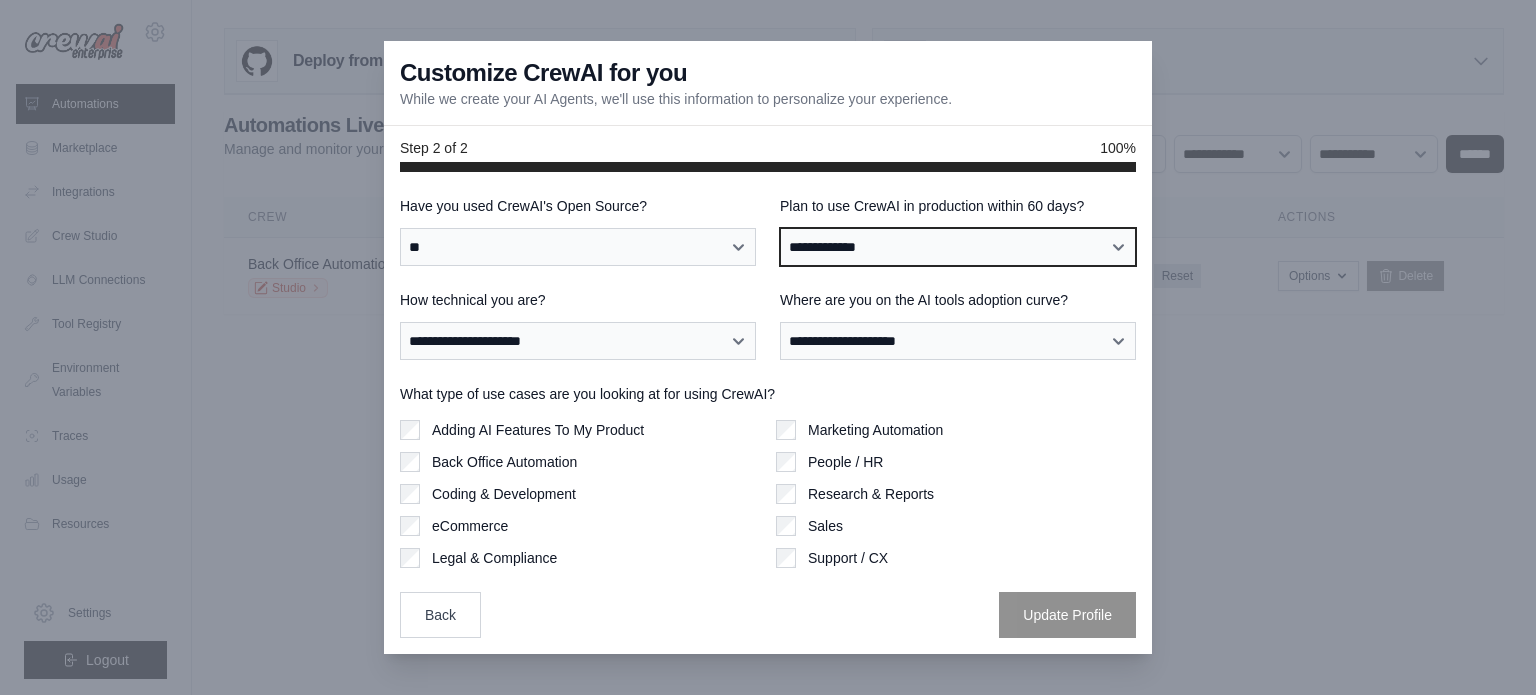 click on "**********" at bounding box center [958, 247] 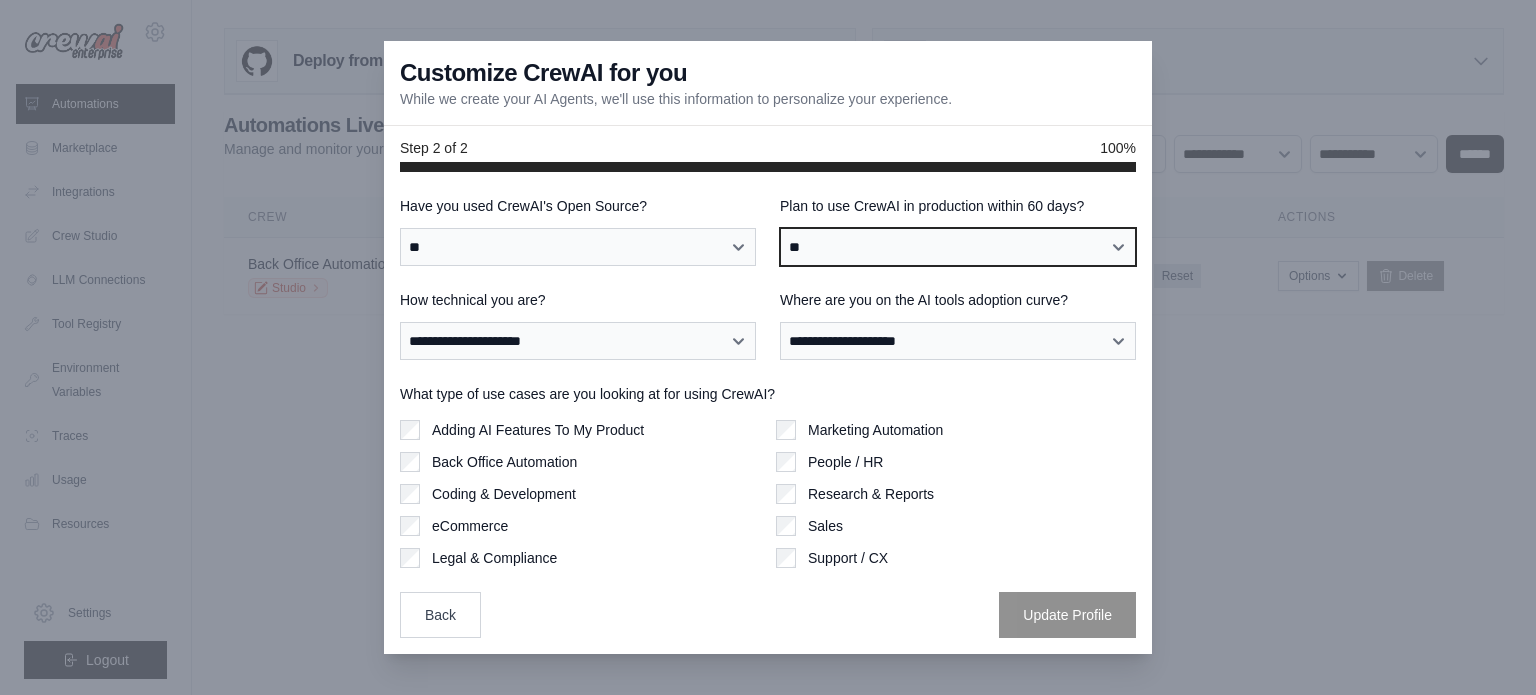 click on "**********" at bounding box center (958, 247) 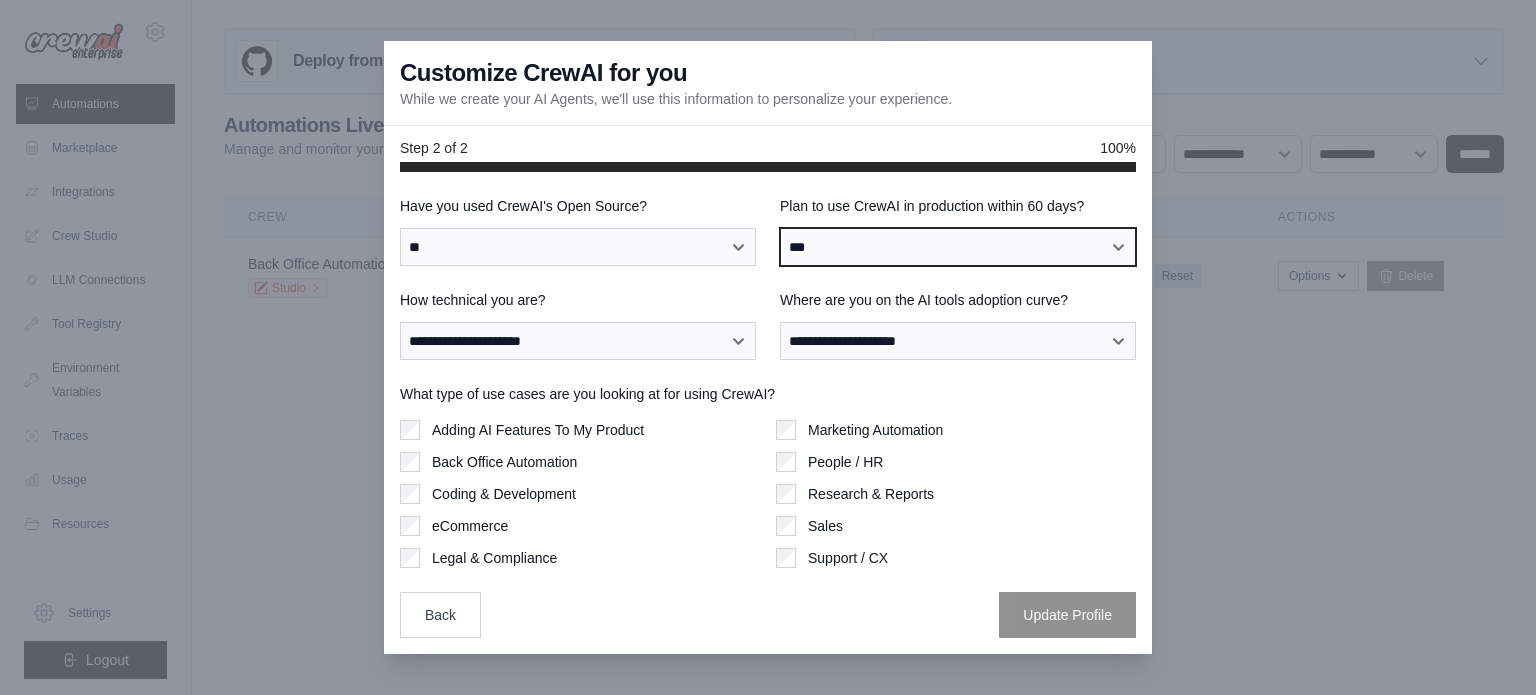 click on "**********" at bounding box center [958, 247] 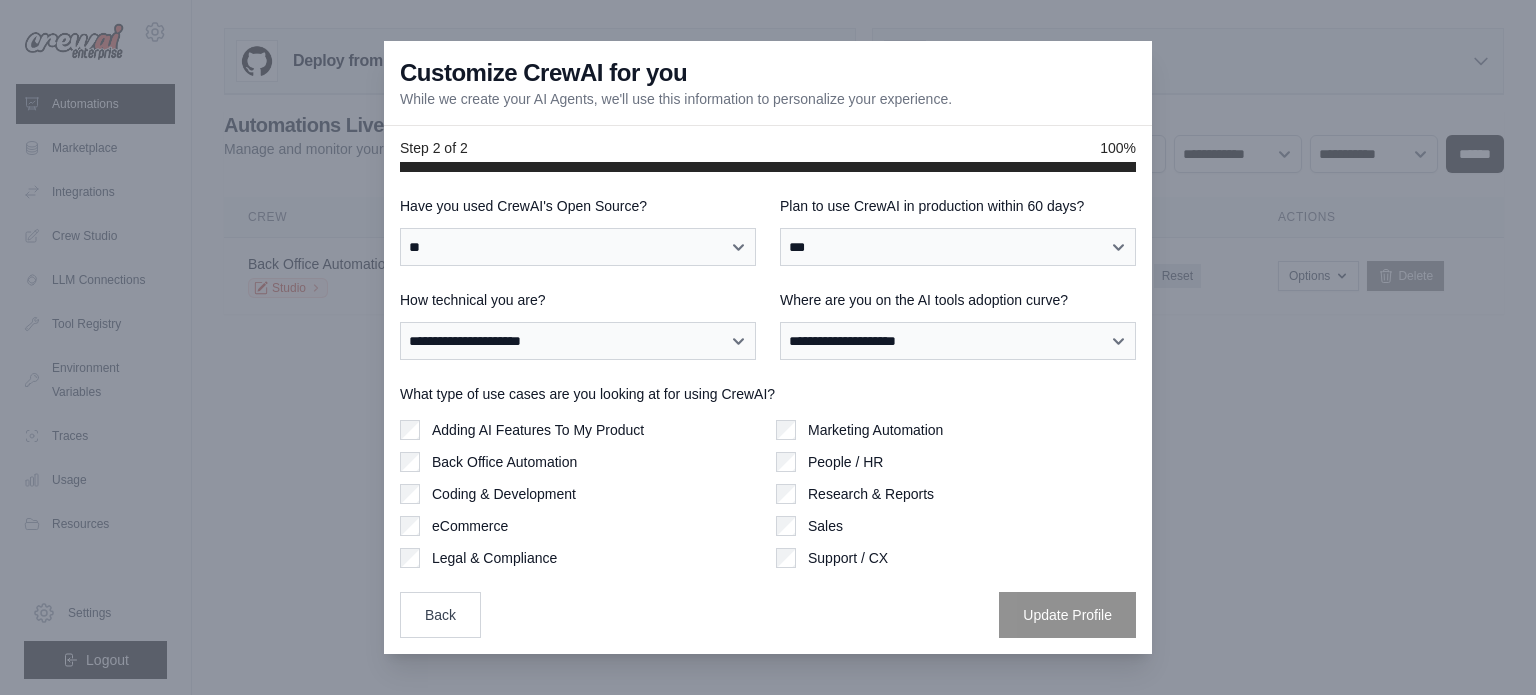 click on "Where are you on the AI tools adoption curve?" at bounding box center (958, 300) 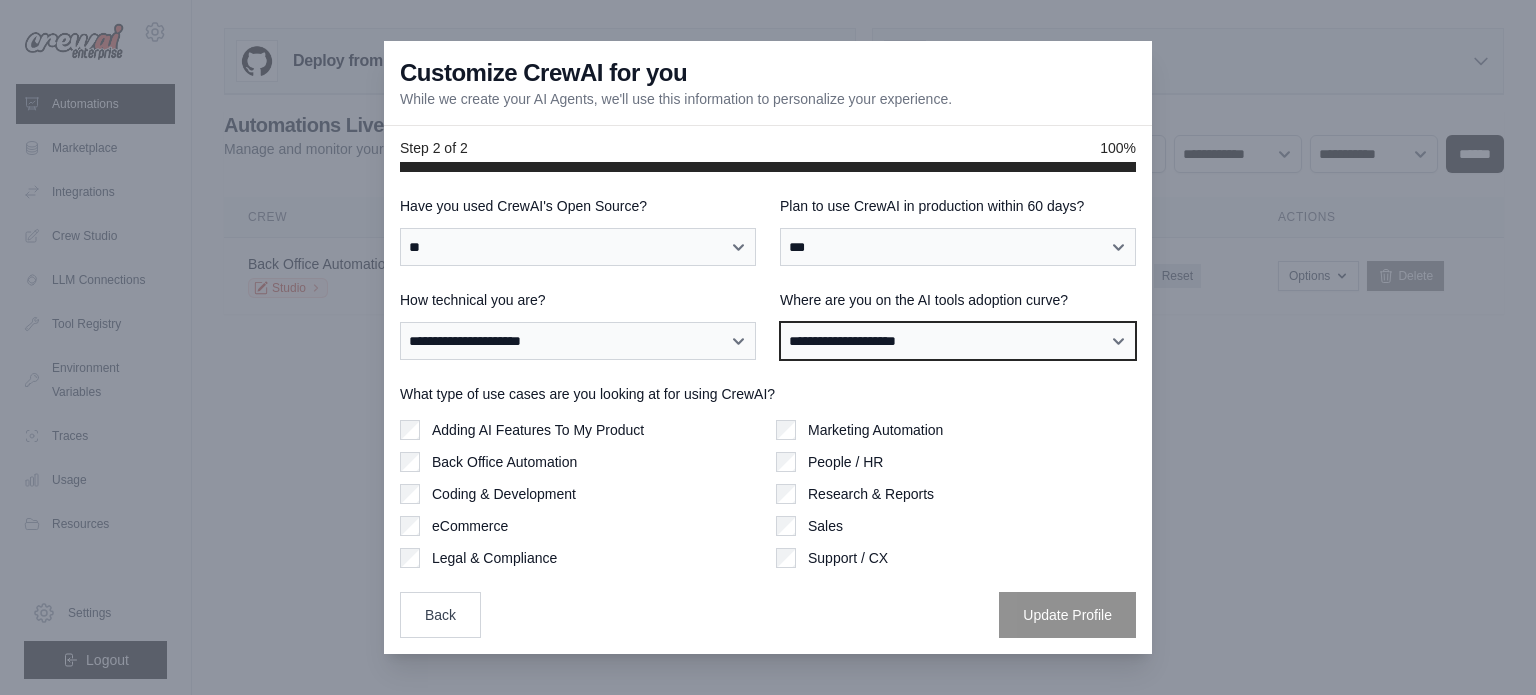 click on "**********" at bounding box center (958, 341) 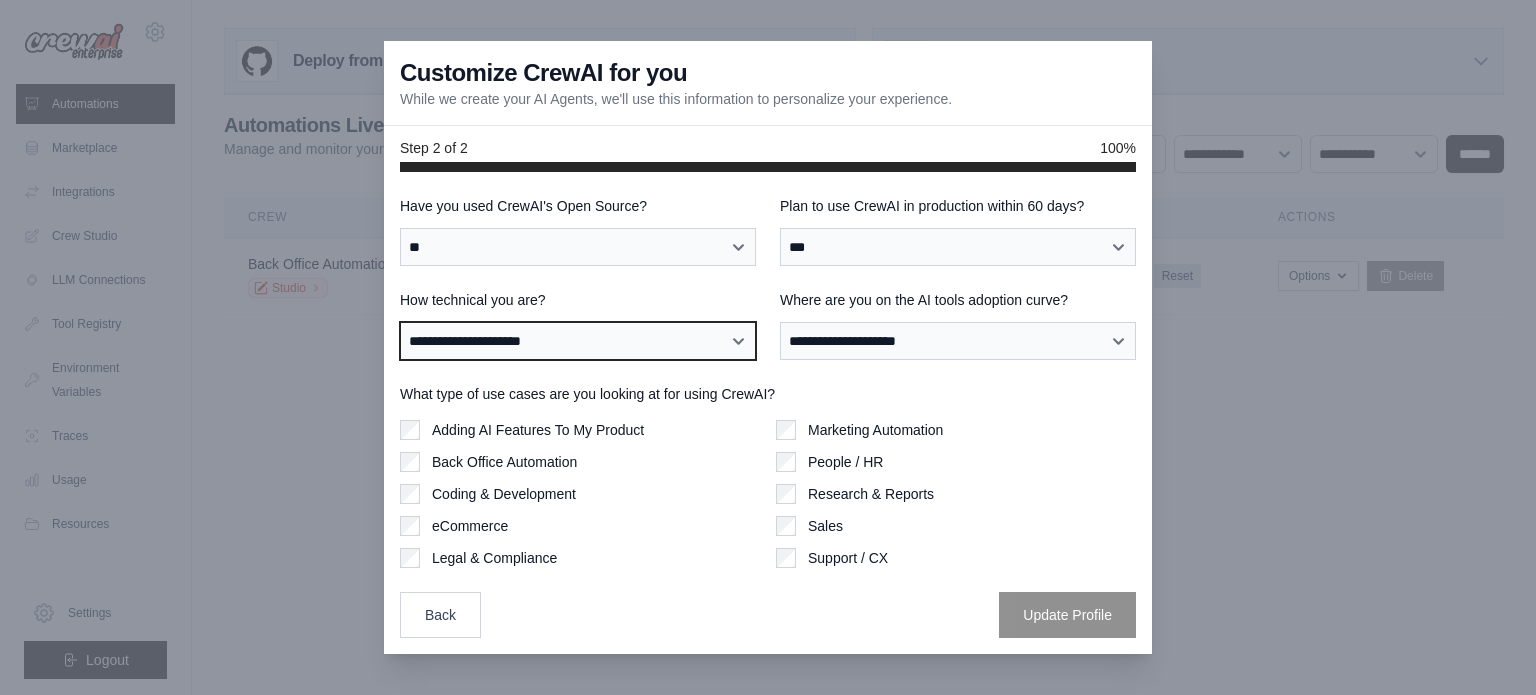 click on "**********" at bounding box center (578, 341) 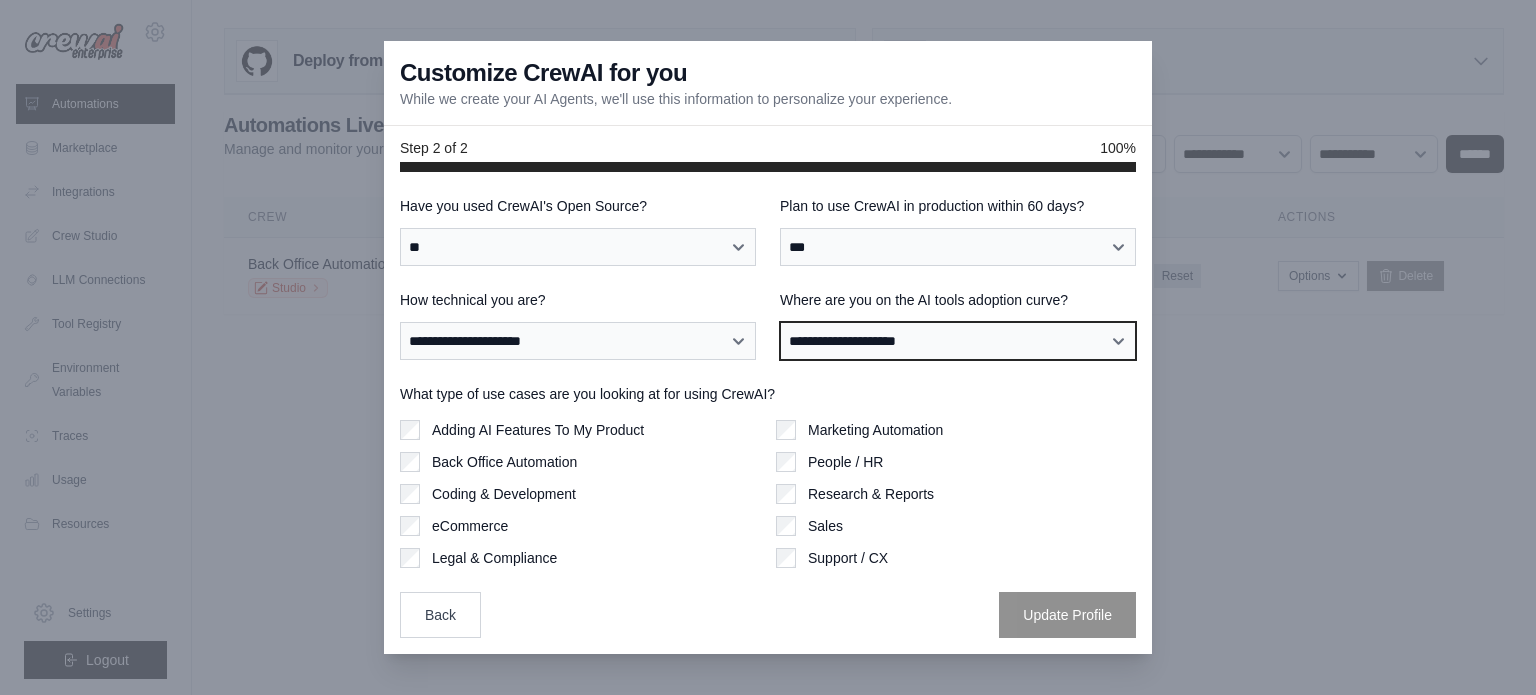 click on "**********" at bounding box center [958, 341] 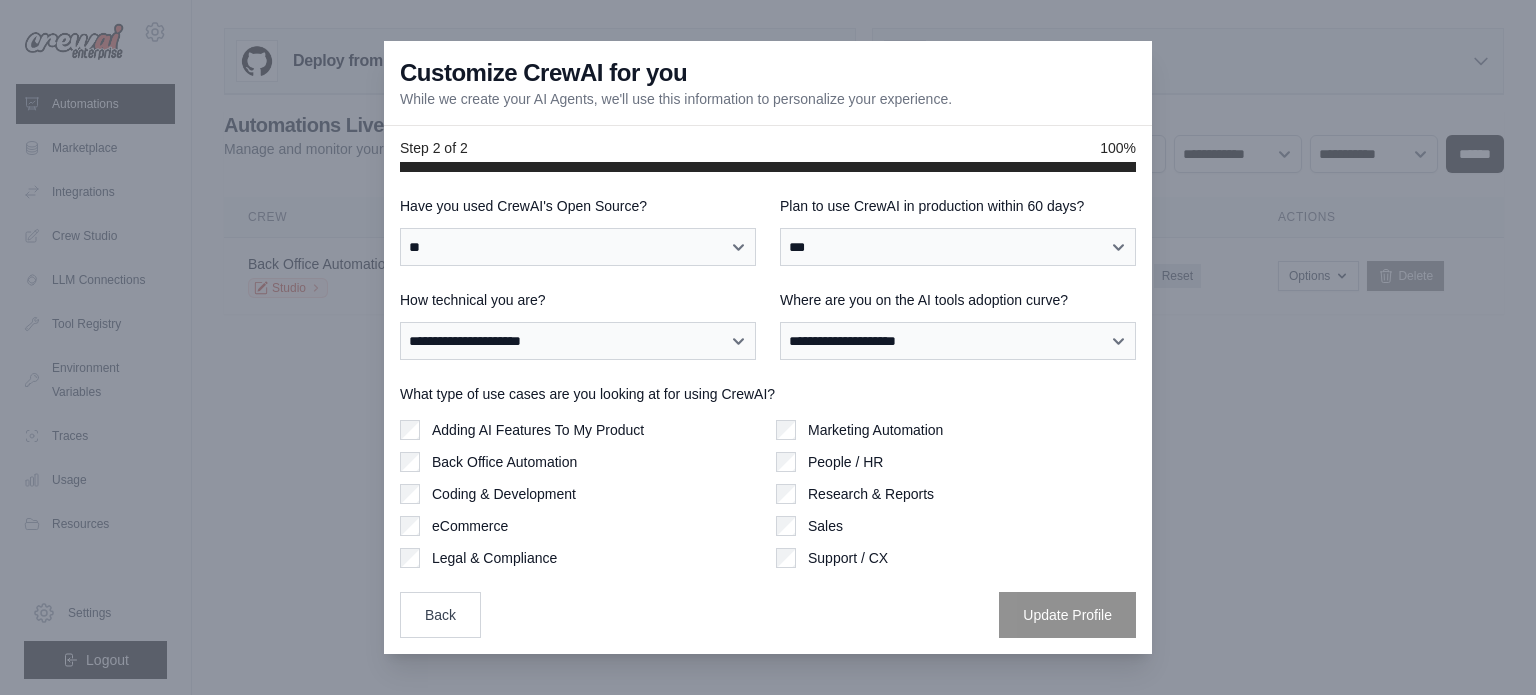 click on "Adding AI Features To My Product" at bounding box center [580, 430] 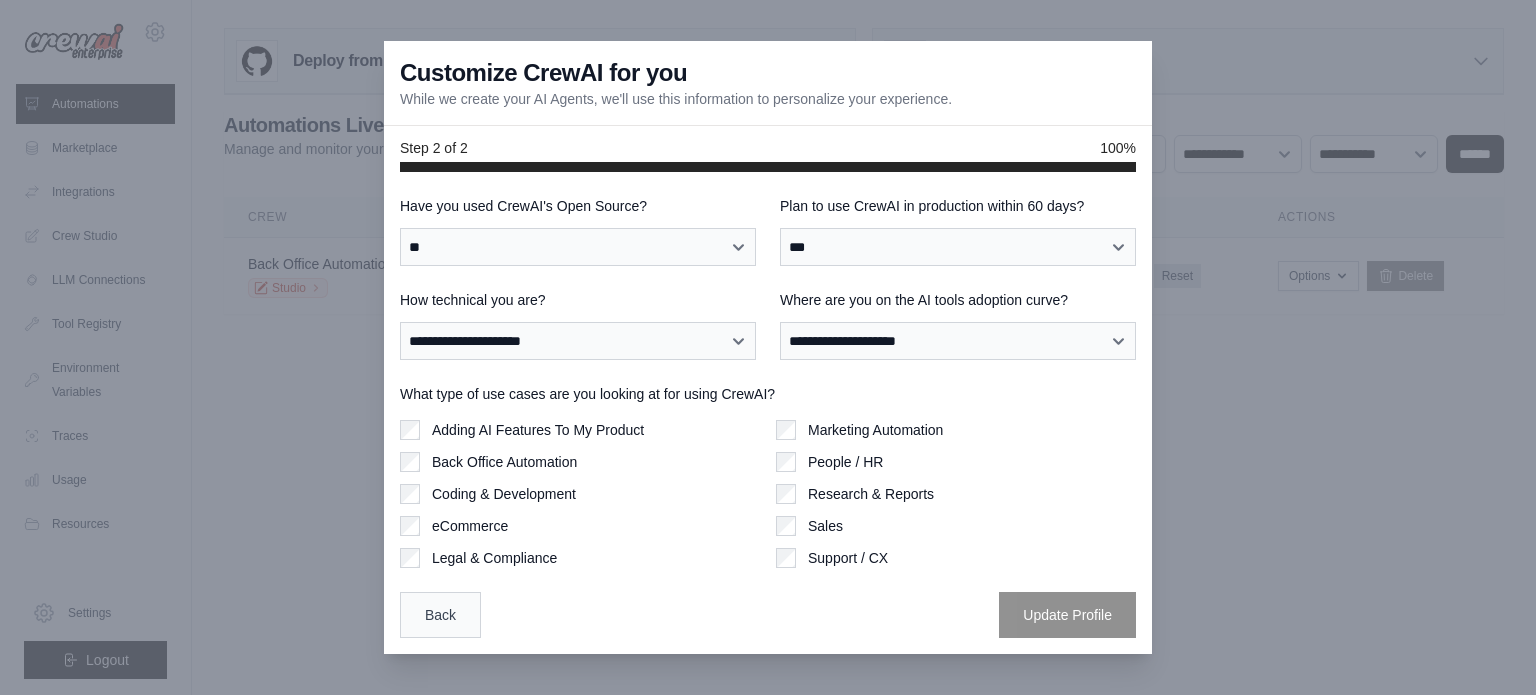click on "Back" at bounding box center [440, 615] 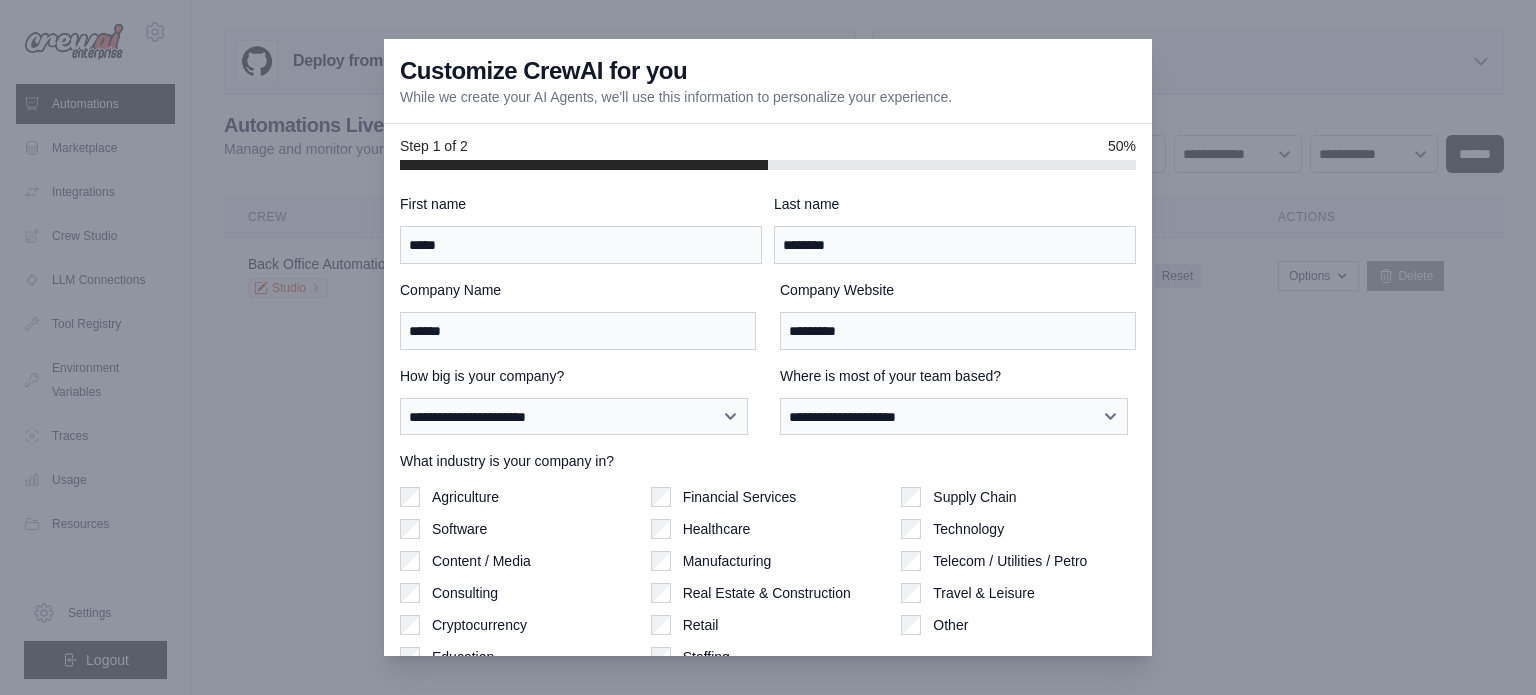 scroll, scrollTop: 86, scrollLeft: 0, axis: vertical 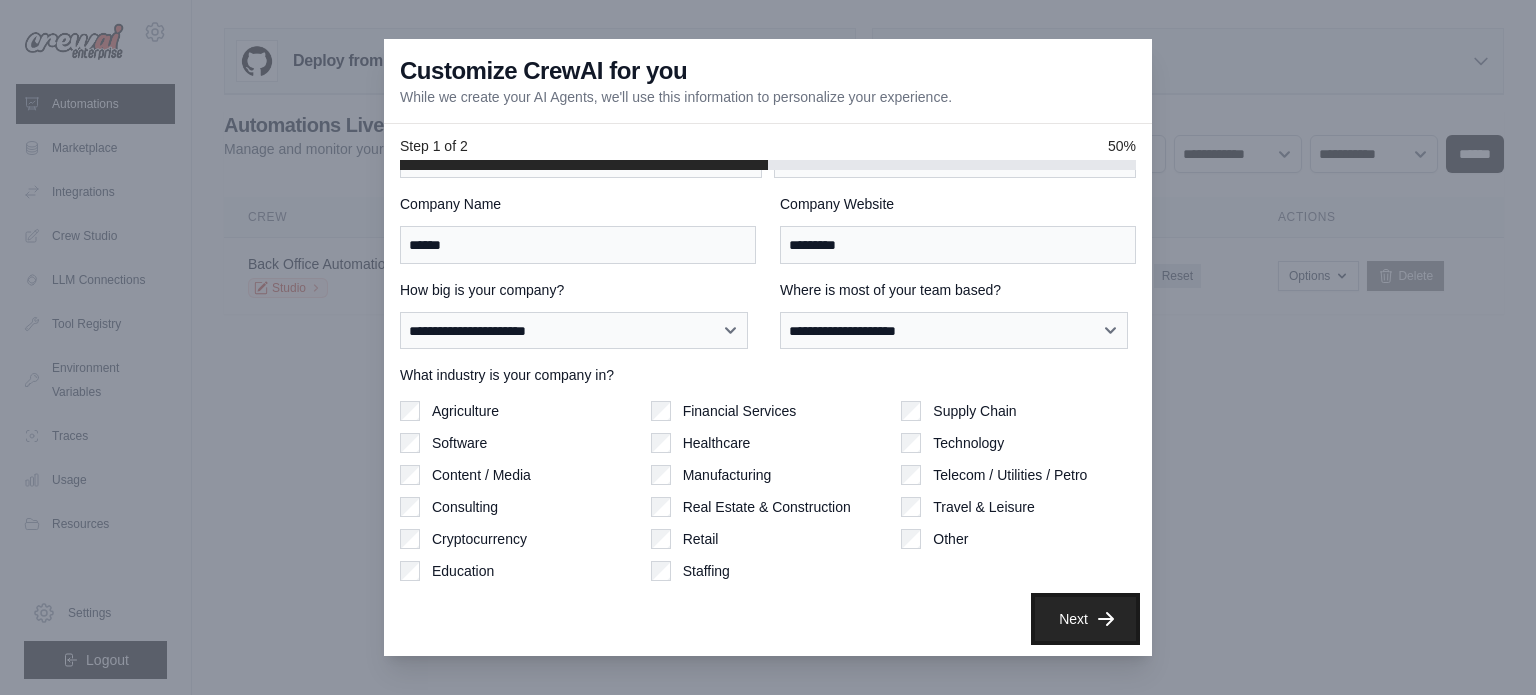 click on "Next" at bounding box center [1085, 619] 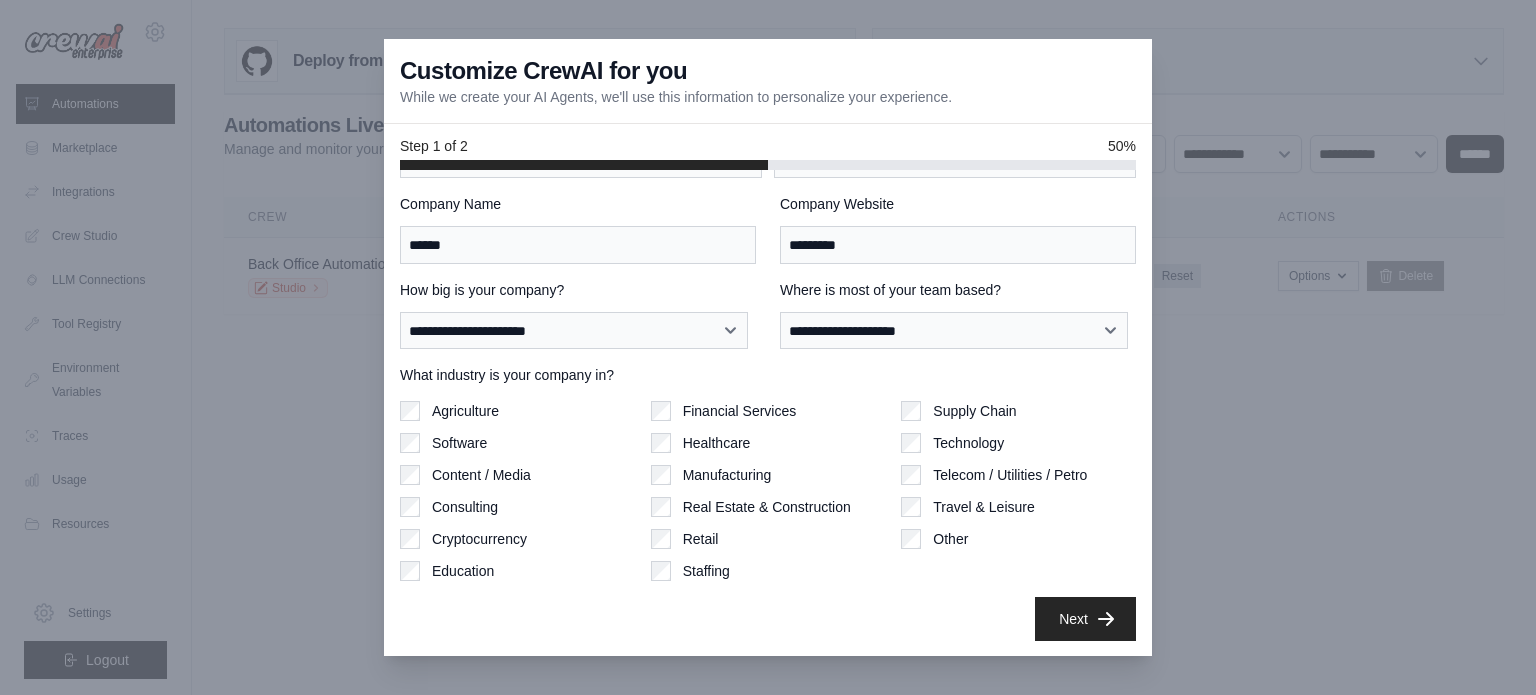 scroll, scrollTop: 0, scrollLeft: 0, axis: both 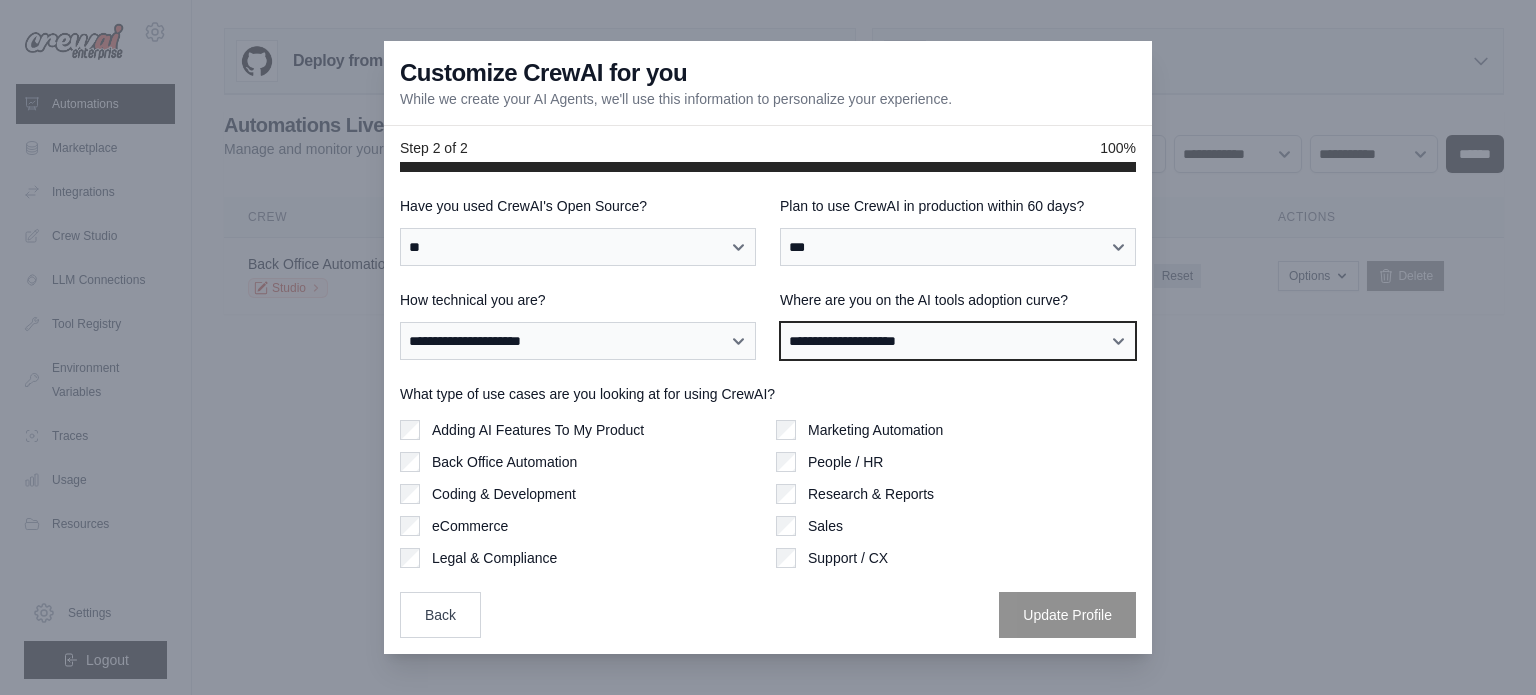 click on "**********" at bounding box center [958, 341] 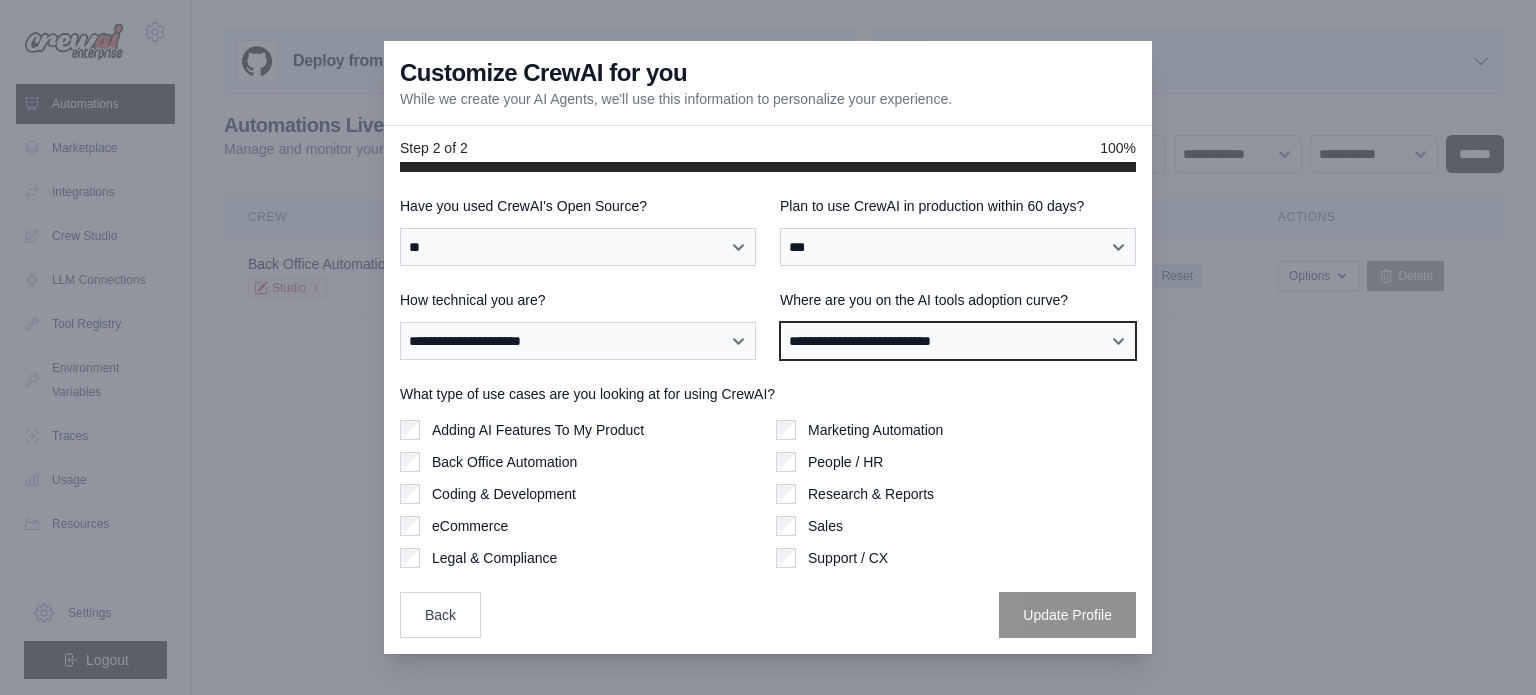 click on "**********" at bounding box center [958, 341] 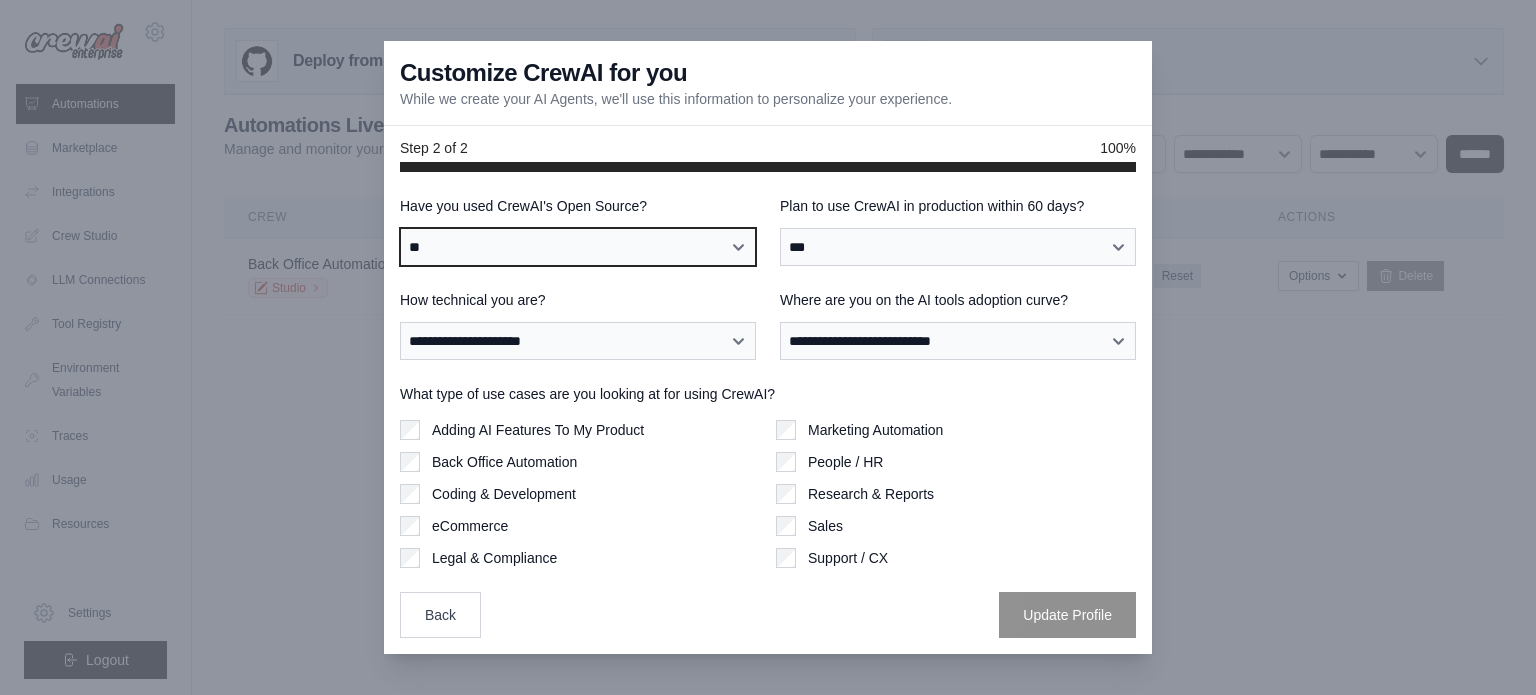 click on "**********" at bounding box center [578, 247] 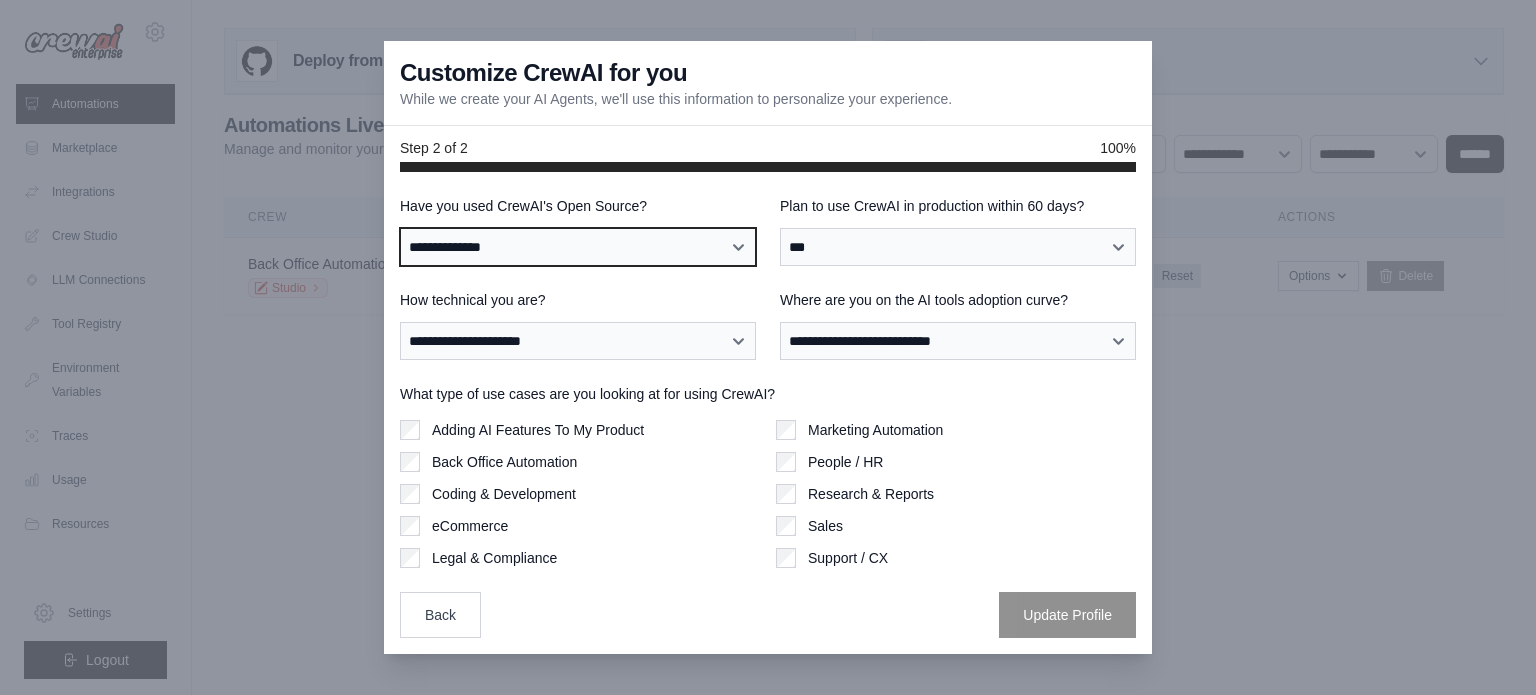 click on "**********" at bounding box center (578, 247) 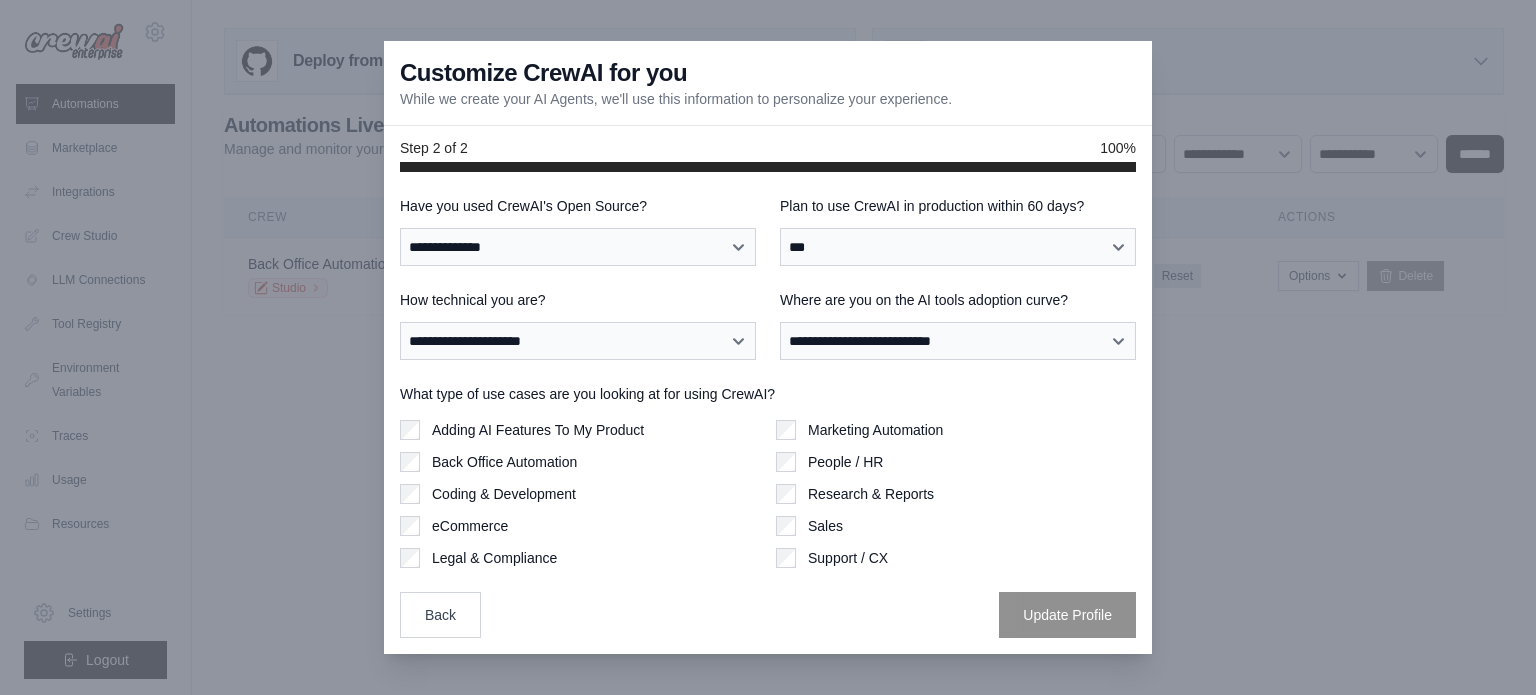 click at bounding box center [768, 347] 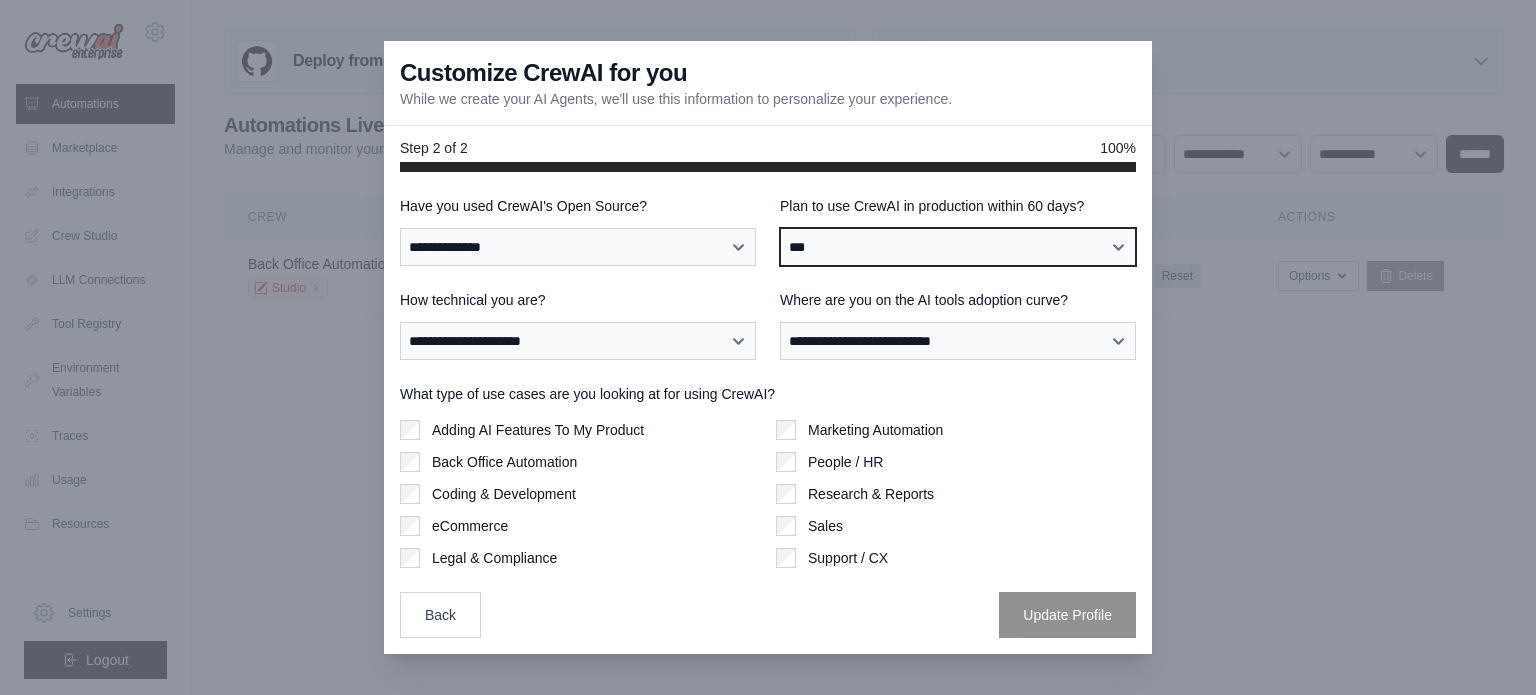 click on "**********" at bounding box center (958, 247) 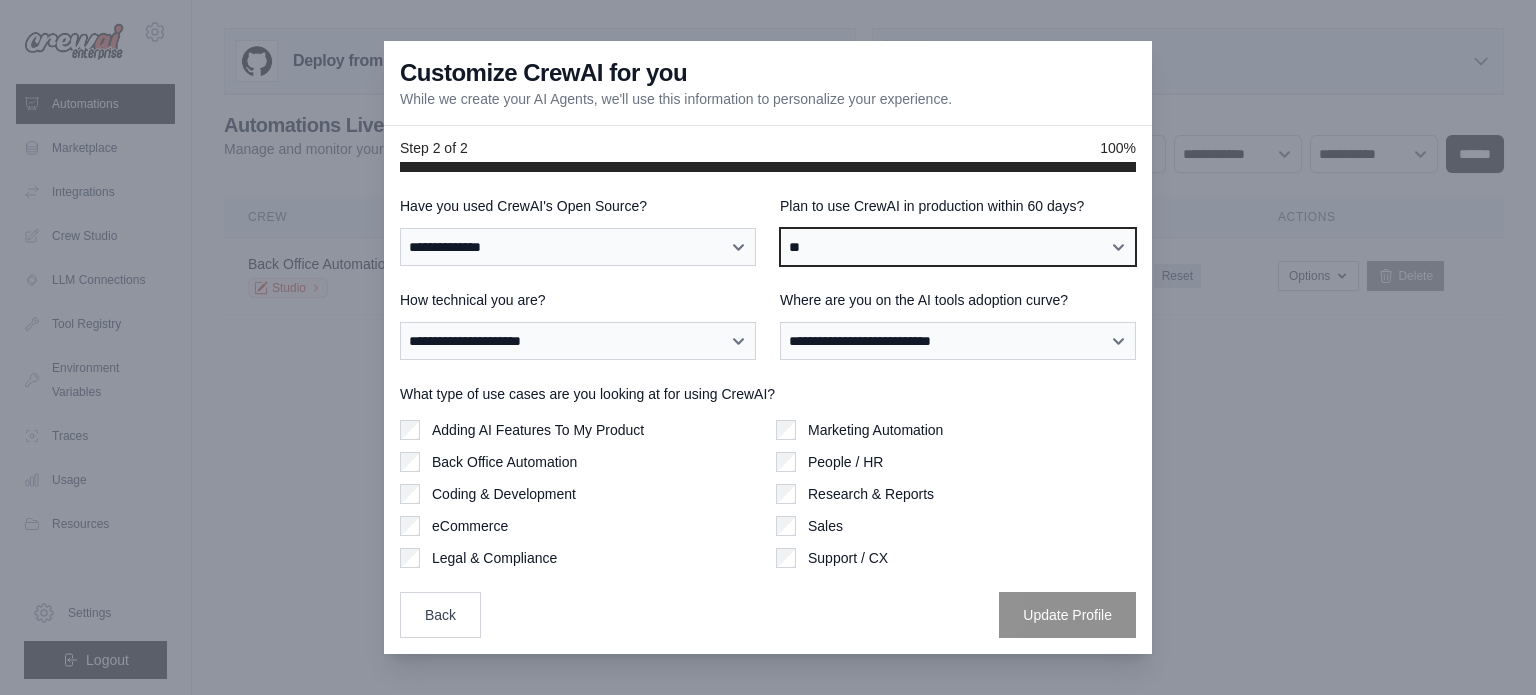 click on "**********" at bounding box center (958, 247) 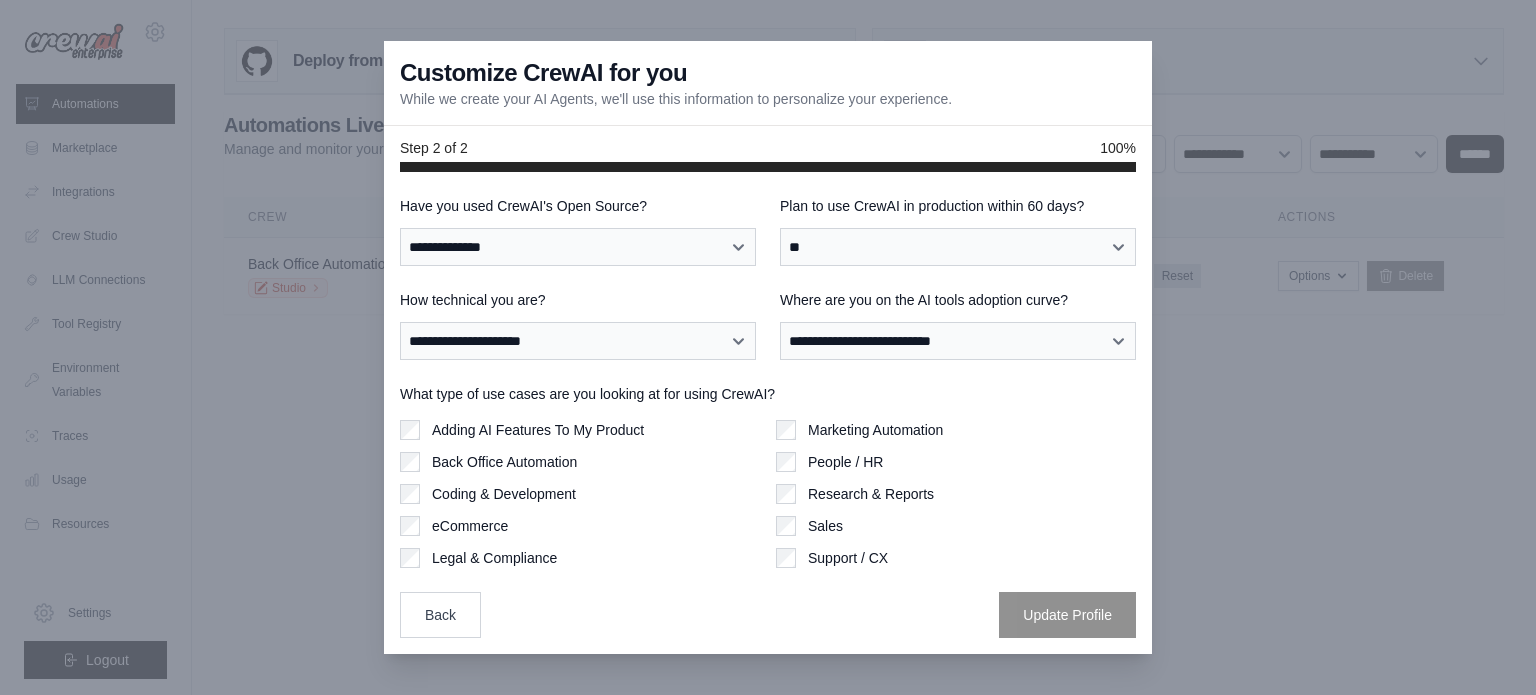 click on "**********" at bounding box center [768, 416] 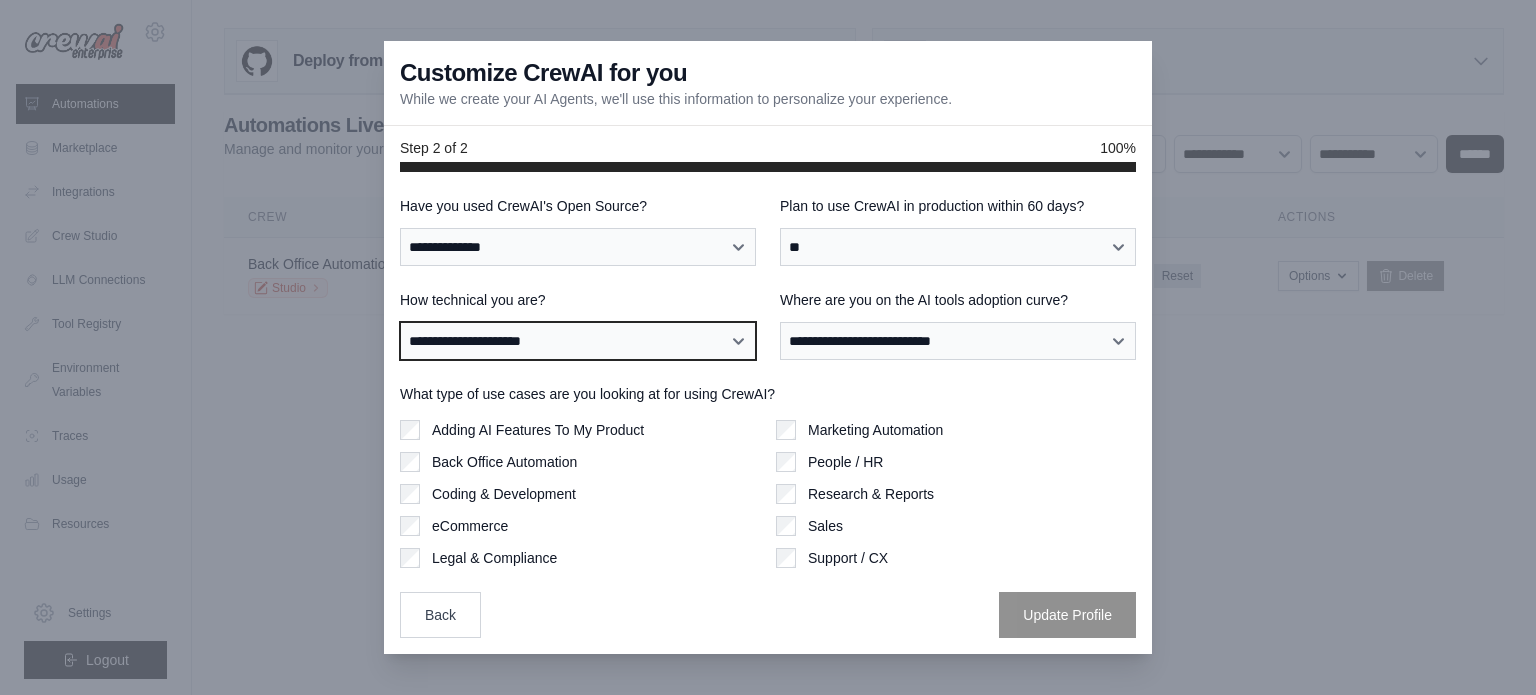 click on "**********" at bounding box center [578, 341] 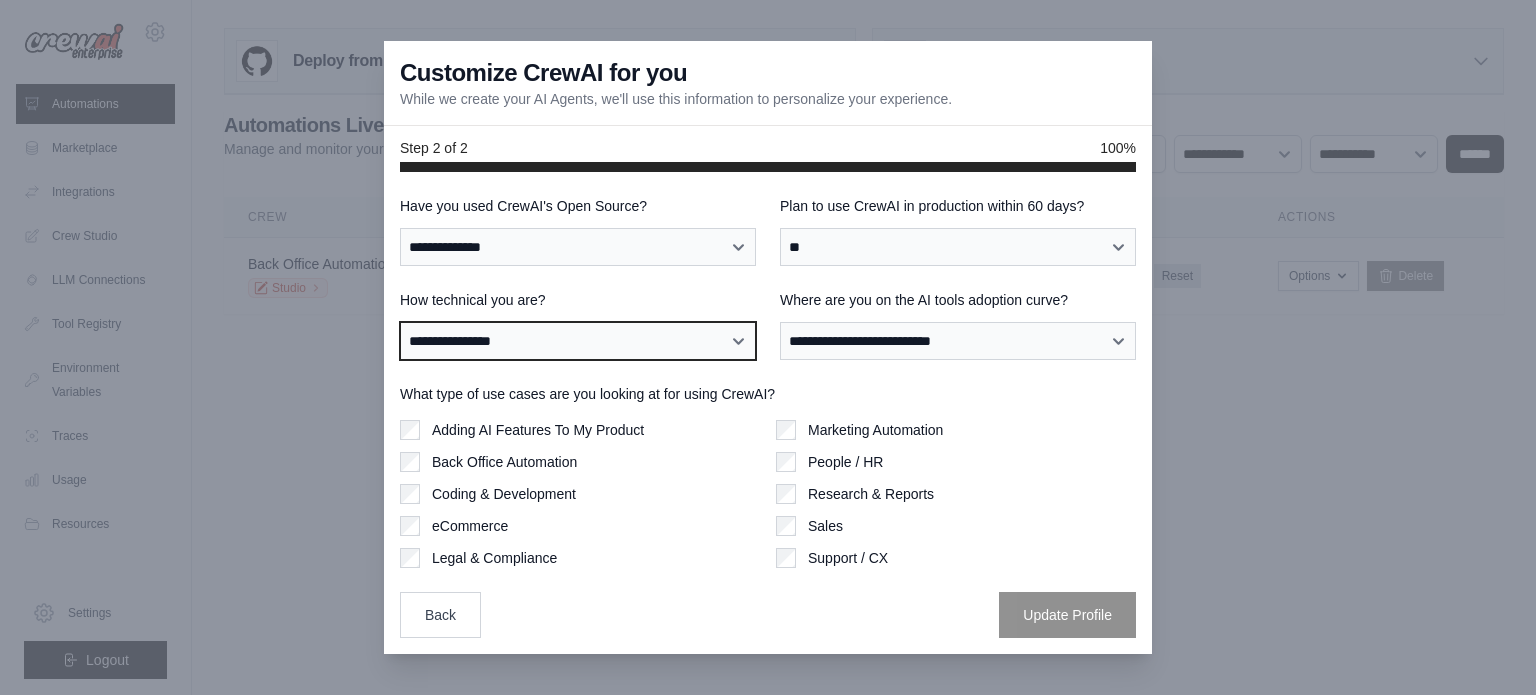 click on "**********" at bounding box center (578, 341) 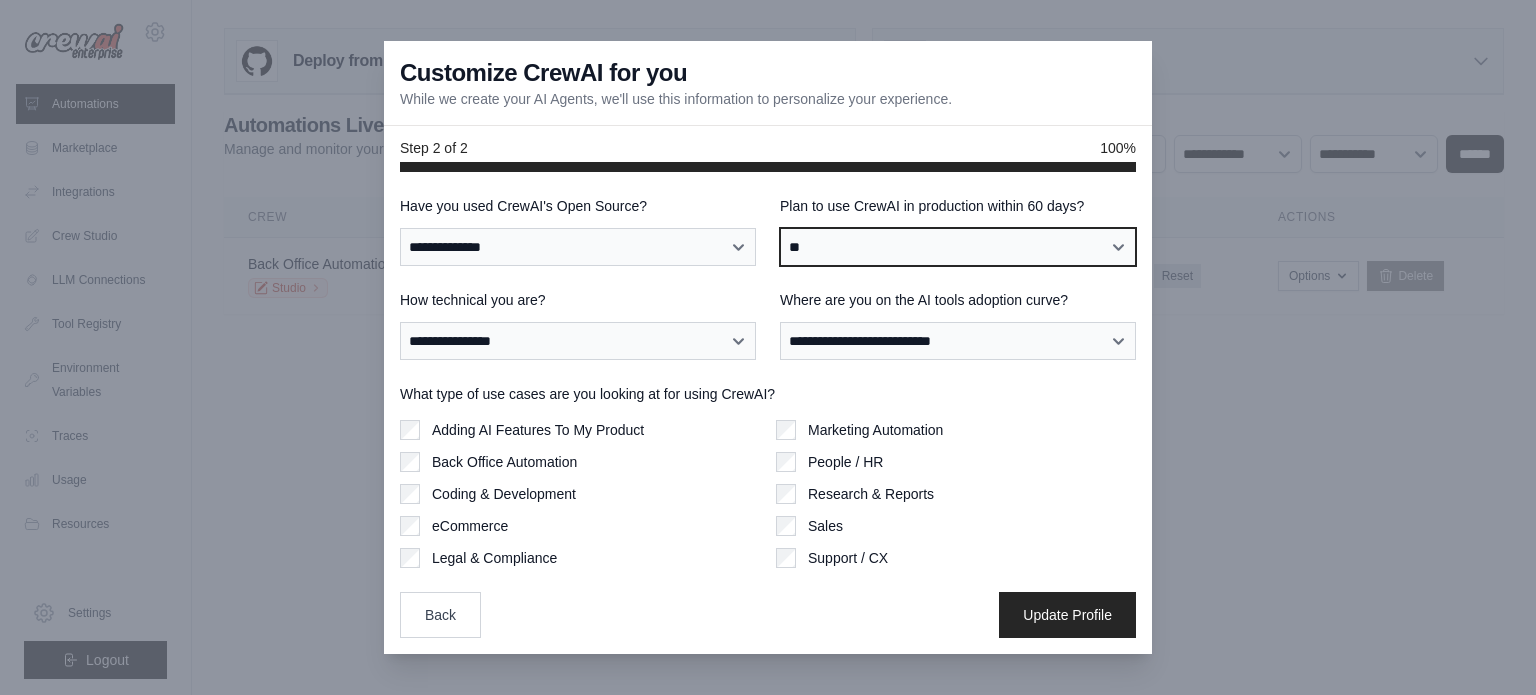 click on "**********" at bounding box center [958, 247] 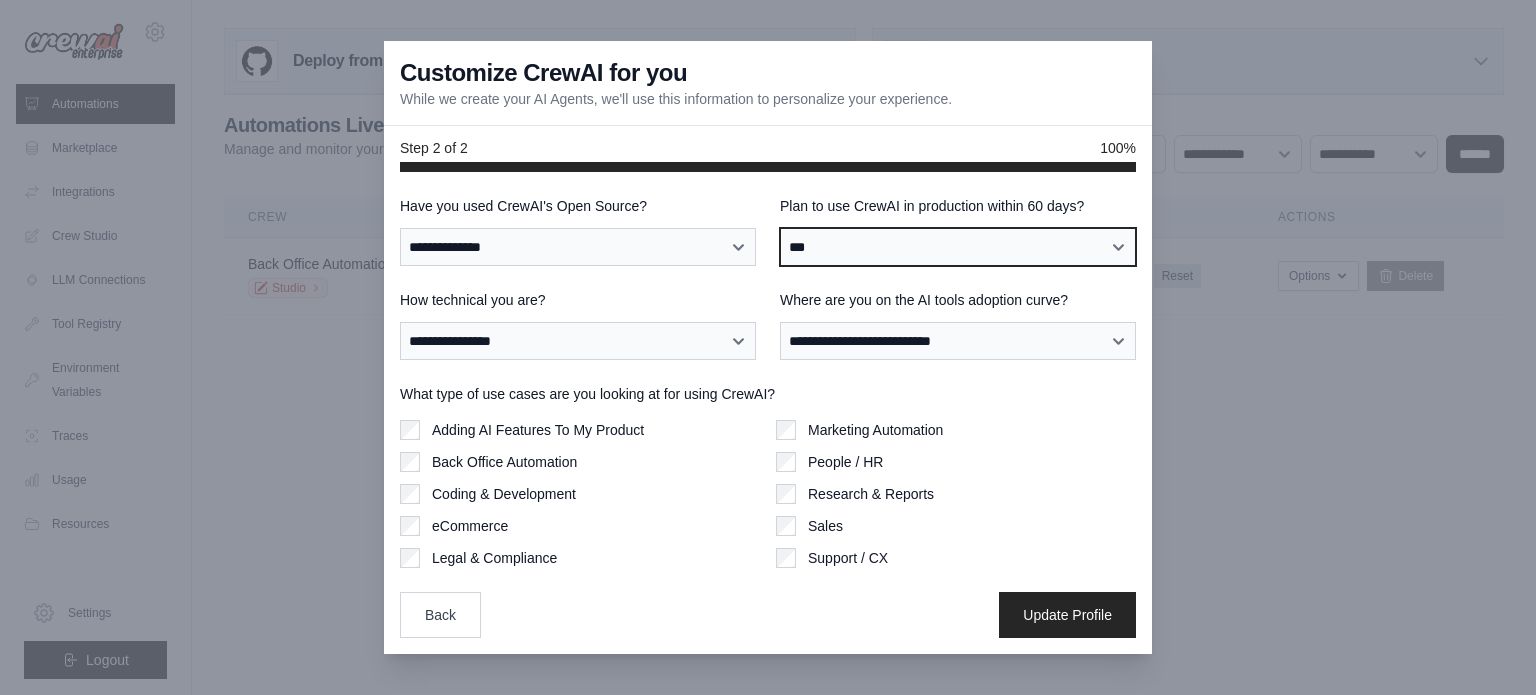 click on "**********" at bounding box center [958, 247] 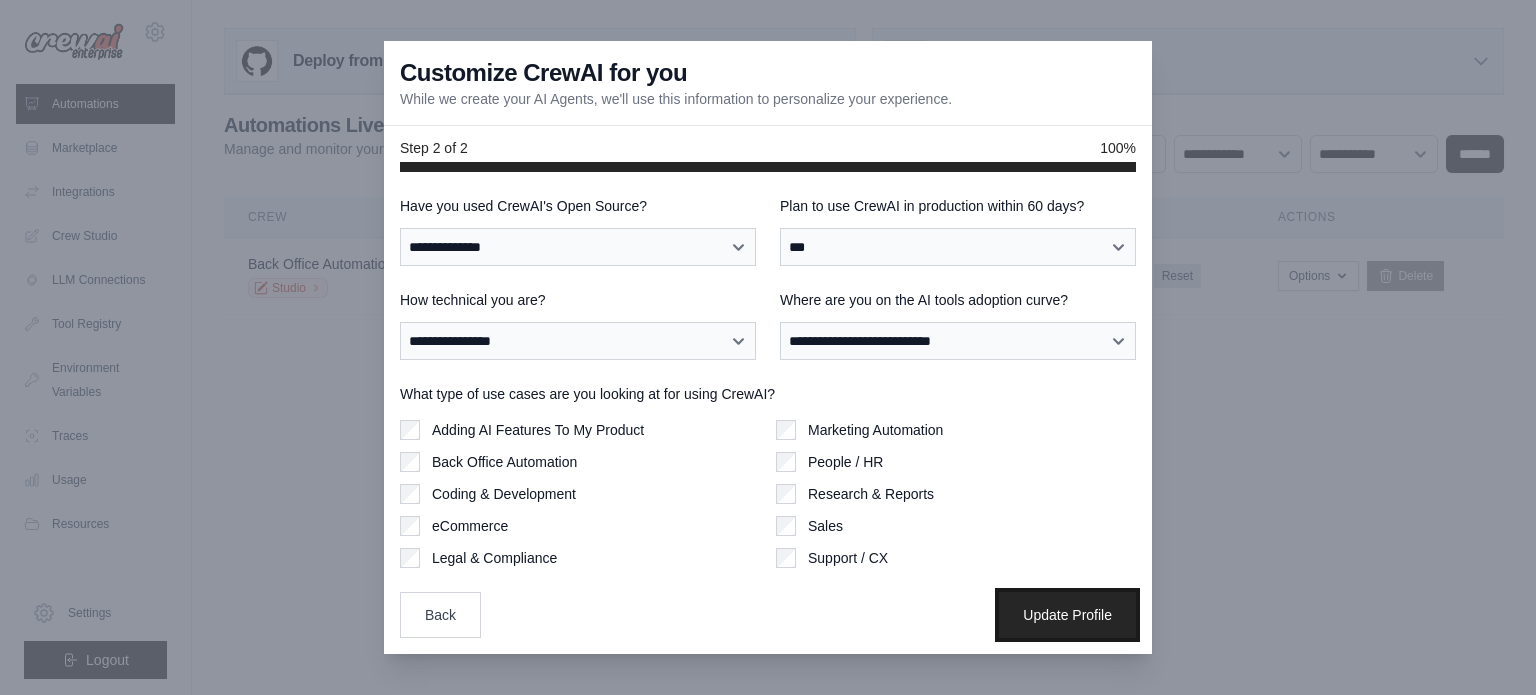 click on "Update Profile" at bounding box center (1067, 615) 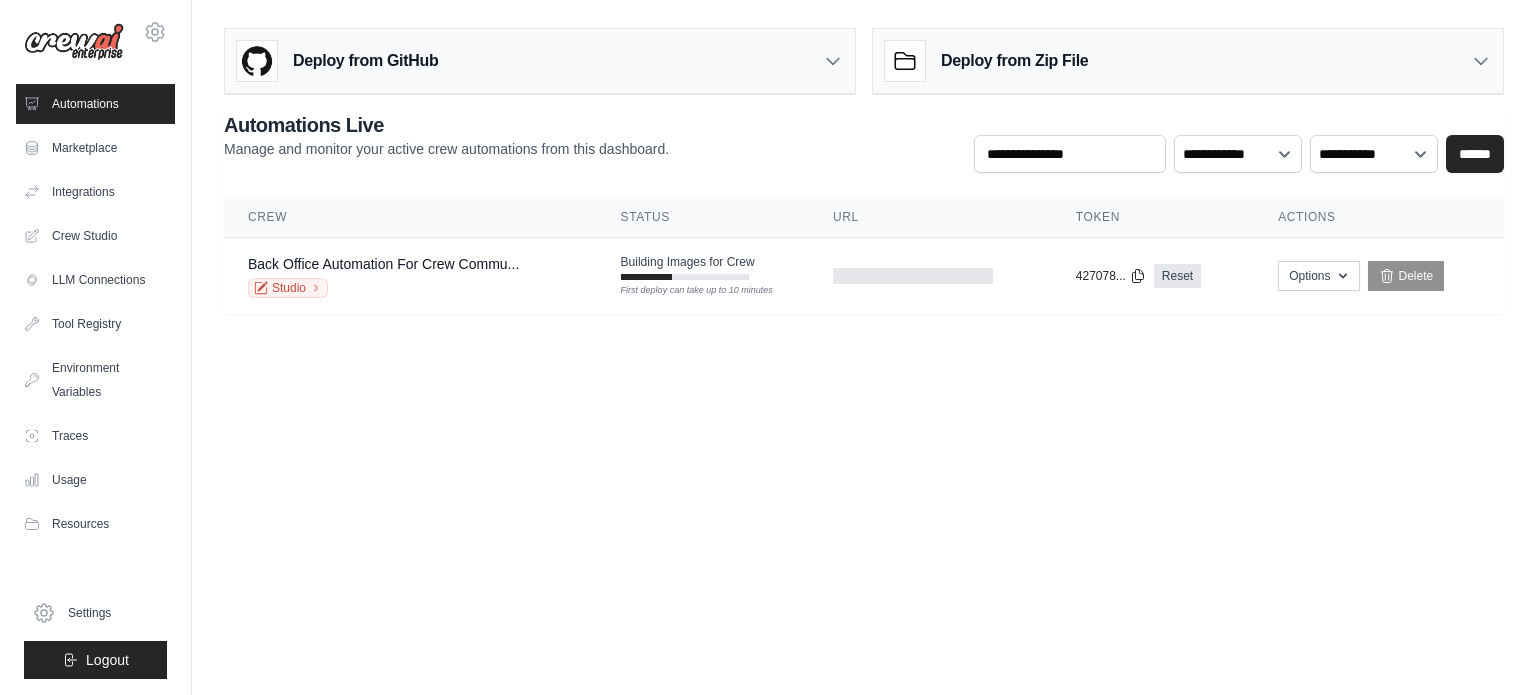 scroll, scrollTop: 0, scrollLeft: 0, axis: both 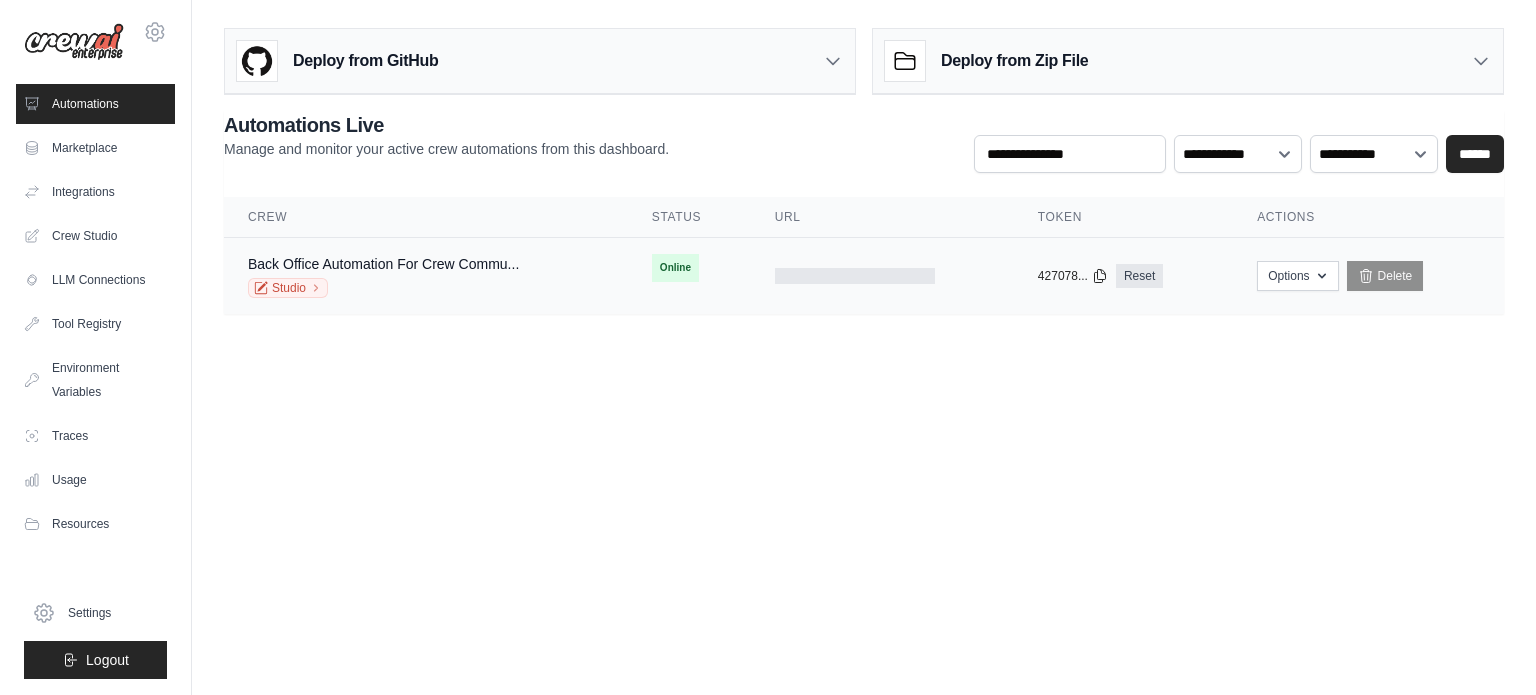 click on "Online" at bounding box center (675, 268) 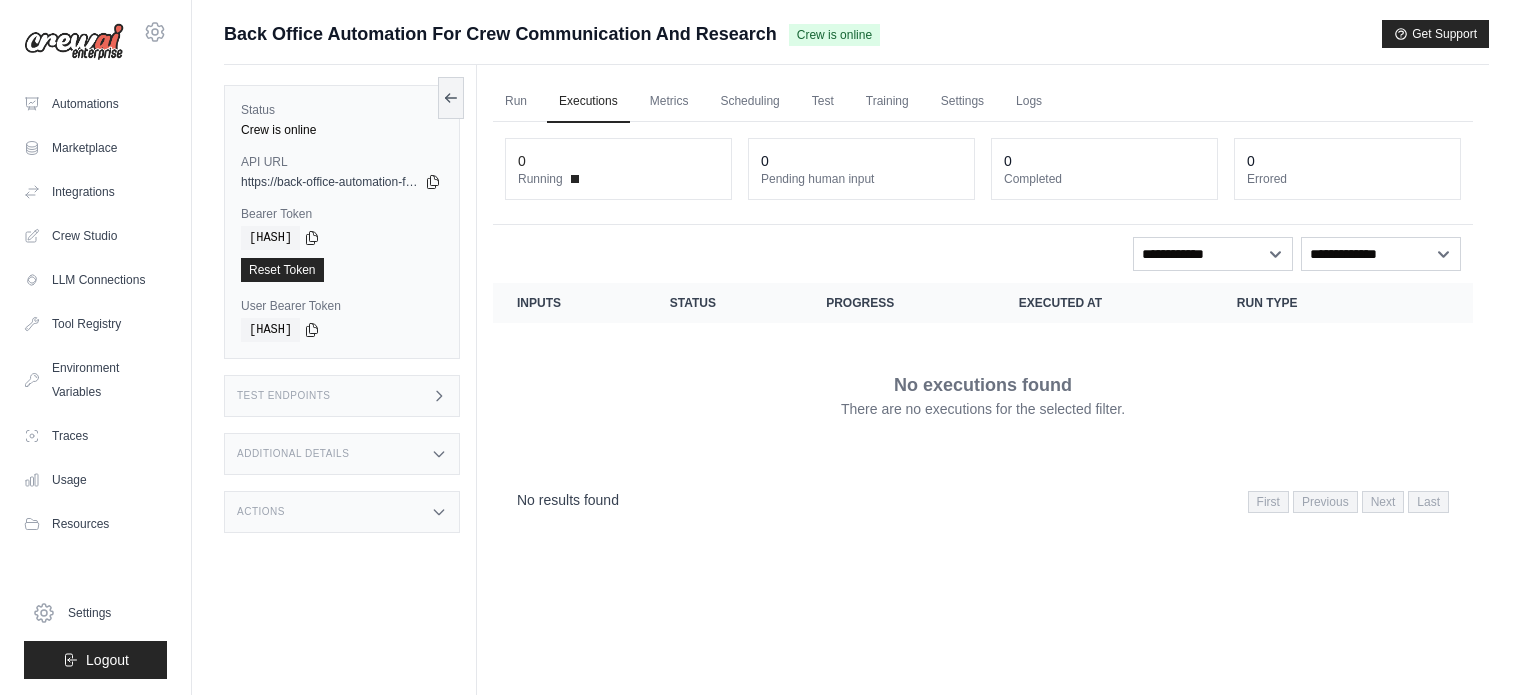 scroll, scrollTop: 0, scrollLeft: 0, axis: both 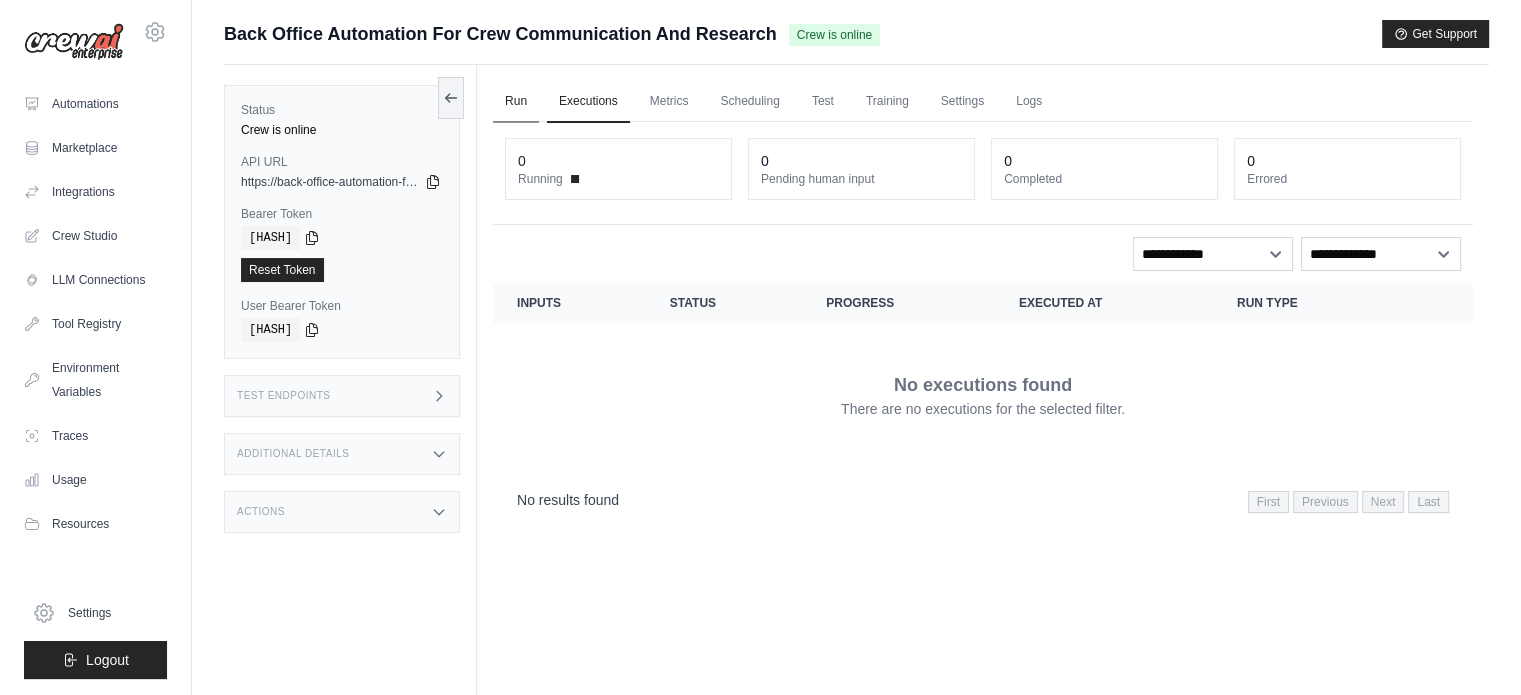 click on "Run" at bounding box center (516, 102) 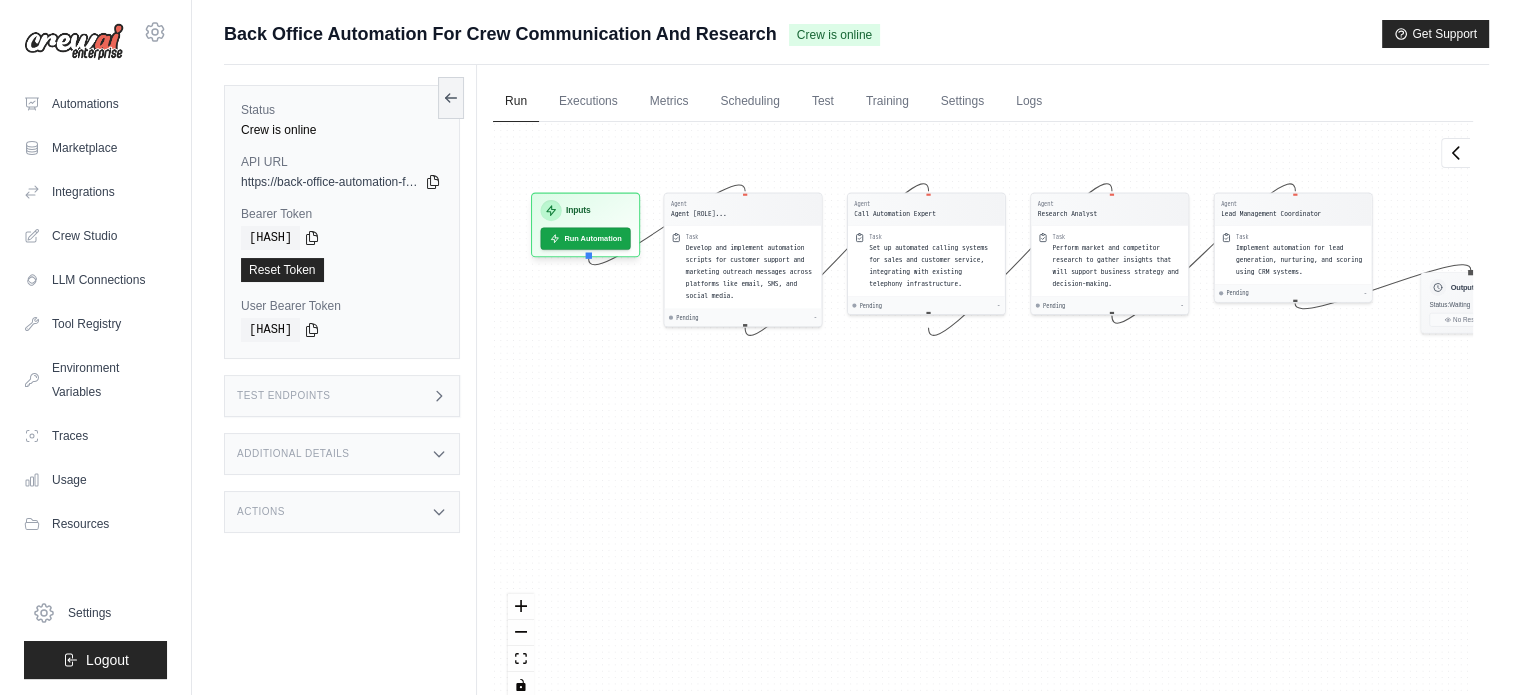 drag, startPoint x: 769, startPoint y: 603, endPoint x: 796, endPoint y: 459, distance: 146.50938 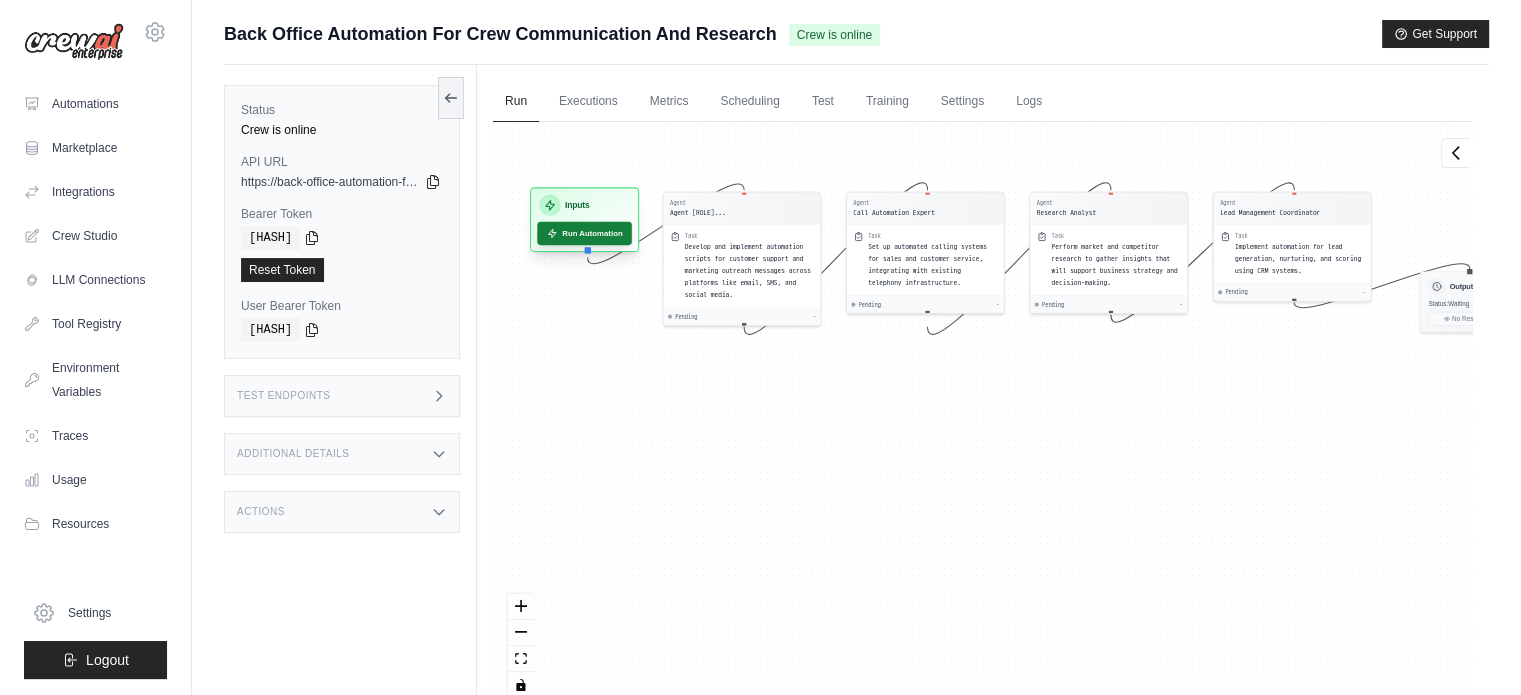 click on "Run Automation" at bounding box center (584, 233) 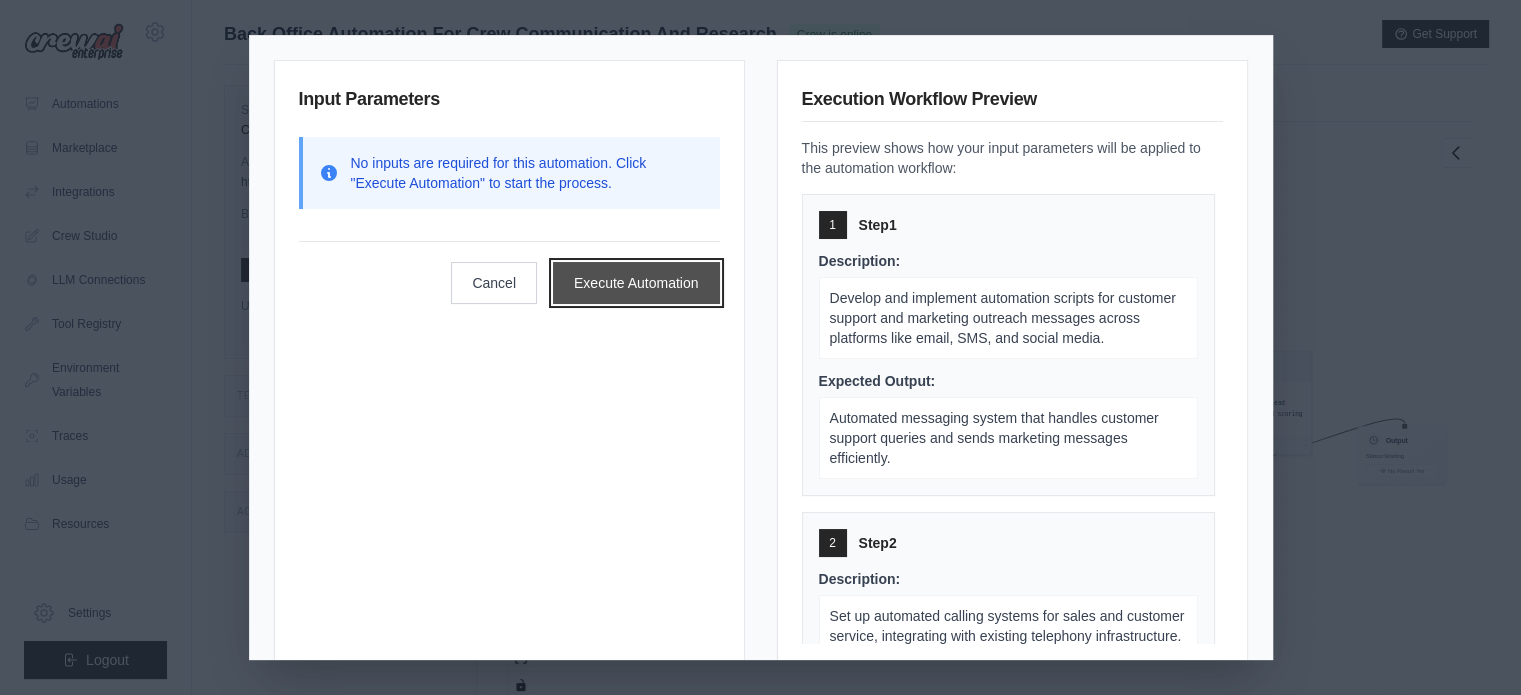 click on "Execute Automation" at bounding box center [636, 283] 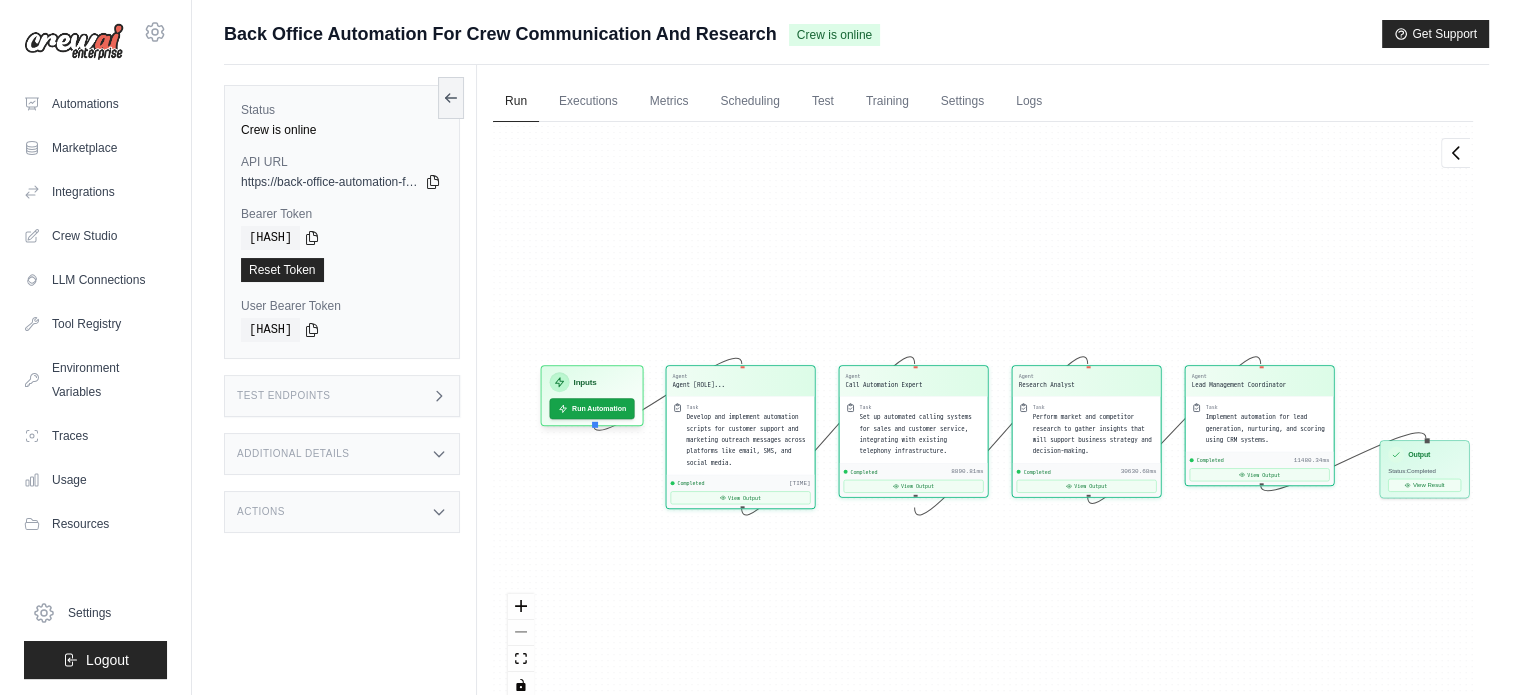 scroll, scrollTop: 8507, scrollLeft: 0, axis: vertical 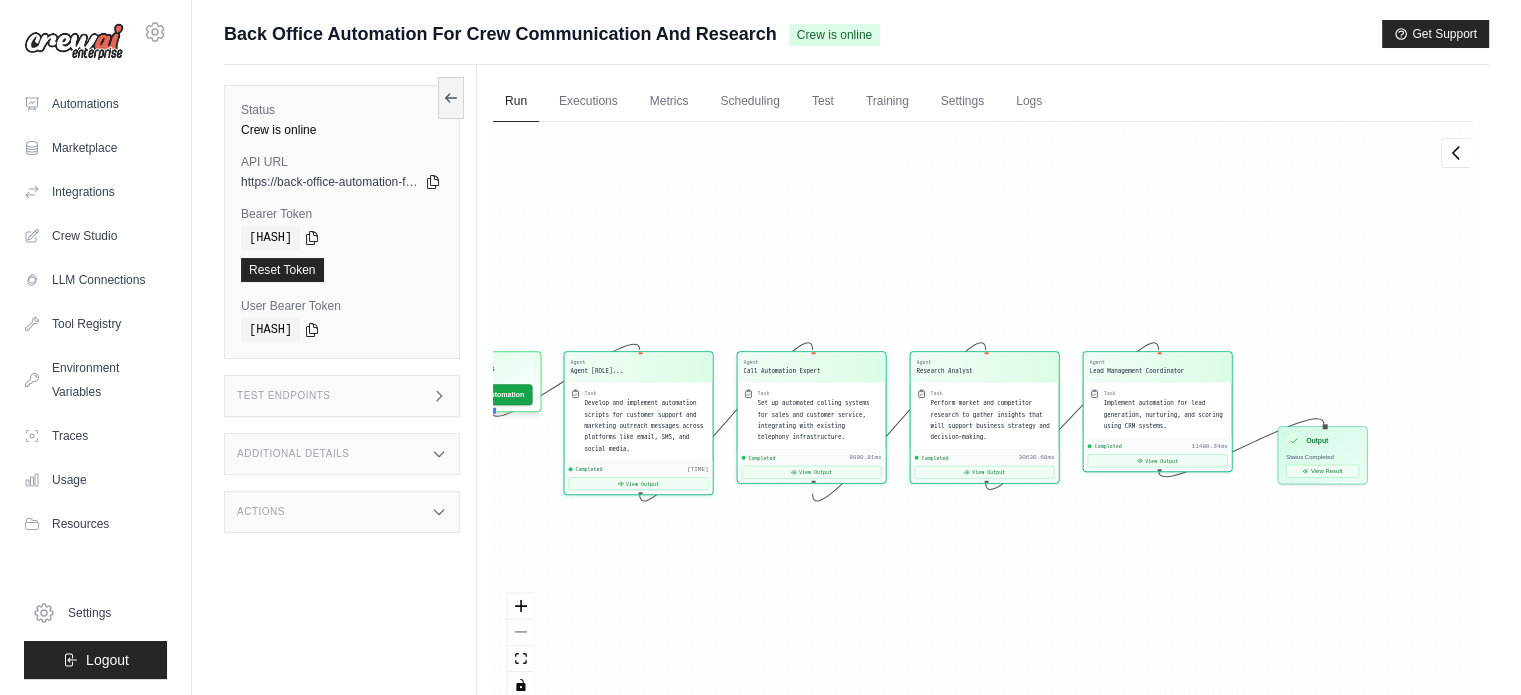drag, startPoint x: 1178, startPoint y: 631, endPoint x: 1075, endPoint y: 617, distance: 103.947105 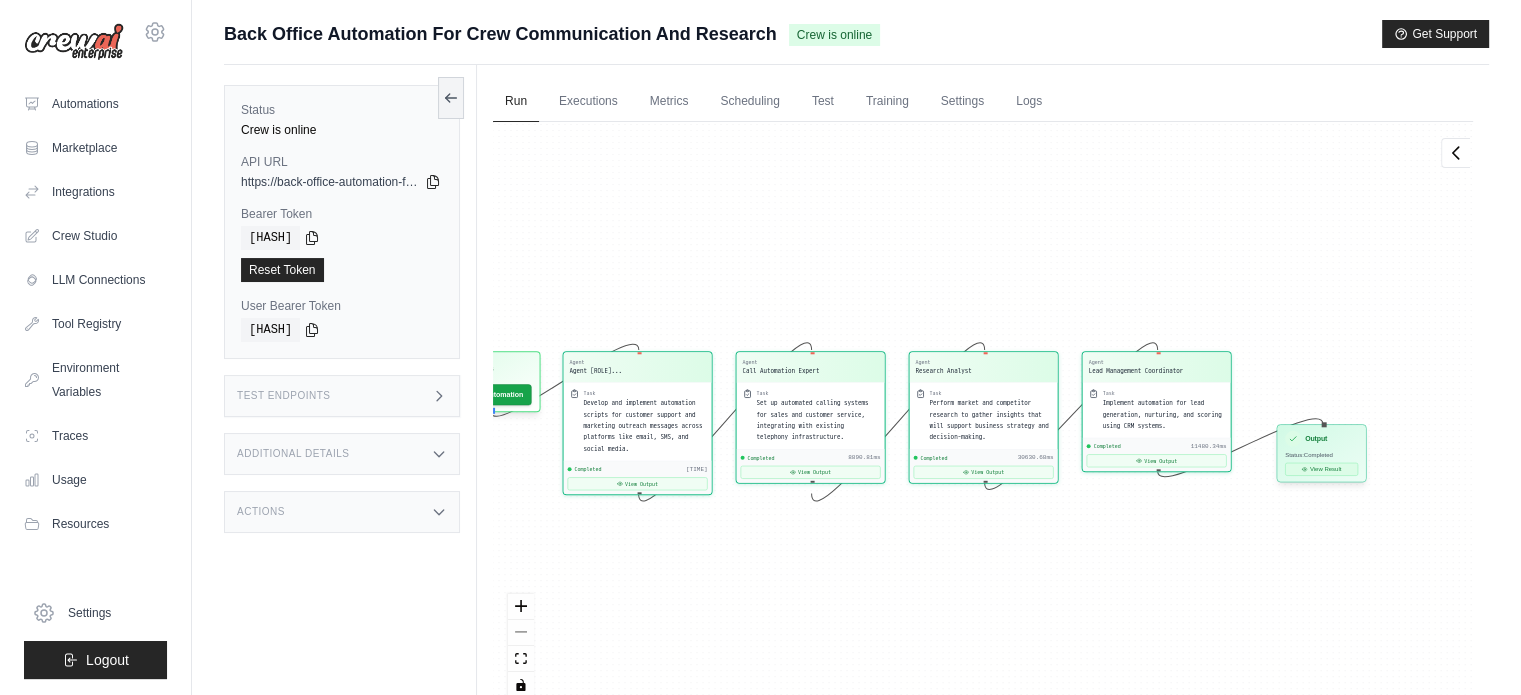 click on "View Result" at bounding box center [1321, 469] 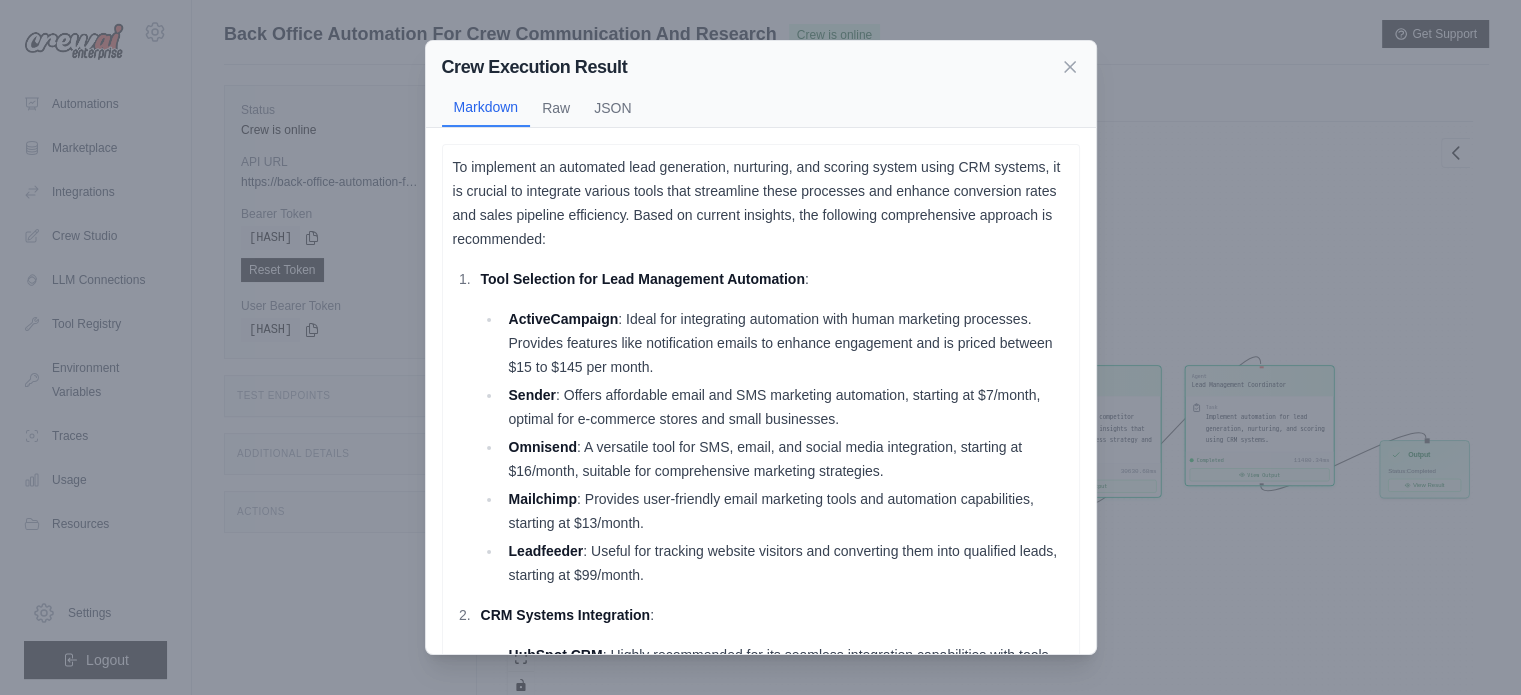 click on "To implement an automated lead generation, nurturing, and scoring system using CRM systems, it is crucial to integrate various tools that streamline these processes and enhance conversion rates and sales pipeline efficiency. Based on current insights, the following comprehensive approach is recommended:" at bounding box center (761, 203) 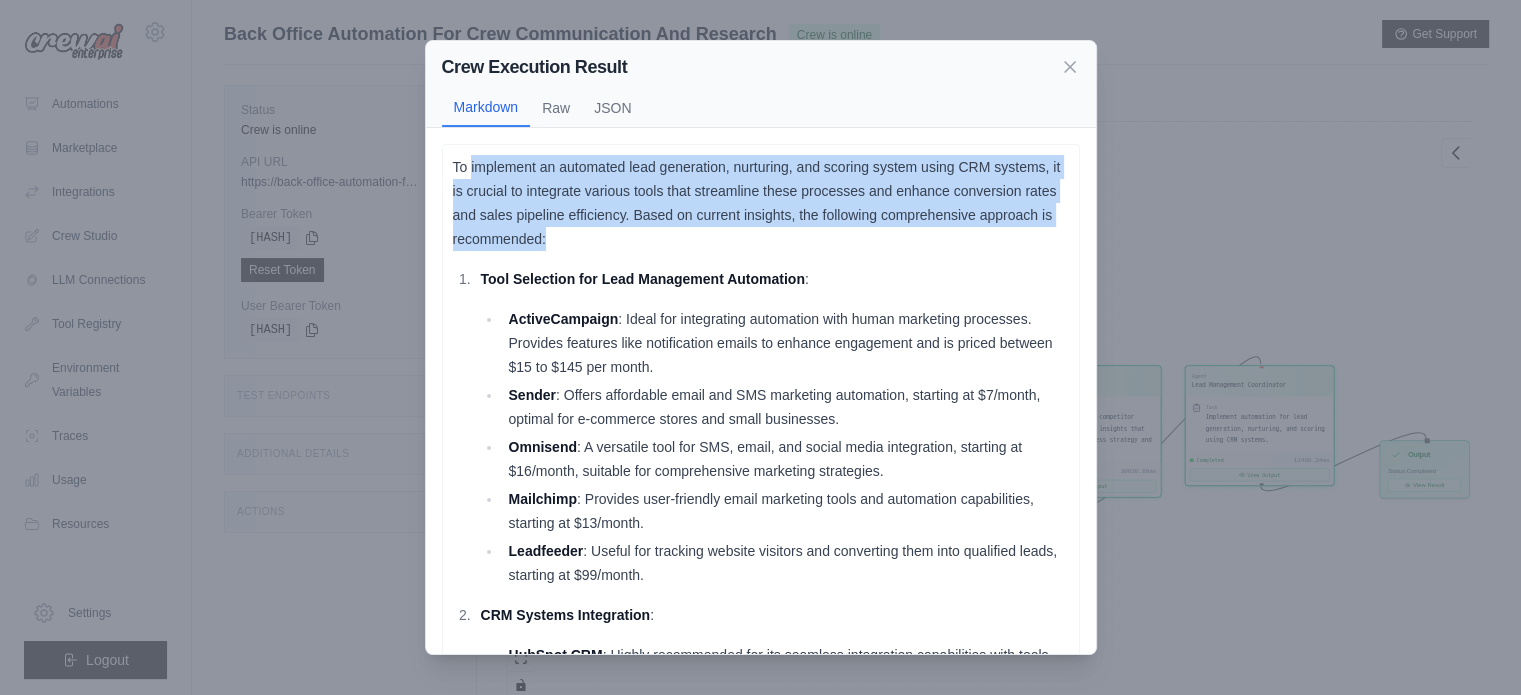 drag, startPoint x: 476, startPoint y: 167, endPoint x: 796, endPoint y: 247, distance: 329.84845 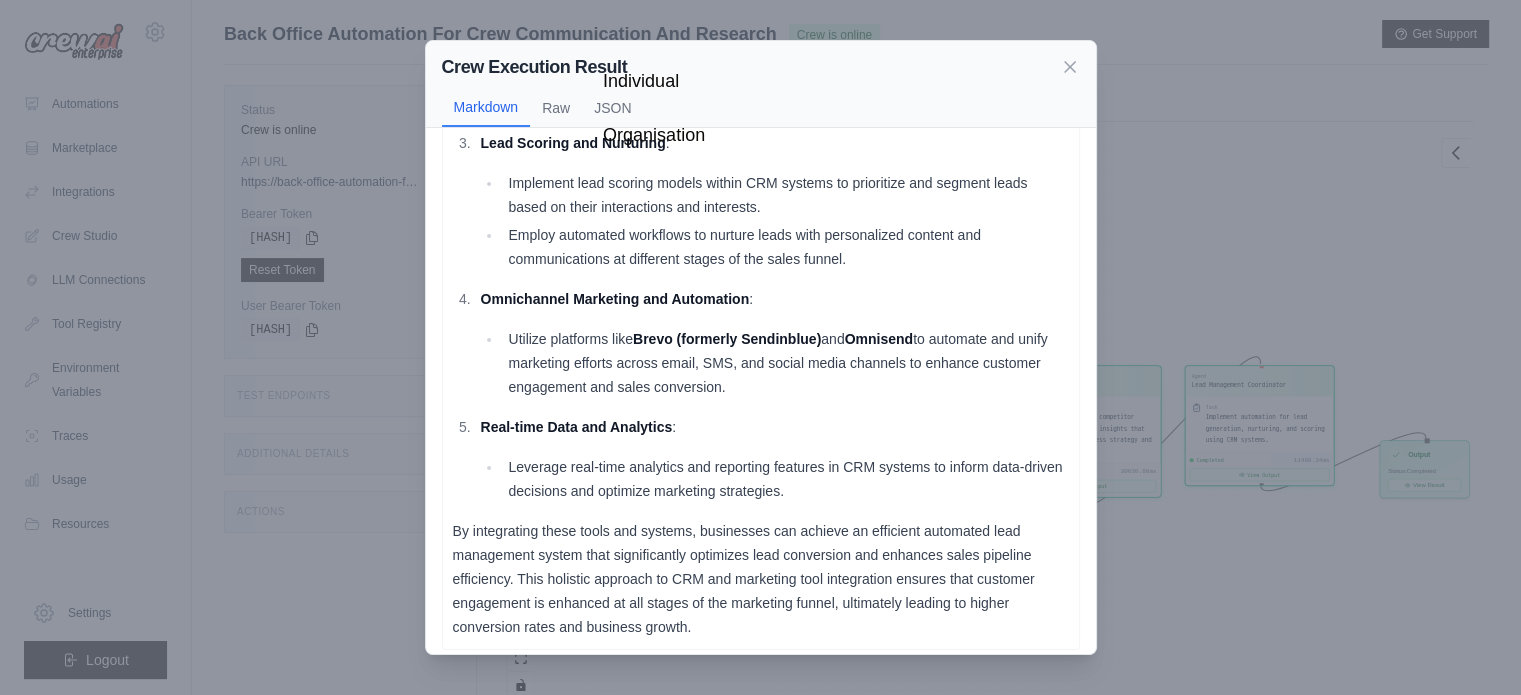 scroll, scrollTop: 664, scrollLeft: 0, axis: vertical 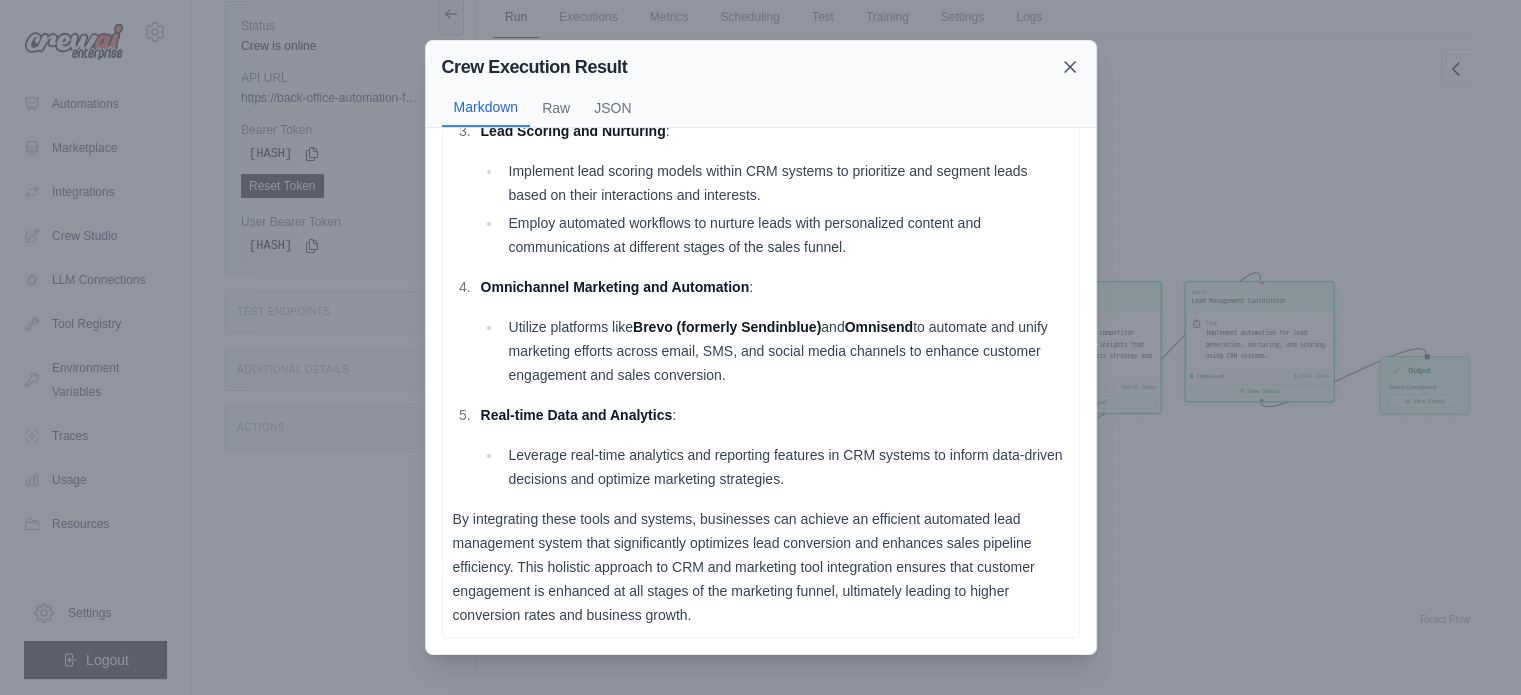 click 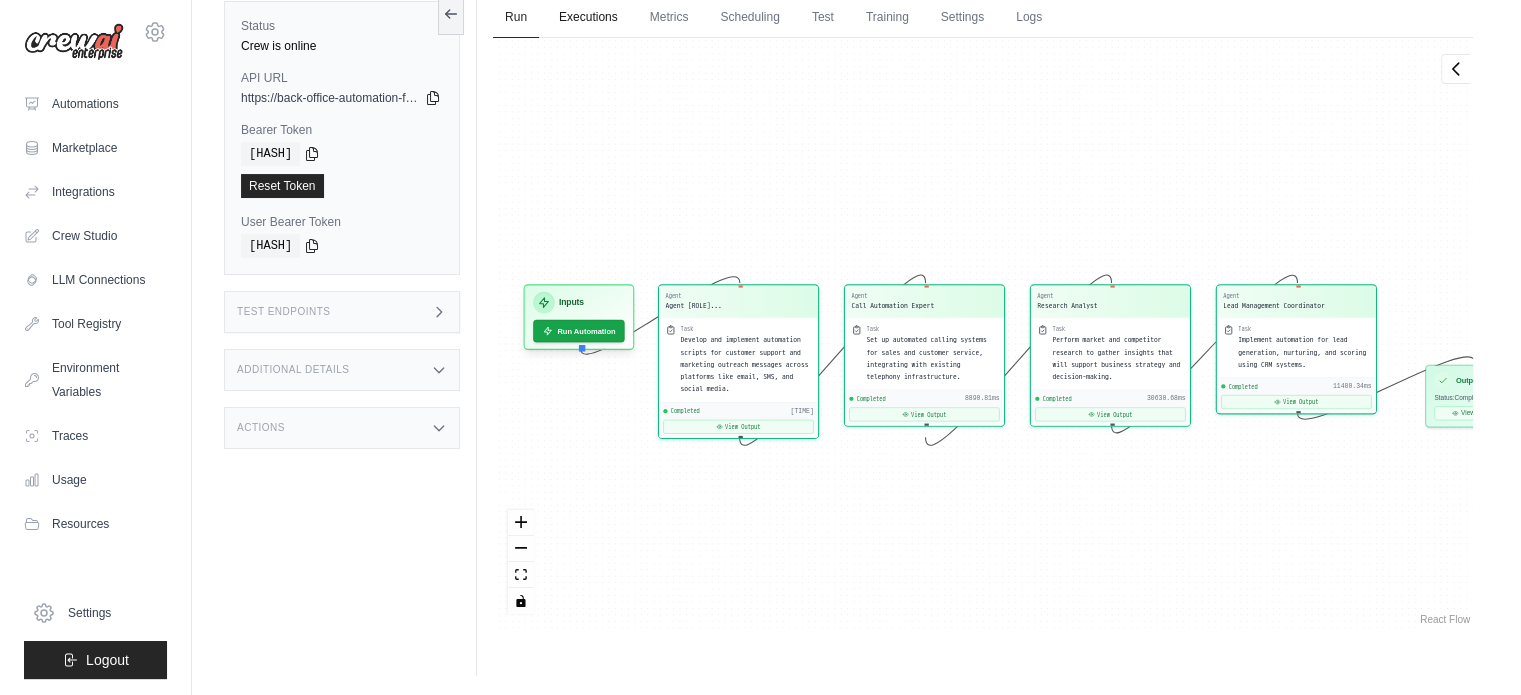 click on "Executions" at bounding box center (588, 18) 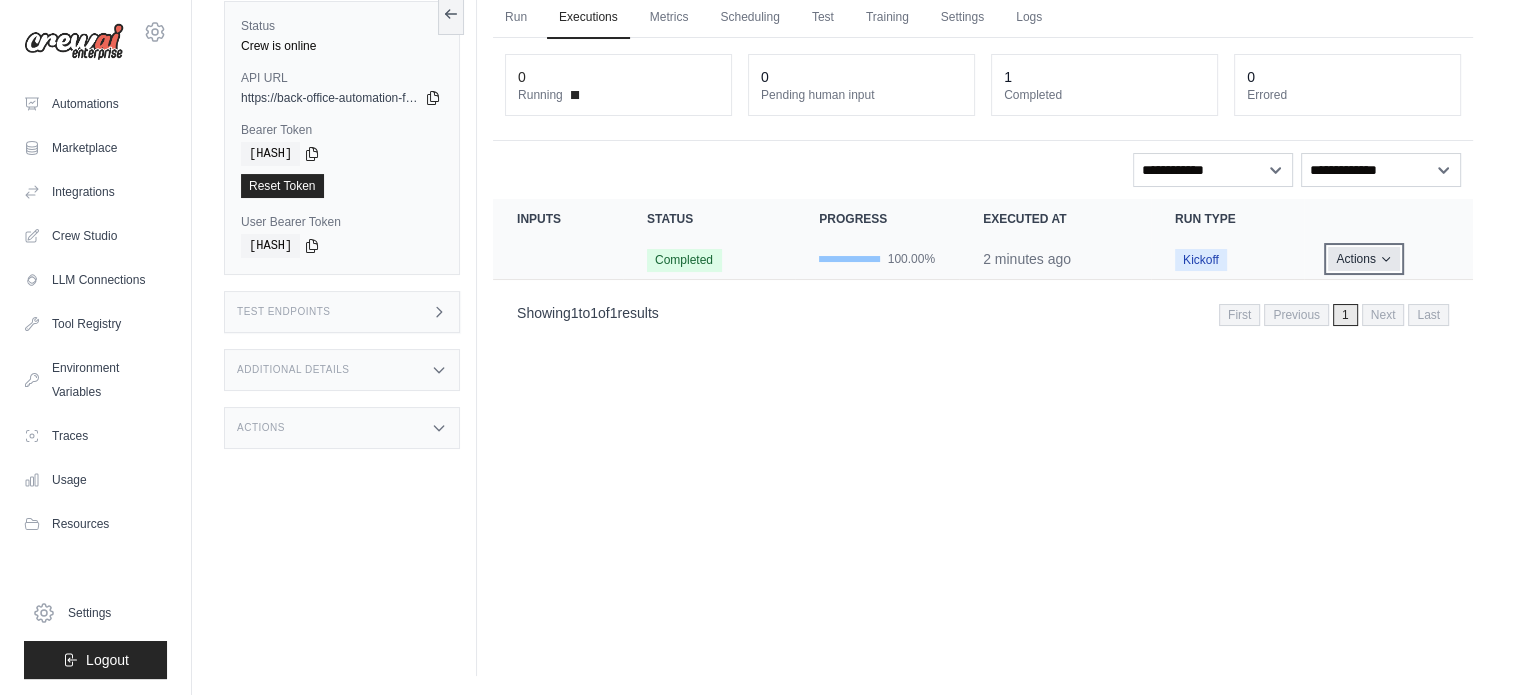 click on "Actions" at bounding box center (1363, 259) 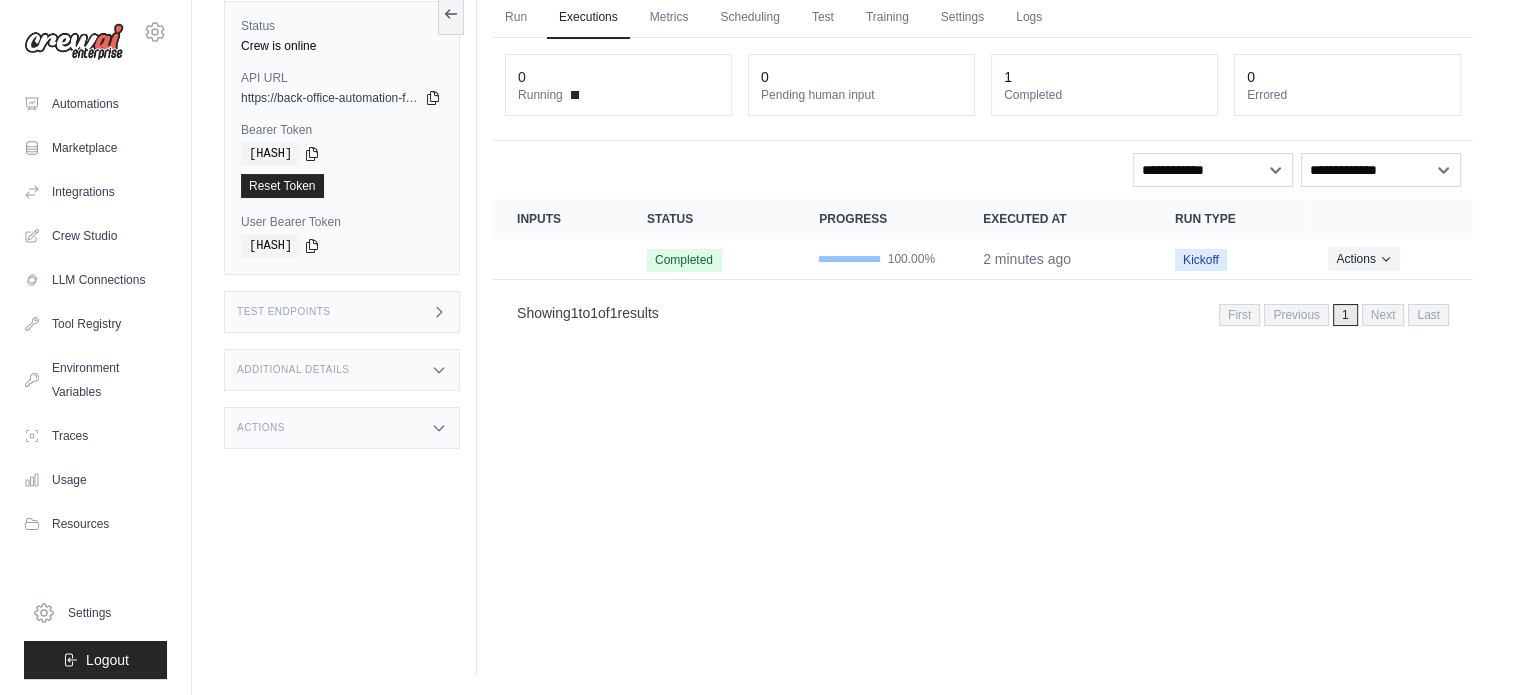 click on "Showing
1
to
1
of
1
results
First
Previous
1
Next
Last" at bounding box center [983, 313] 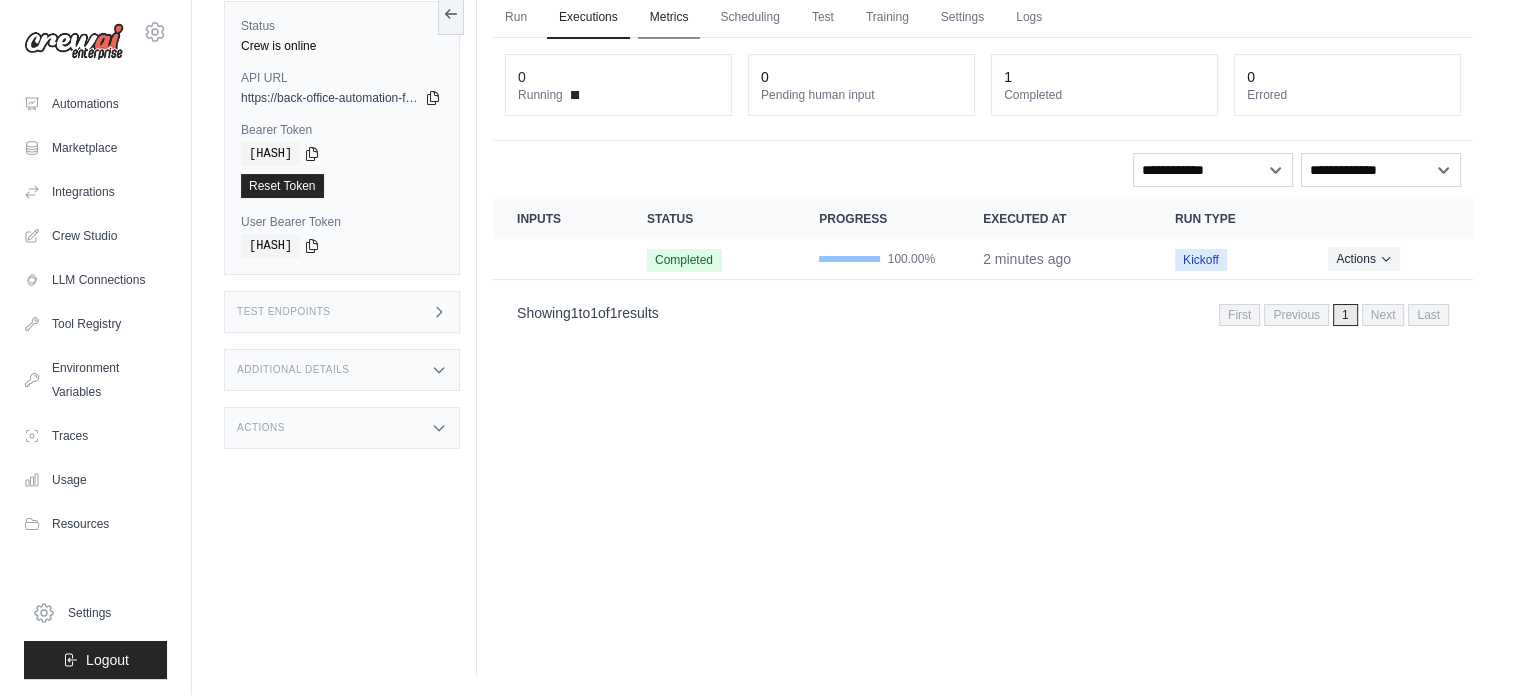 click on "Metrics" at bounding box center [669, 18] 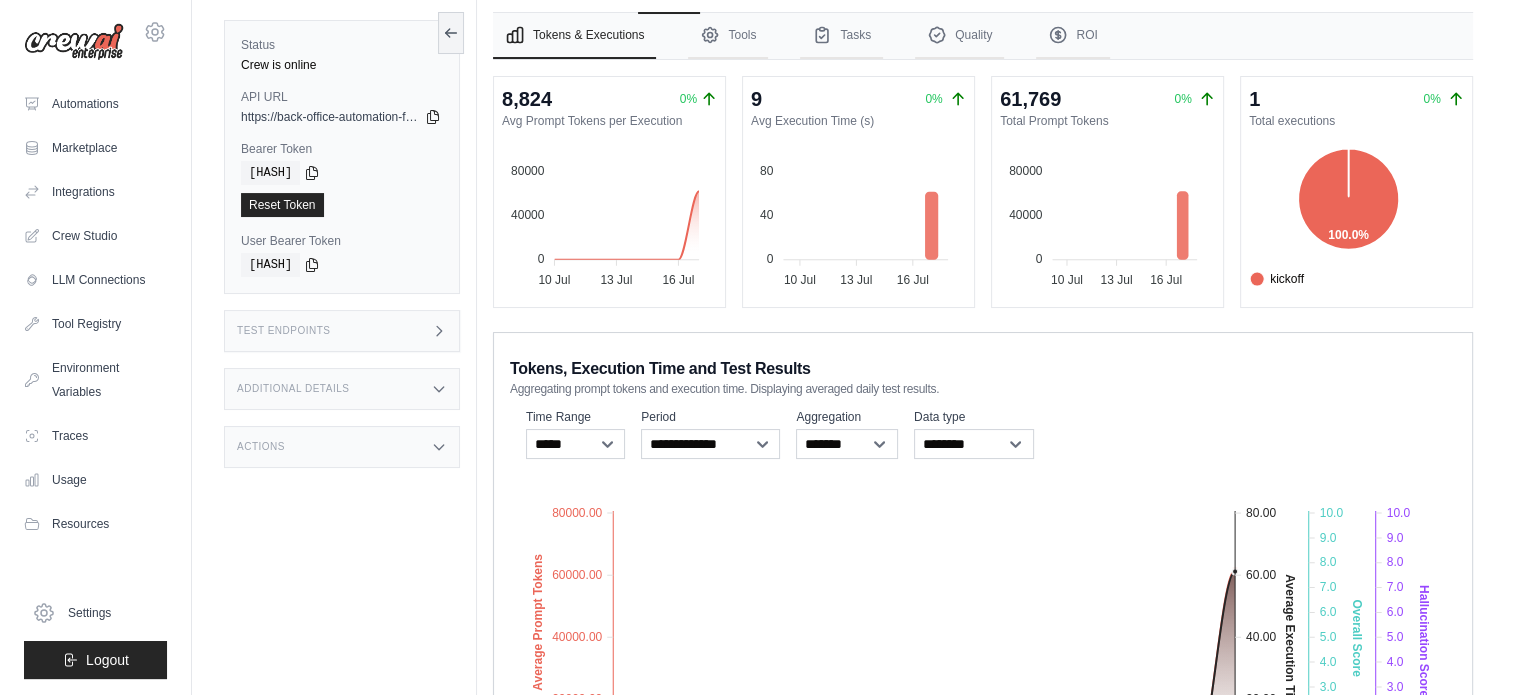 scroll, scrollTop: 104, scrollLeft: 0, axis: vertical 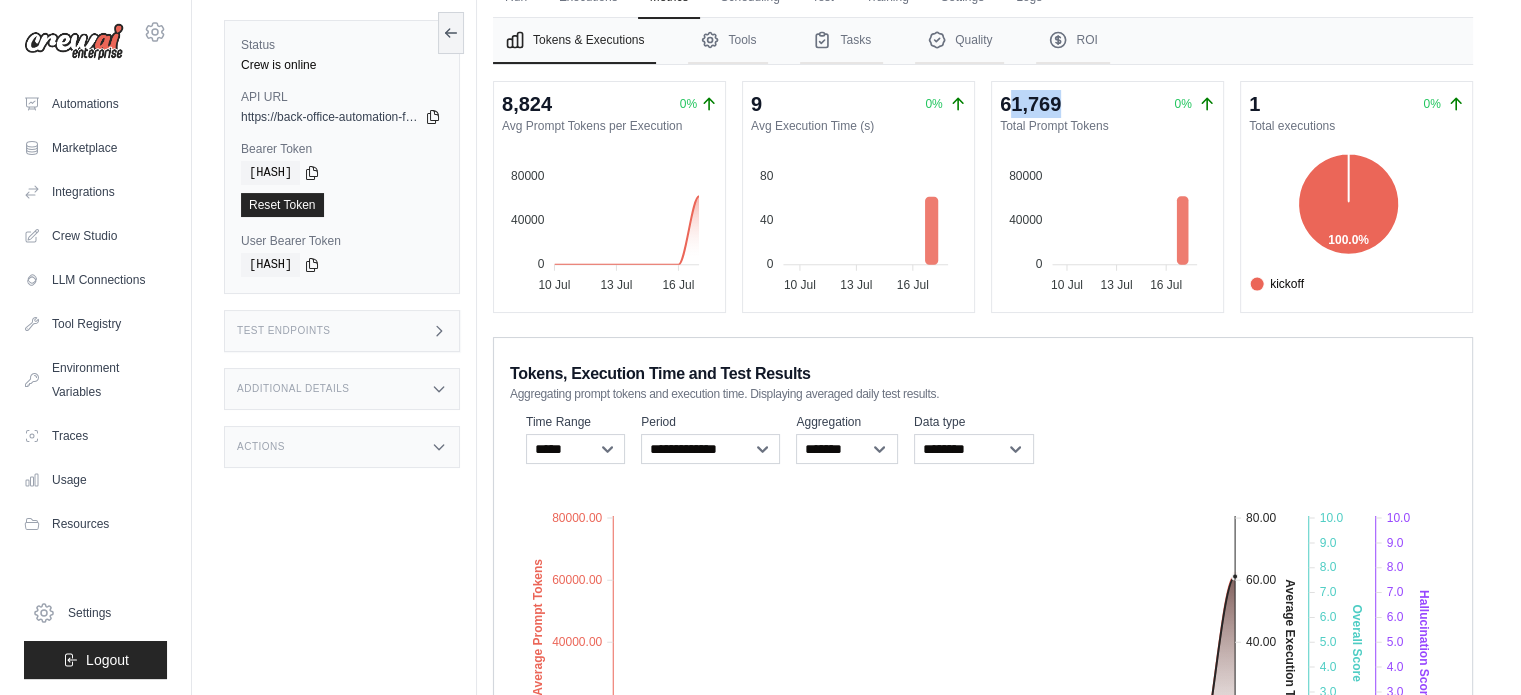drag, startPoint x: 1008, startPoint y: 105, endPoint x: 1064, endPoint y: 103, distance: 56.0357 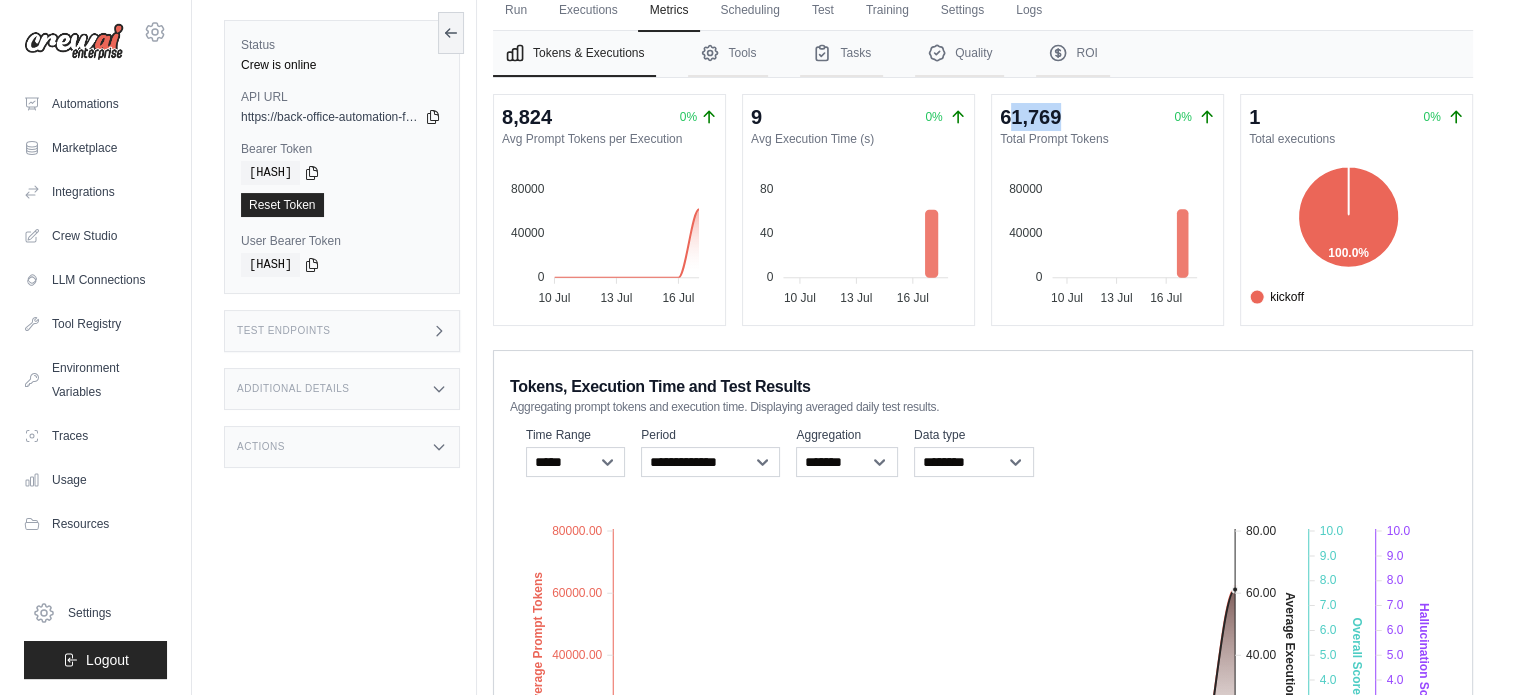 scroll, scrollTop: 85, scrollLeft: 0, axis: vertical 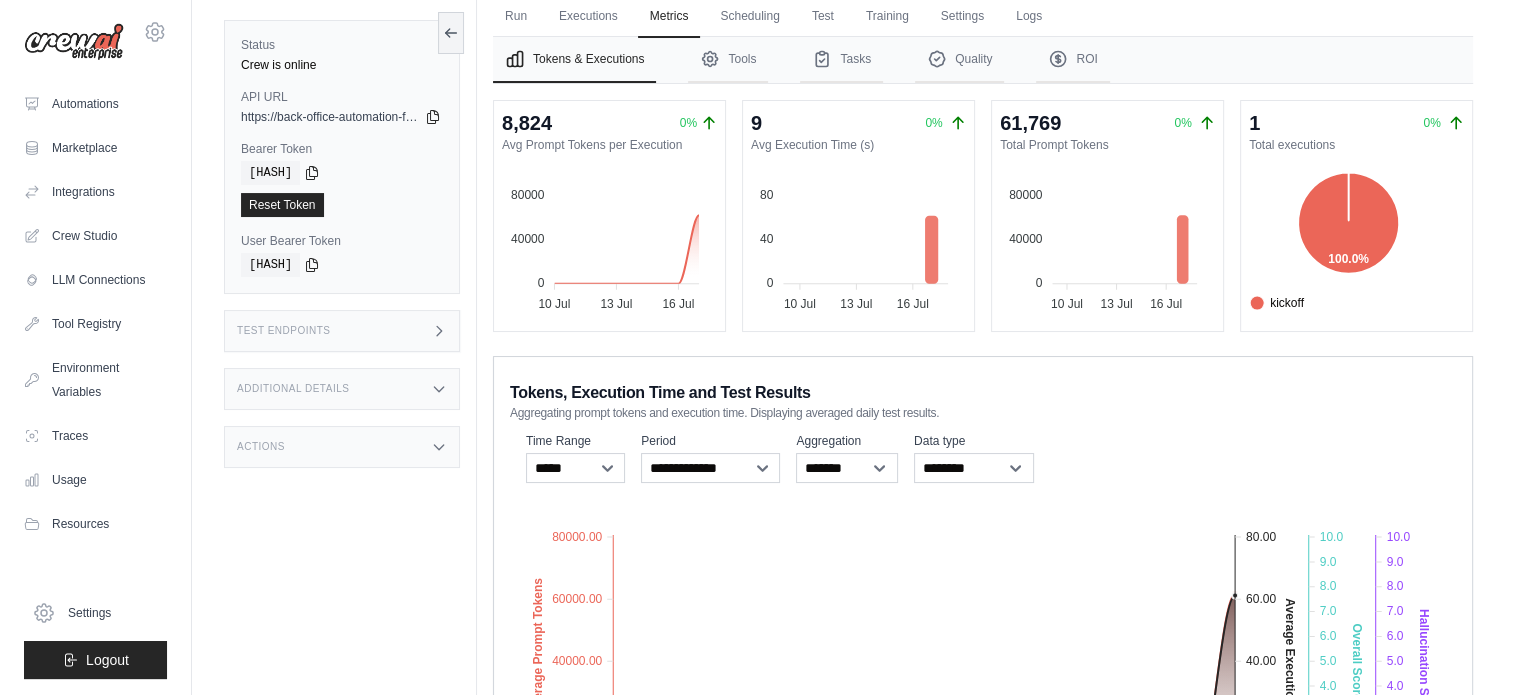 click on "8,824" at bounding box center (527, 123) 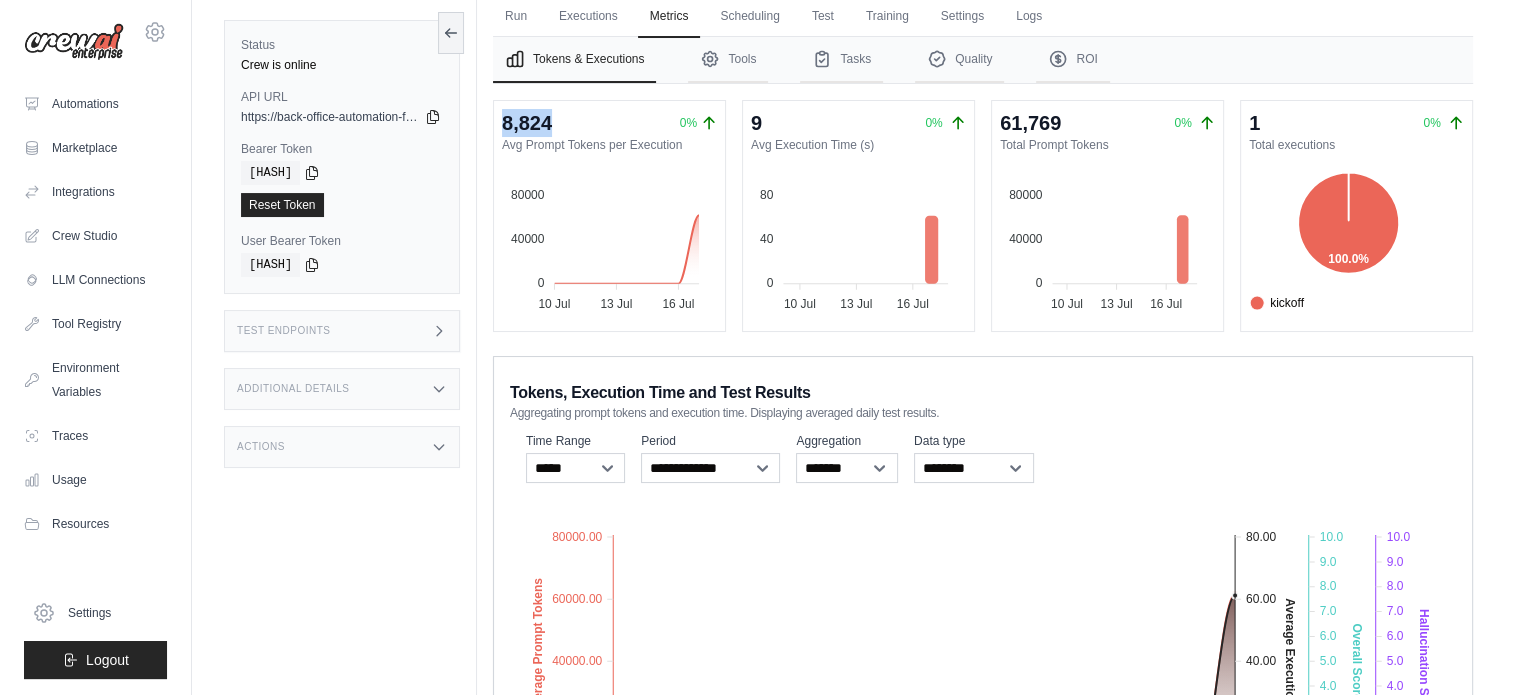 click on "8,824" at bounding box center [527, 123] 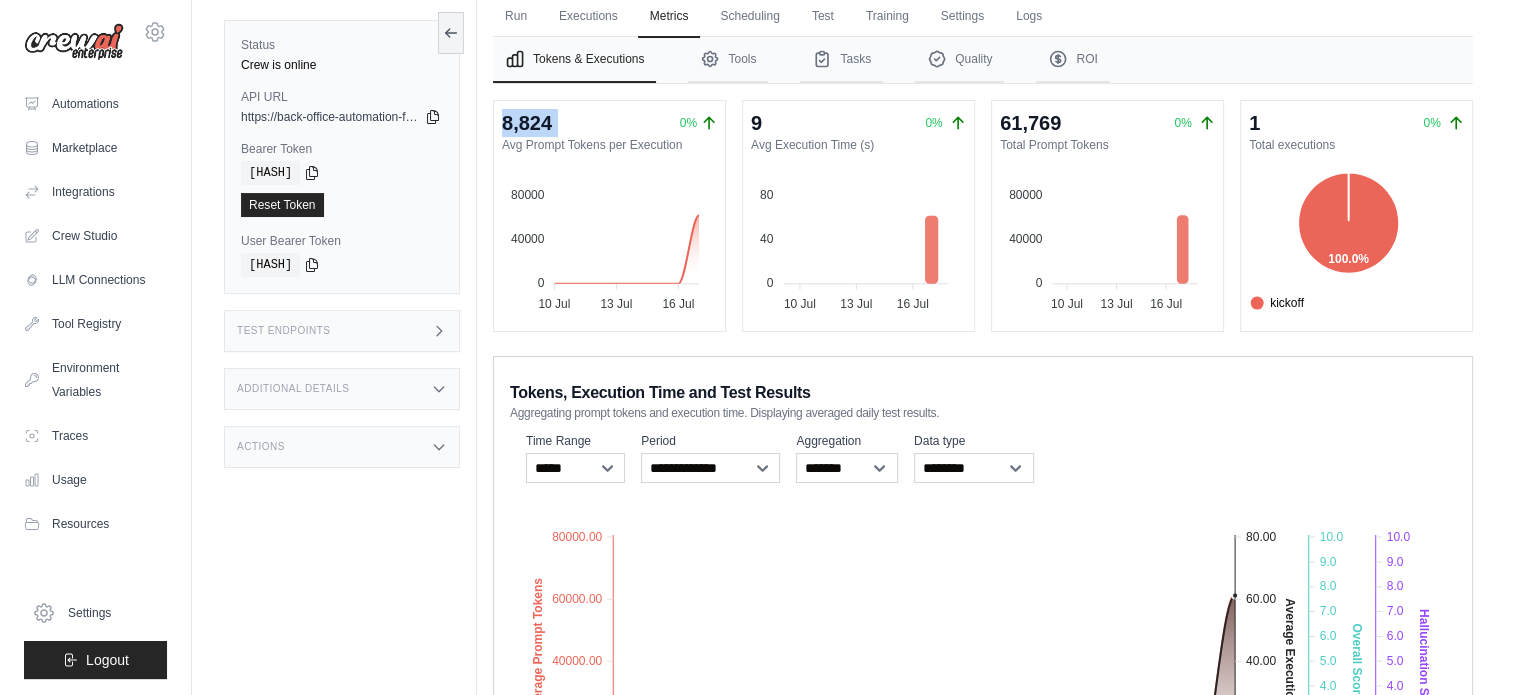 click on "8,824" at bounding box center [527, 123] 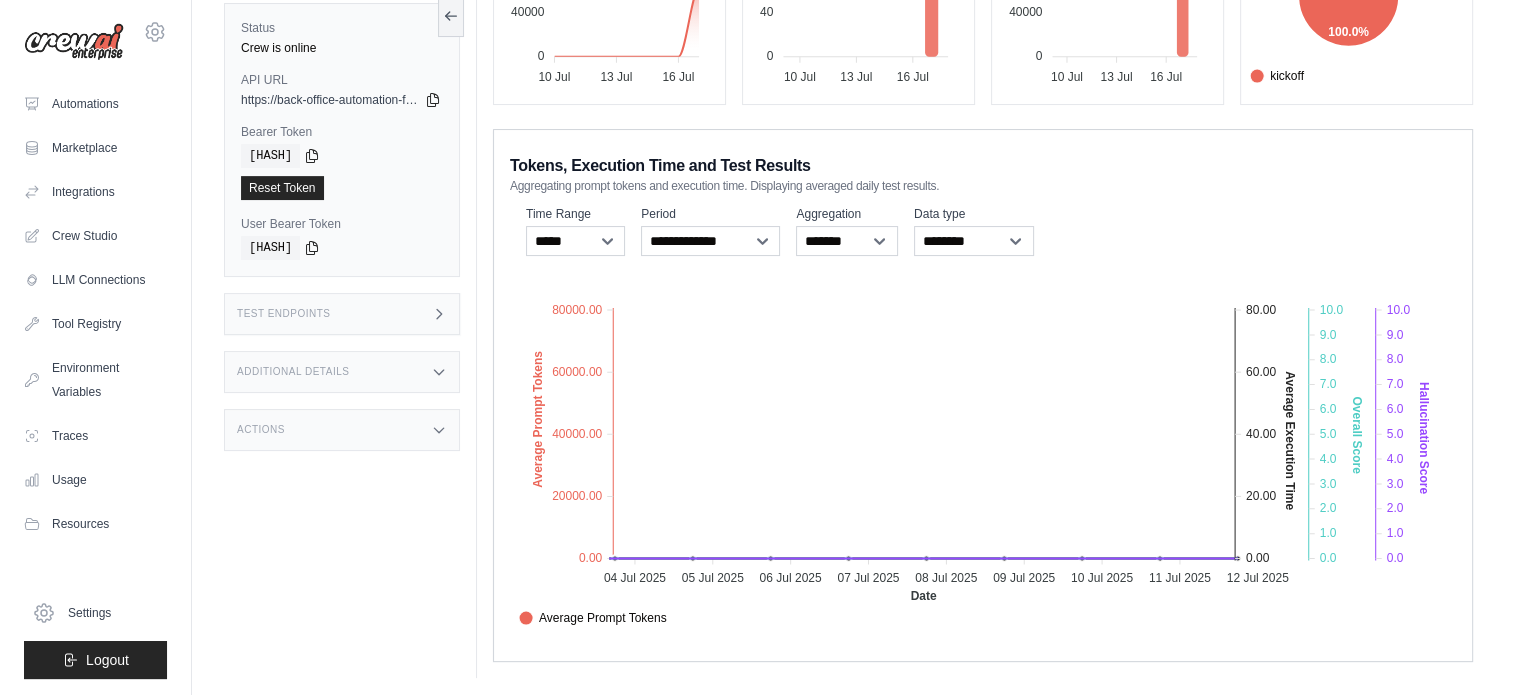 scroll, scrollTop: 0, scrollLeft: 0, axis: both 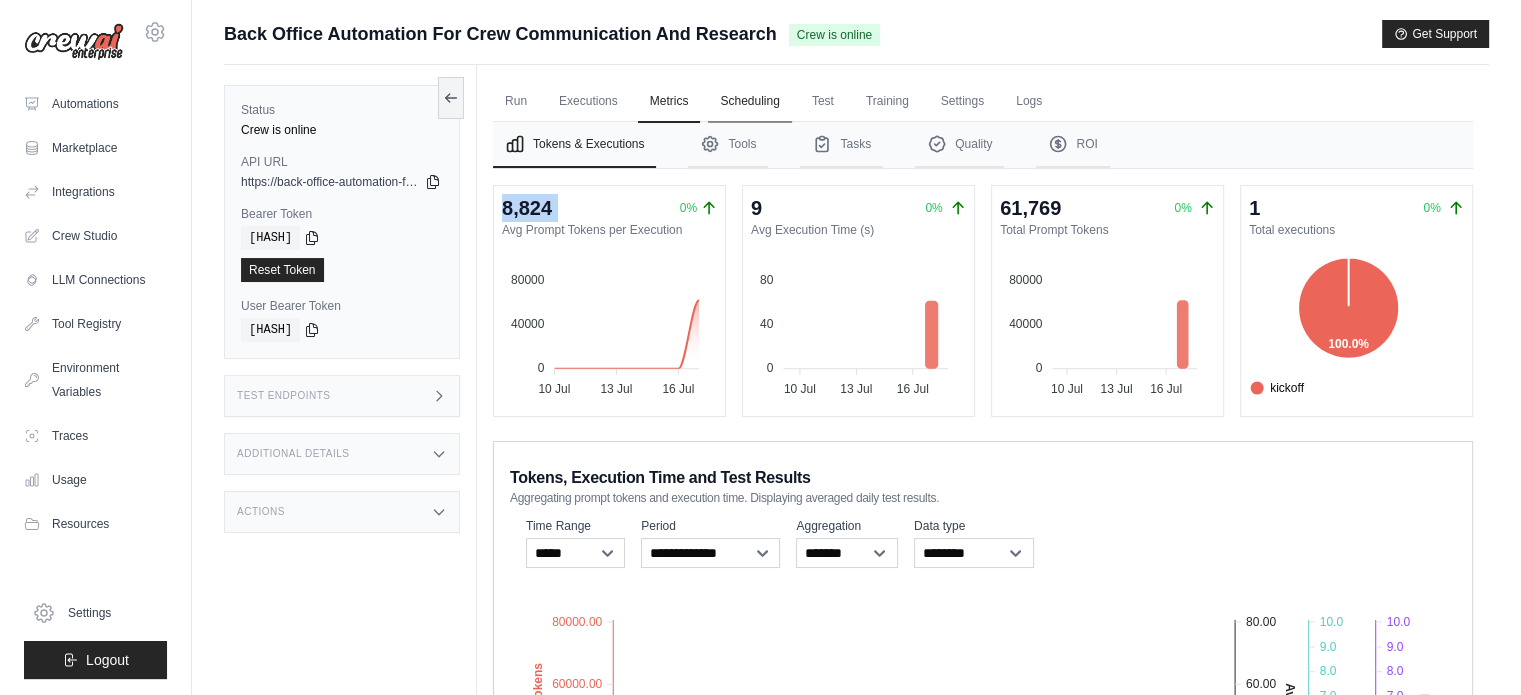 click on "Scheduling" at bounding box center (749, 102) 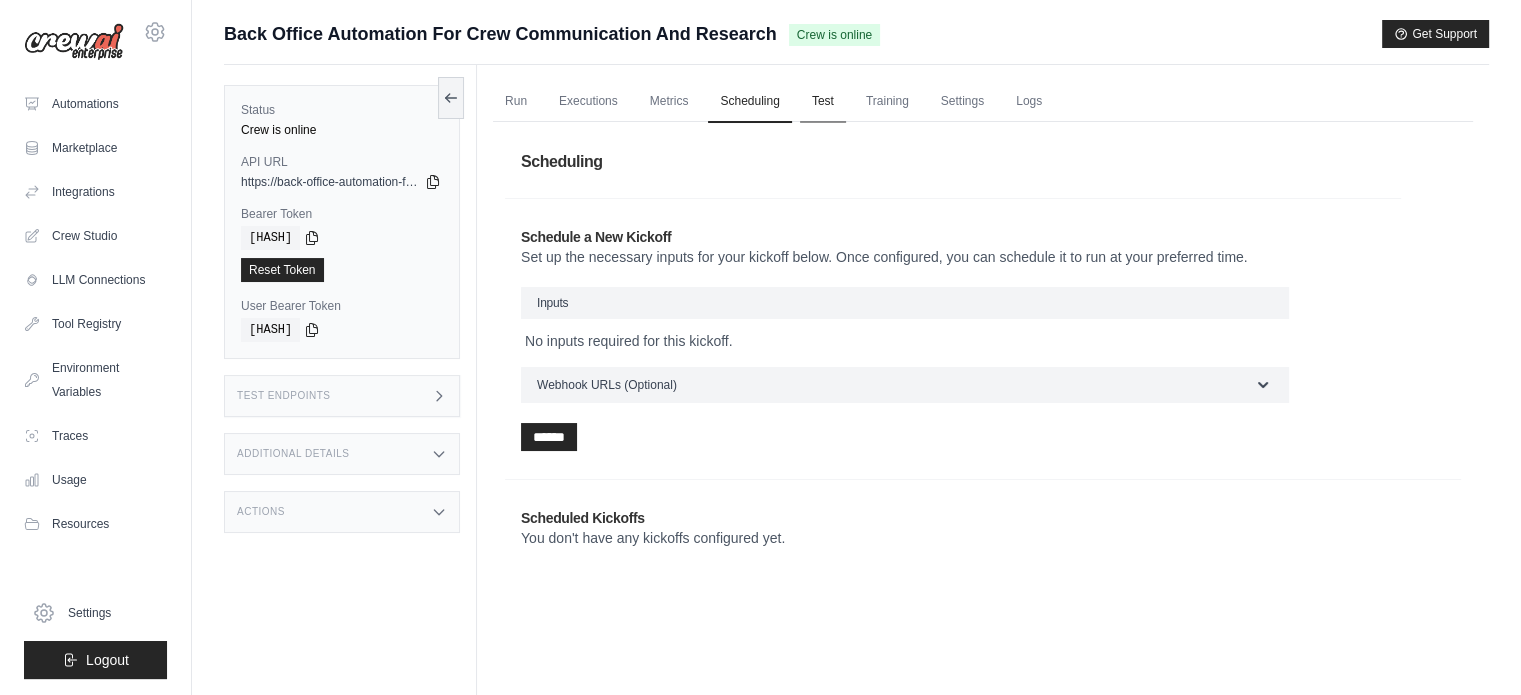click on "Test" at bounding box center (823, 102) 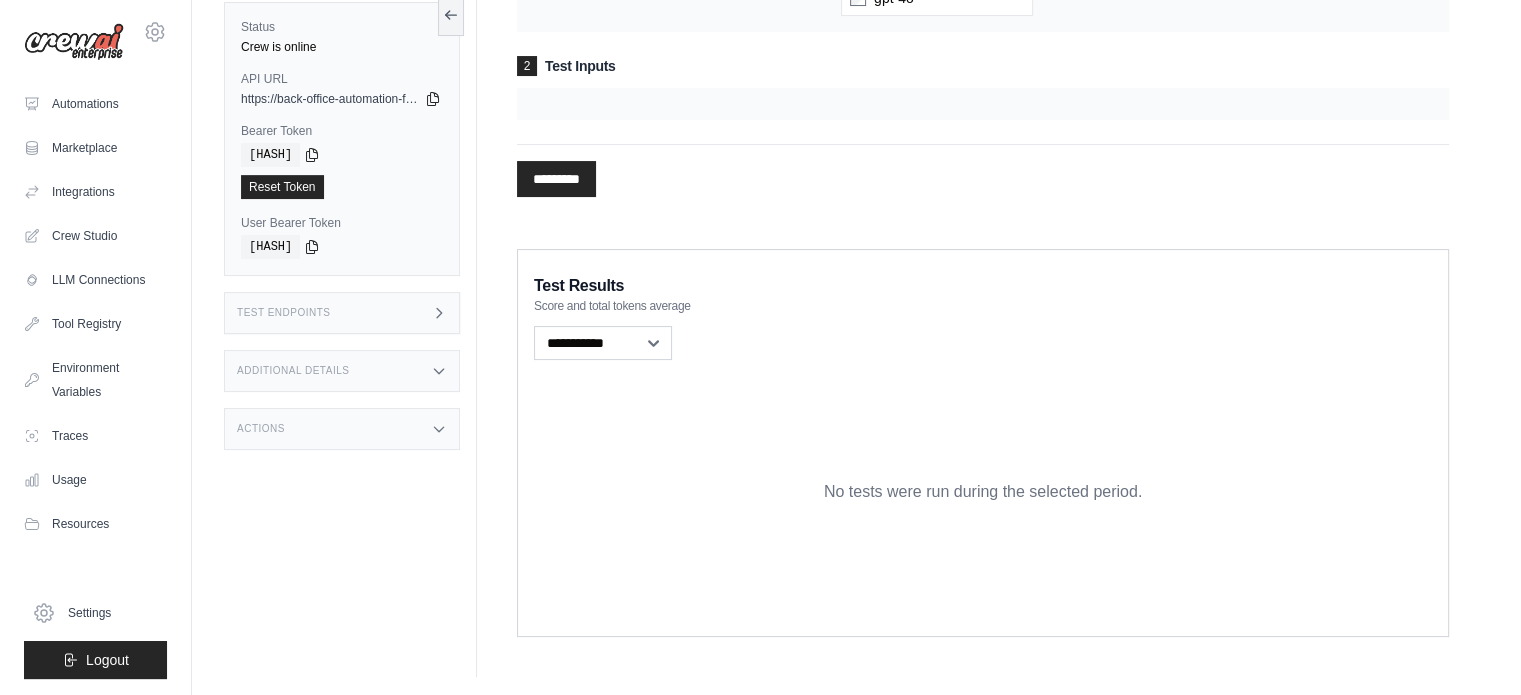 scroll, scrollTop: 0, scrollLeft: 0, axis: both 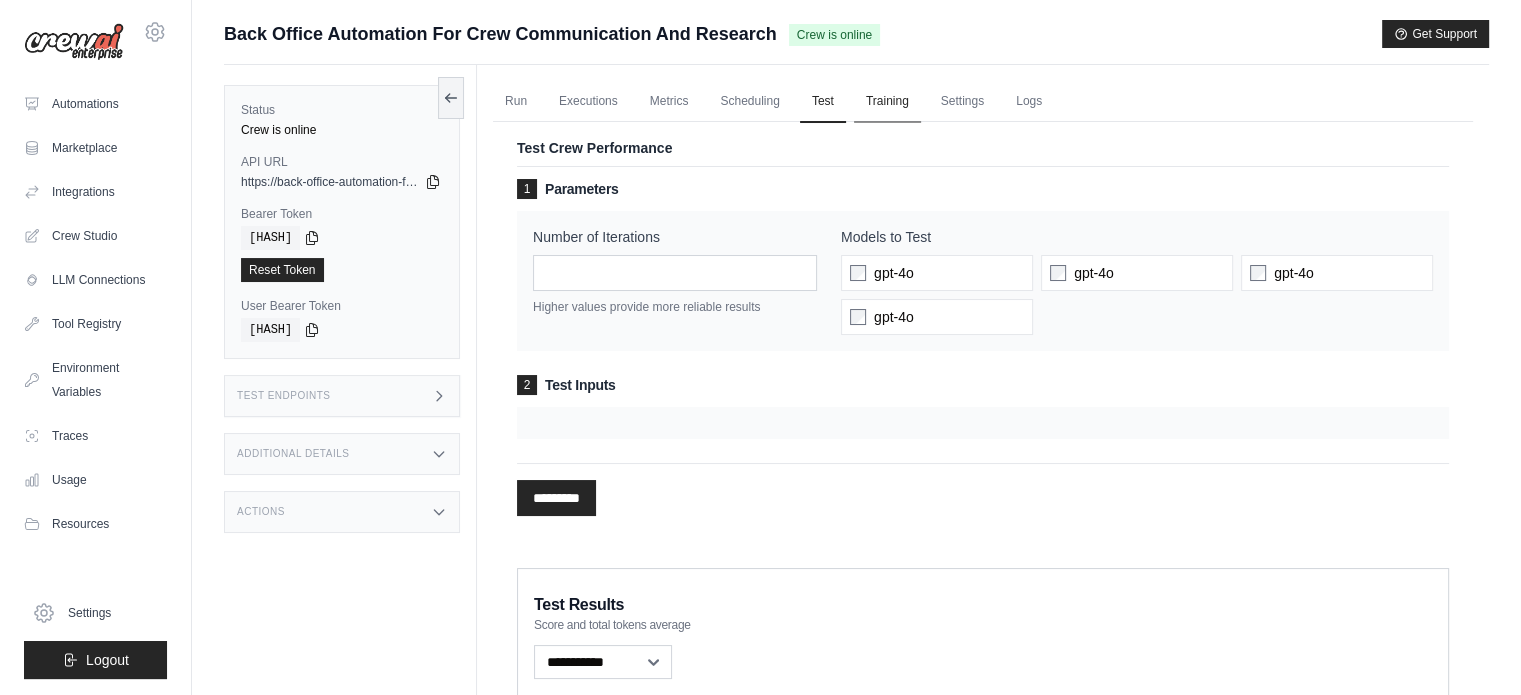 click on "Training" at bounding box center (887, 102) 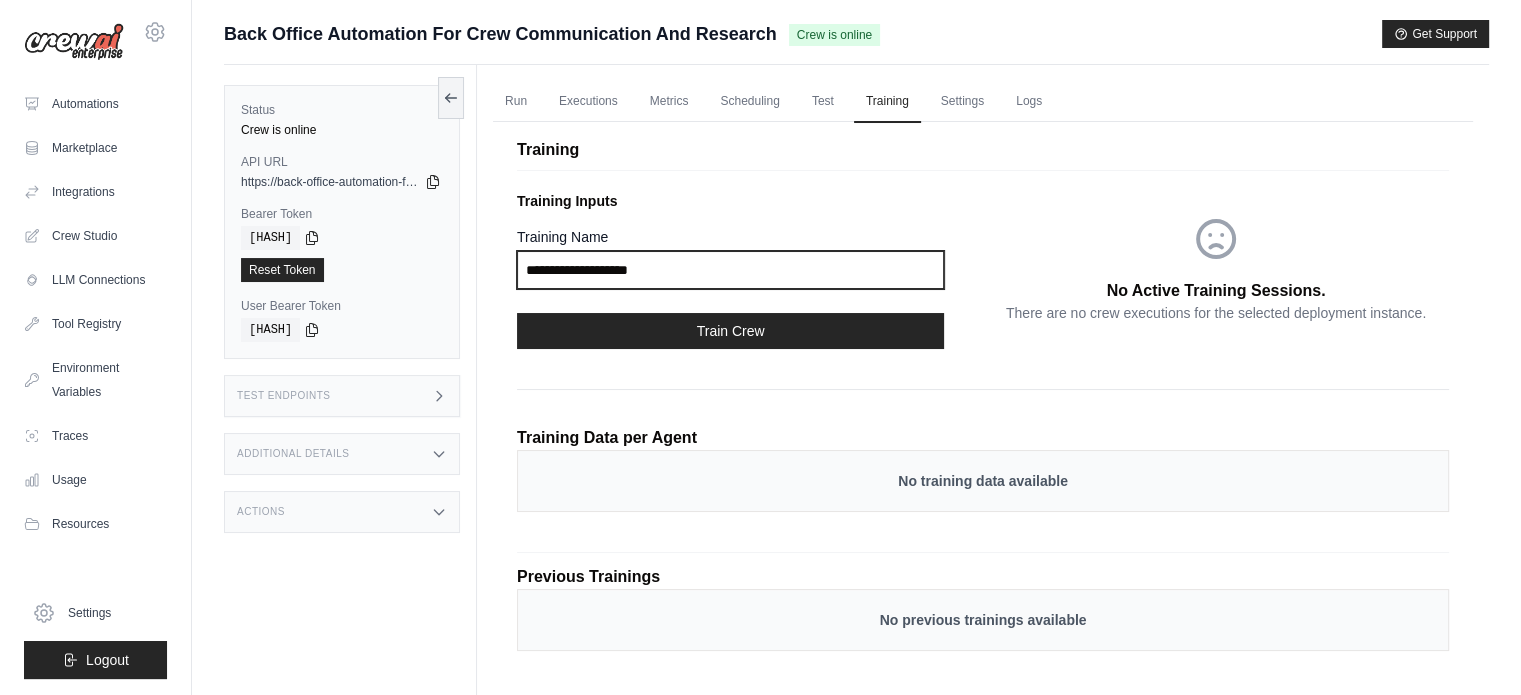 click on "Training Name" at bounding box center (730, 270) 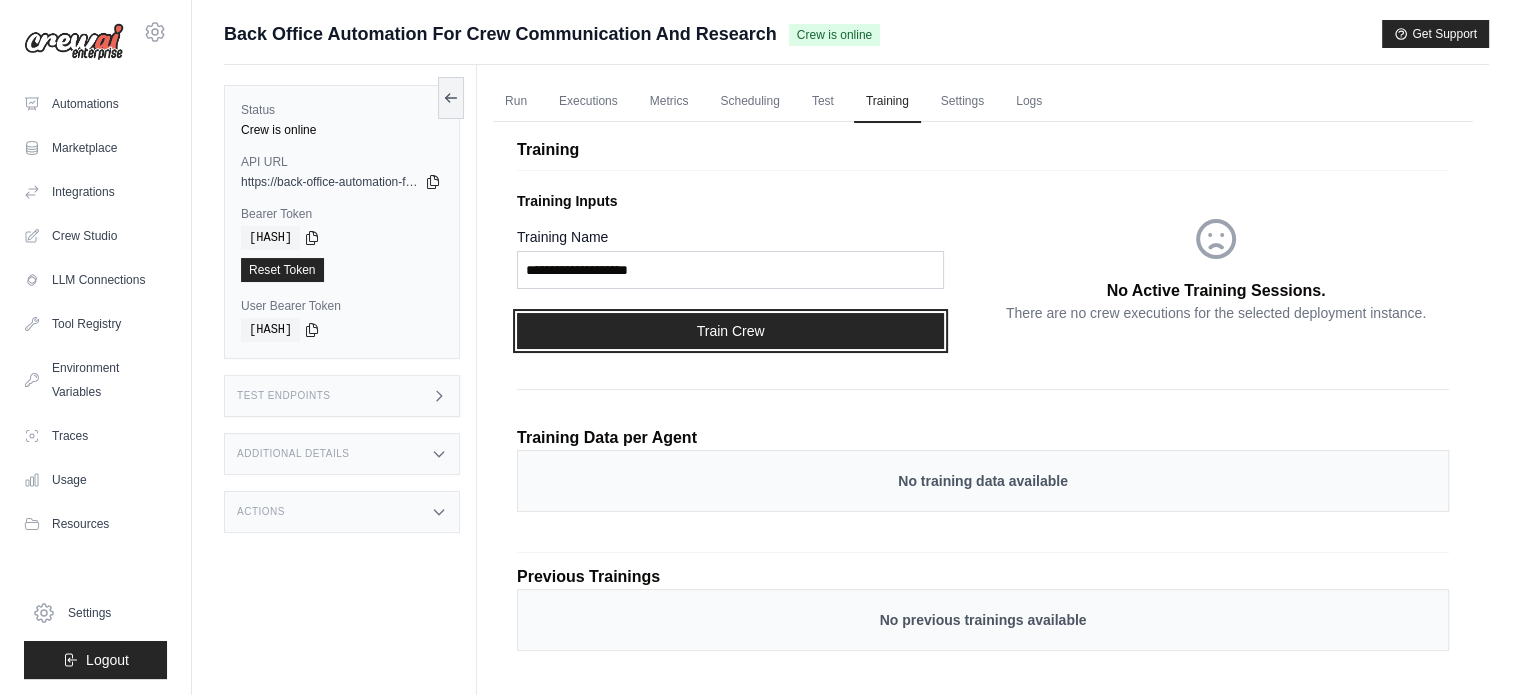 click on "Train Crew" at bounding box center (730, 331) 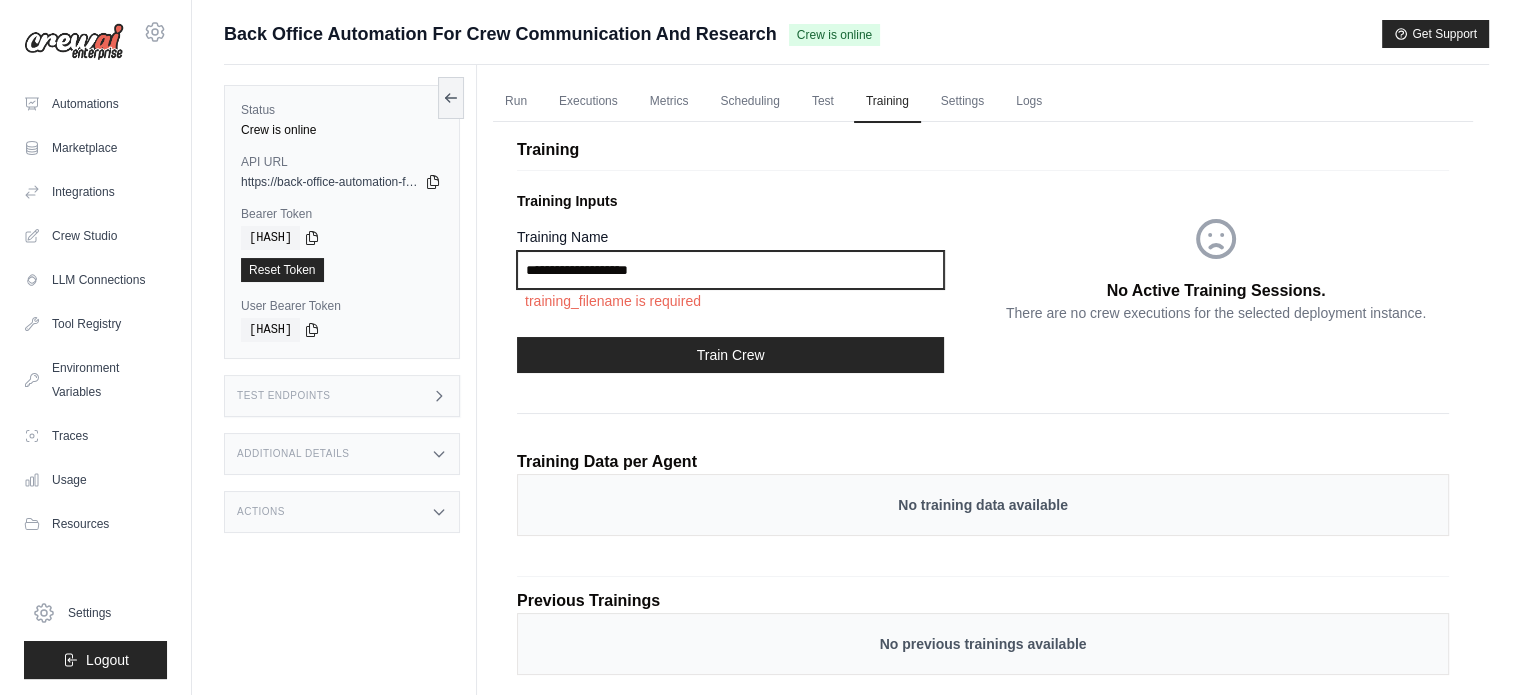 click on "Training Name" at bounding box center (730, 270) 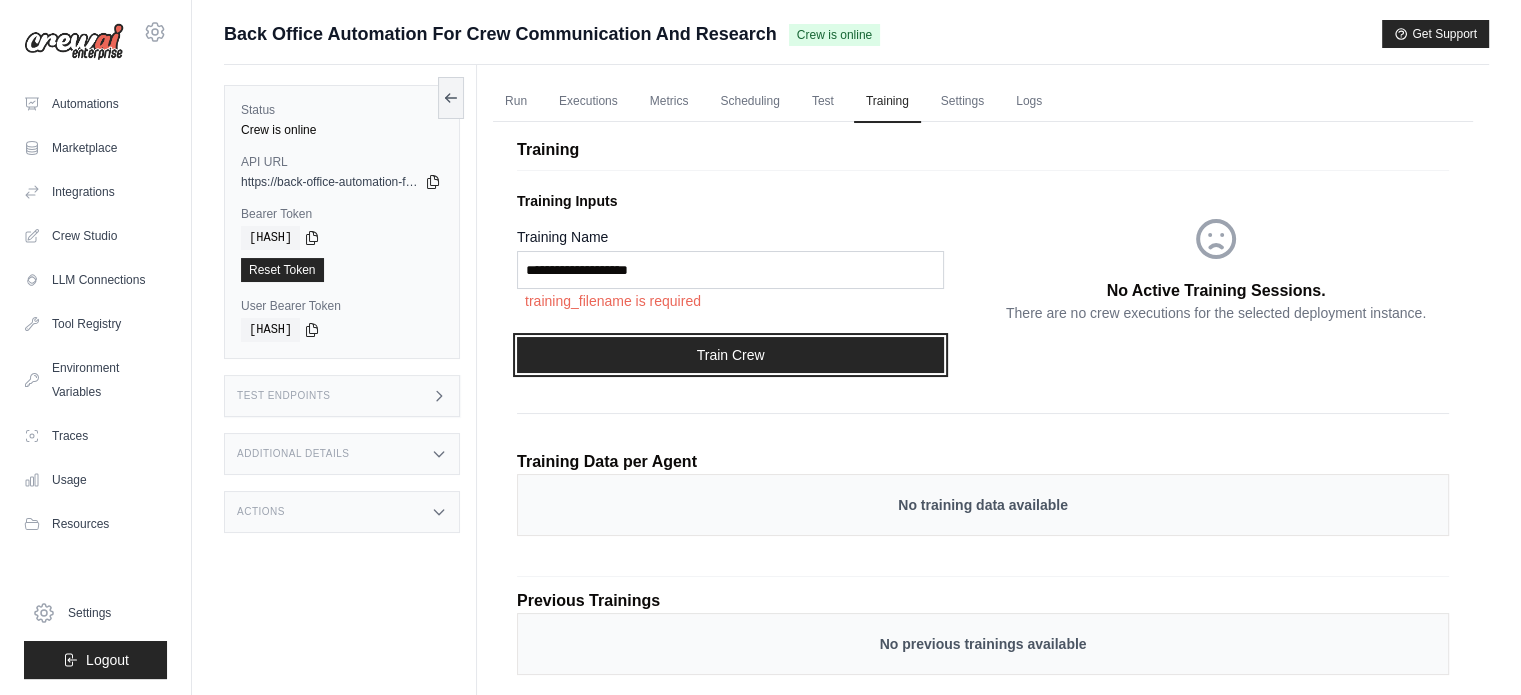 click on "Train Crew" at bounding box center (730, 355) 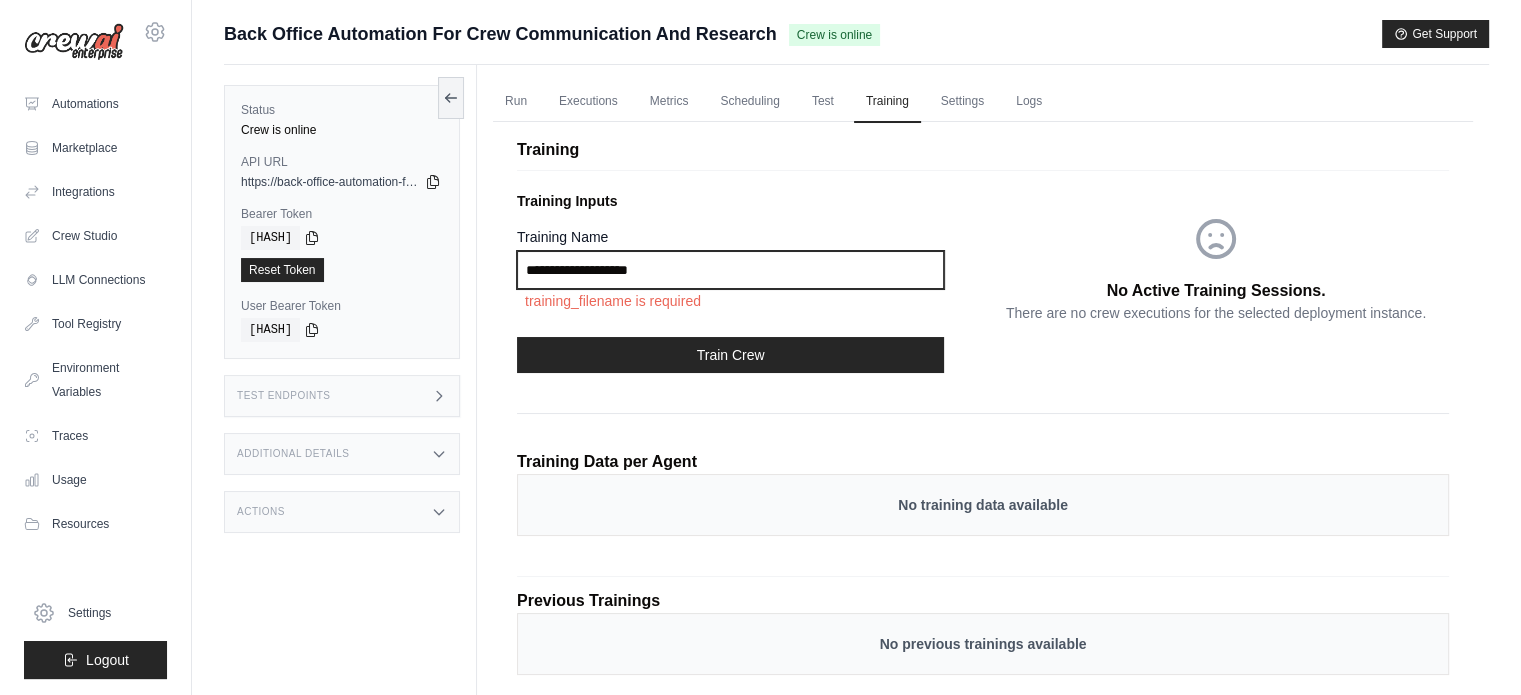 click on "Training Name" at bounding box center (730, 270) 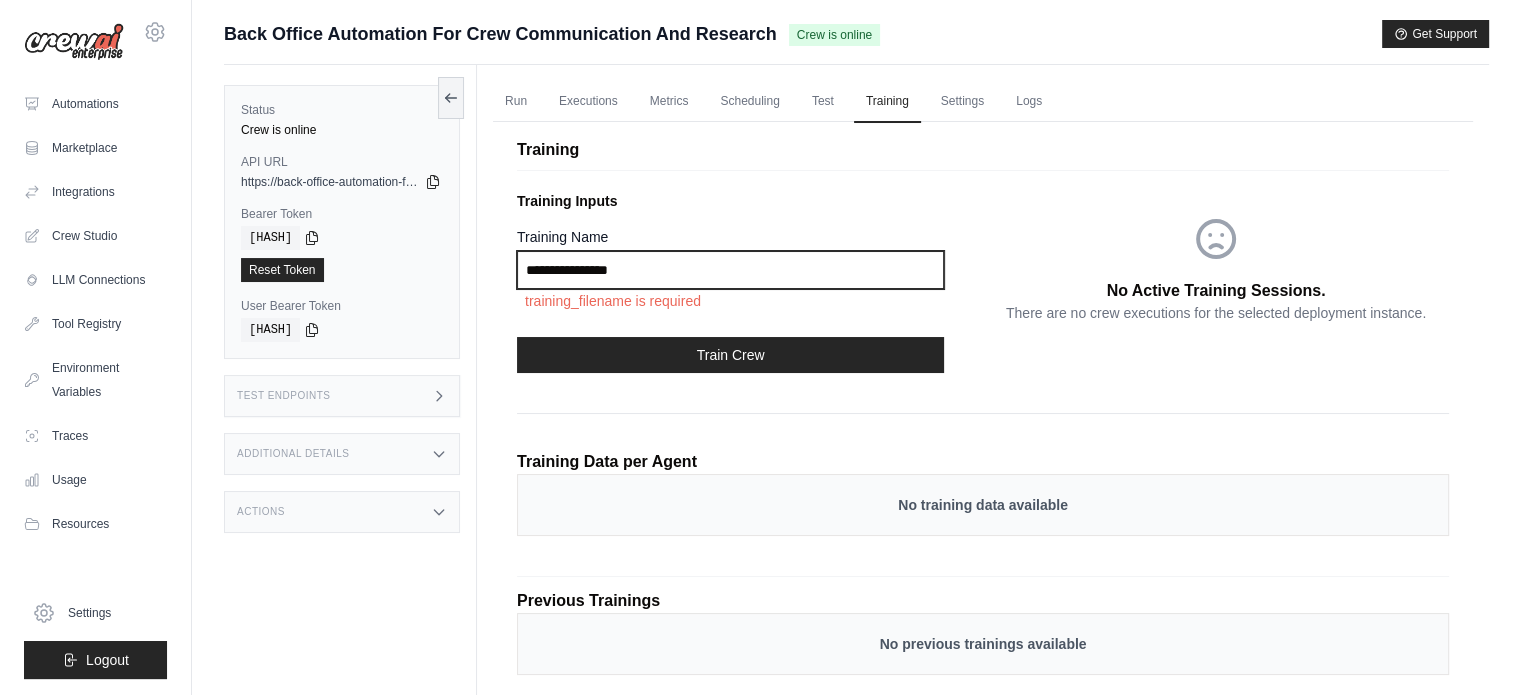 type on "**********" 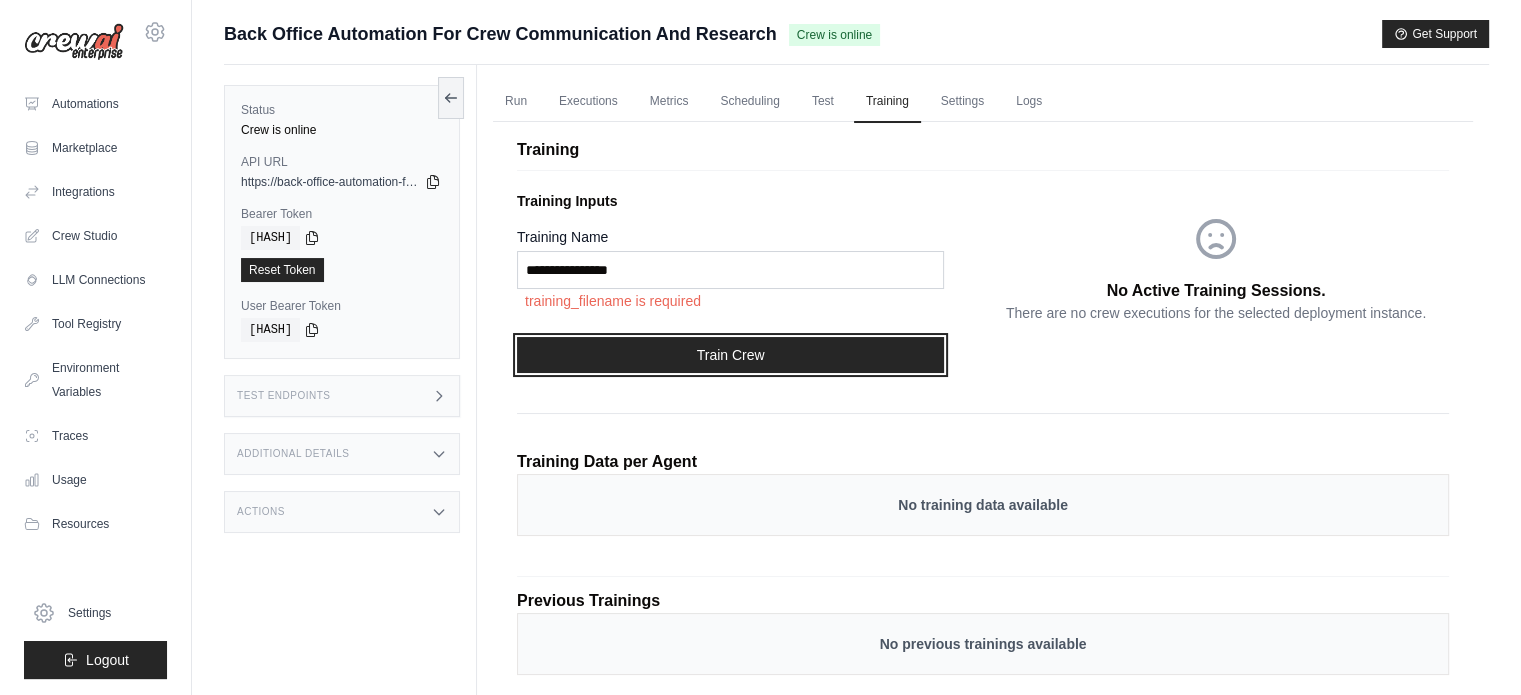 click on "Train Crew" at bounding box center [730, 355] 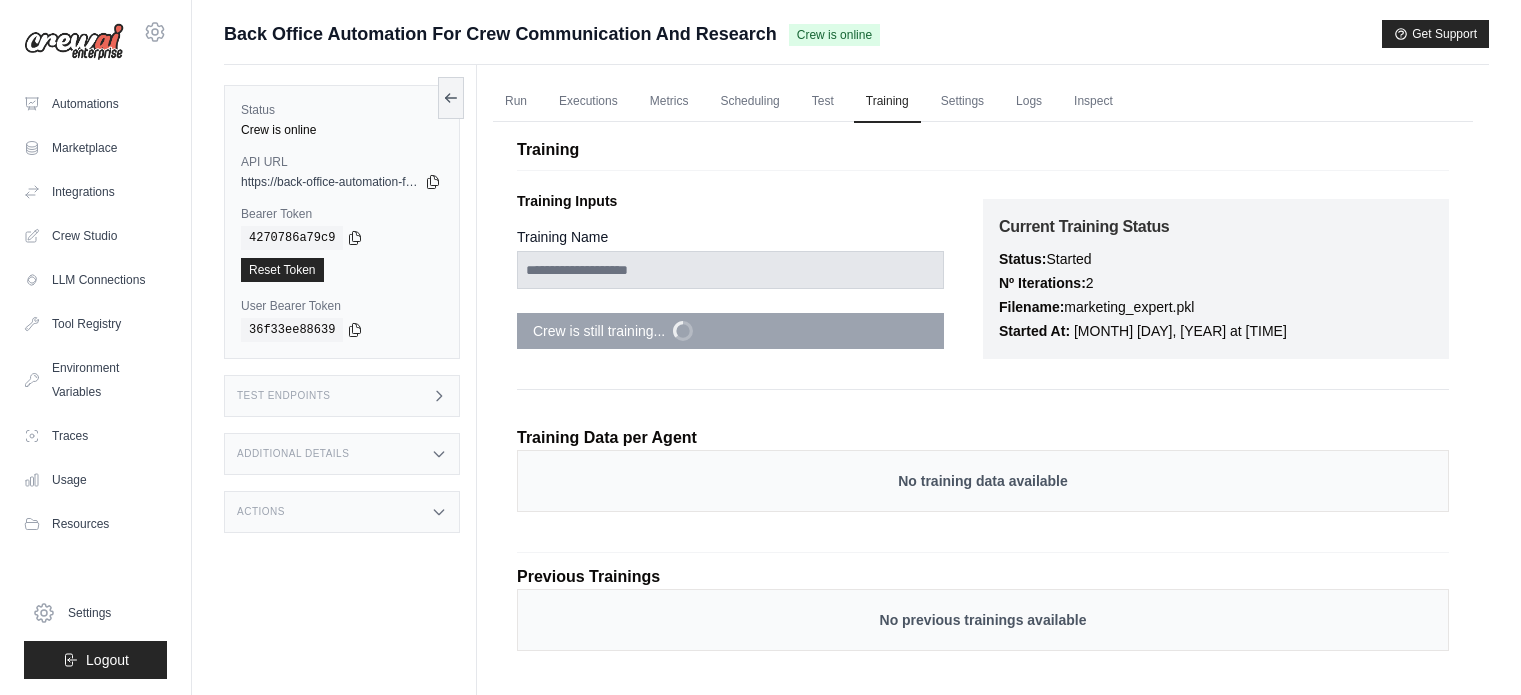 scroll, scrollTop: 0, scrollLeft: 0, axis: both 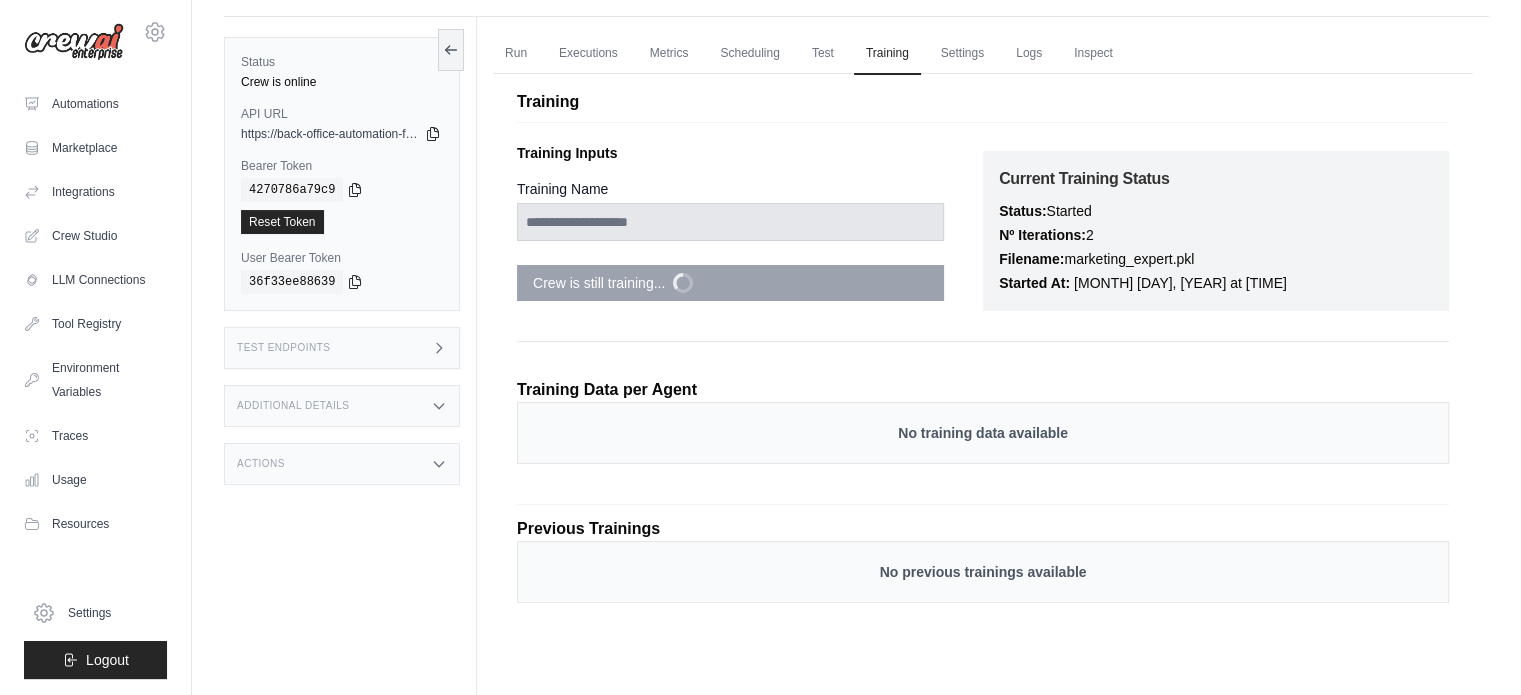 click on "Training Inputs" at bounding box center [750, 153] 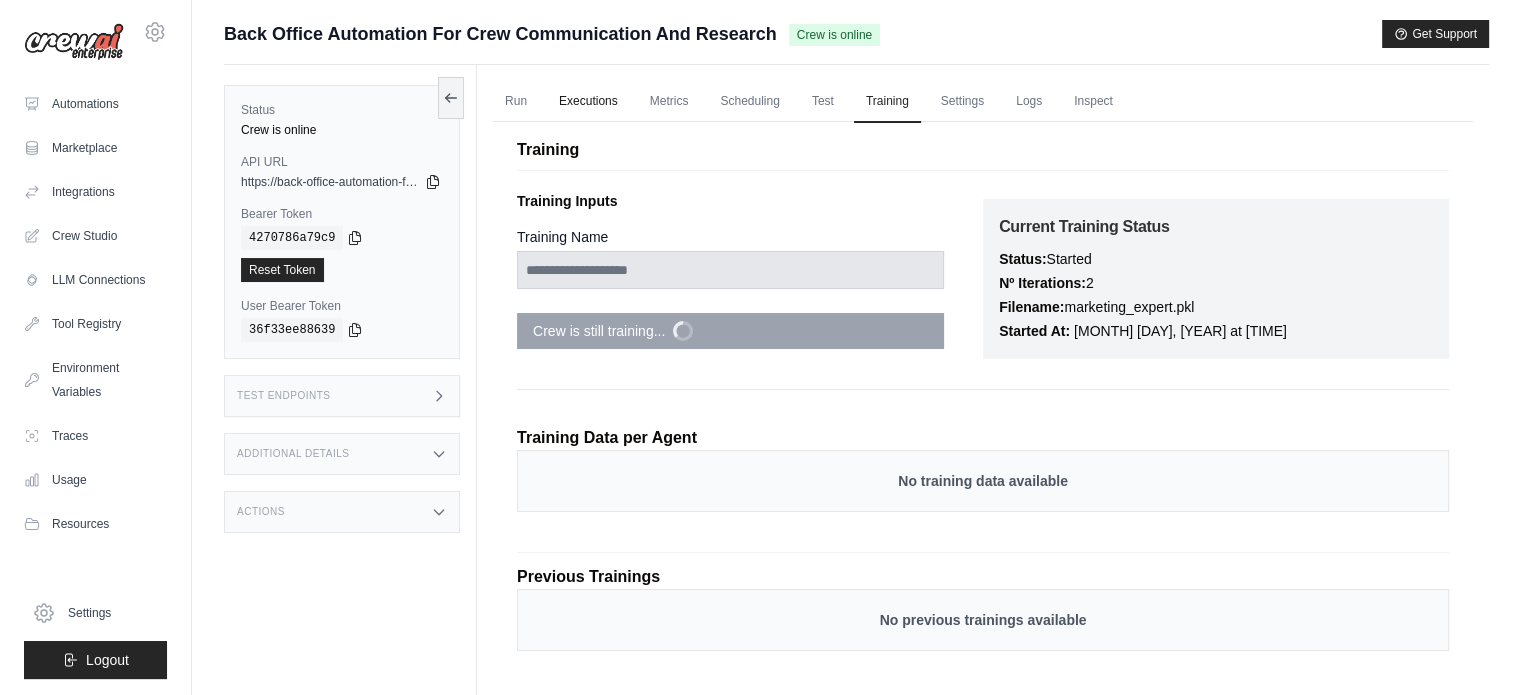 click on "Executions" at bounding box center (588, 102) 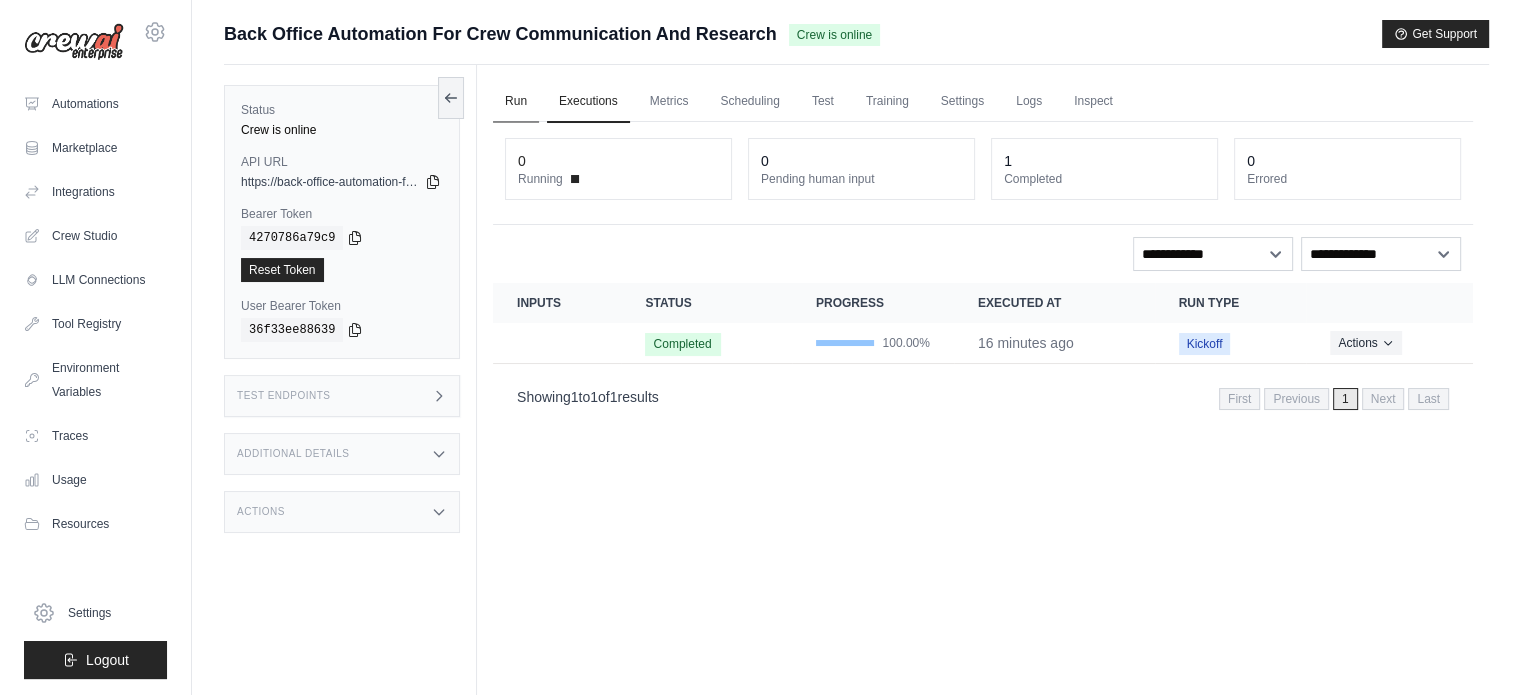 click on "Run" at bounding box center (516, 102) 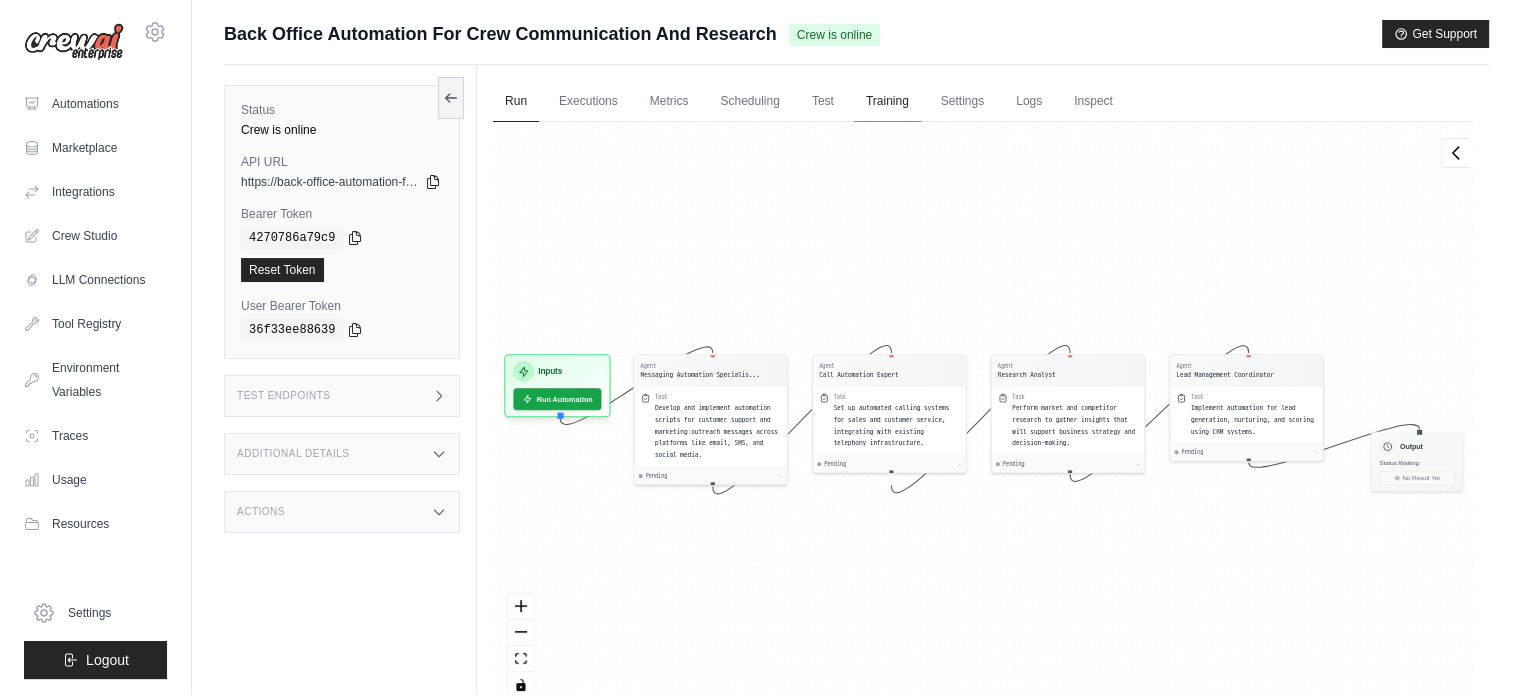 click on "Training" at bounding box center (887, 102) 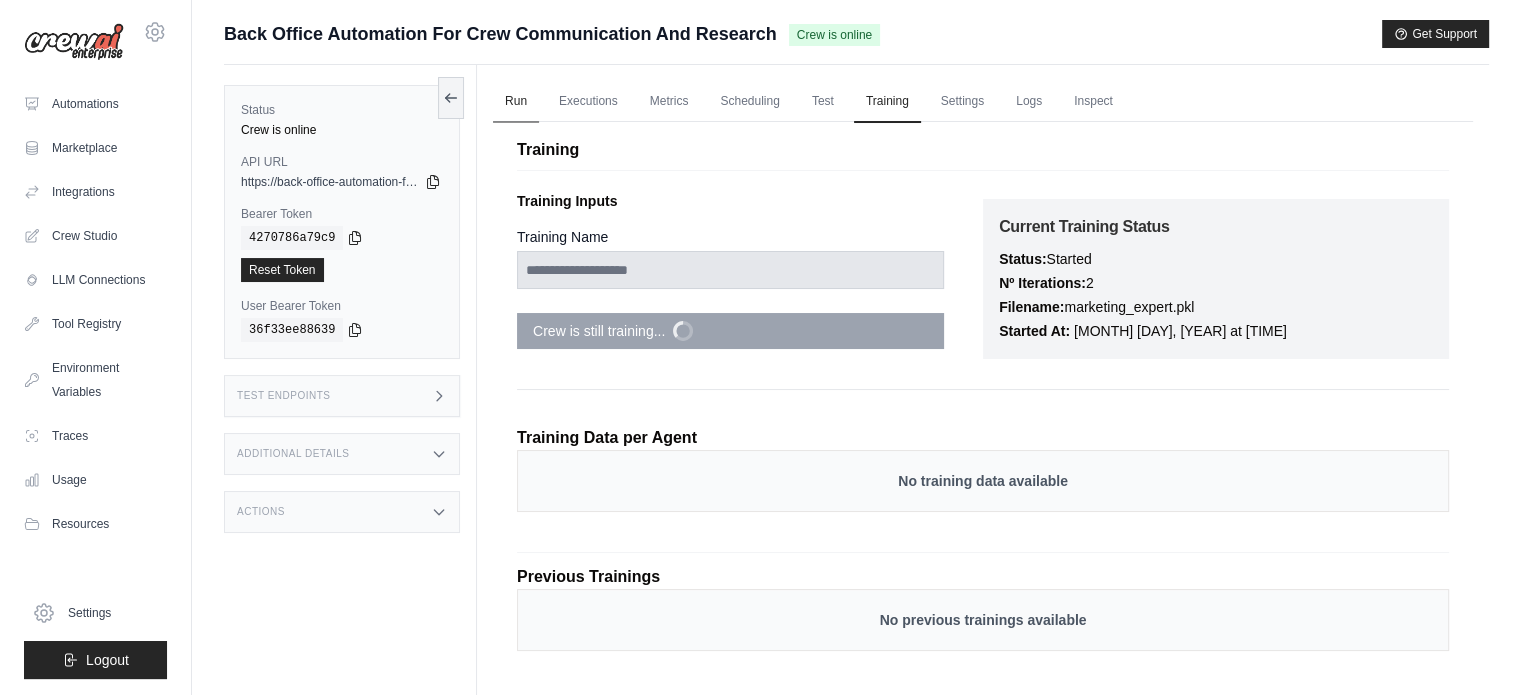click on "Run" at bounding box center (516, 102) 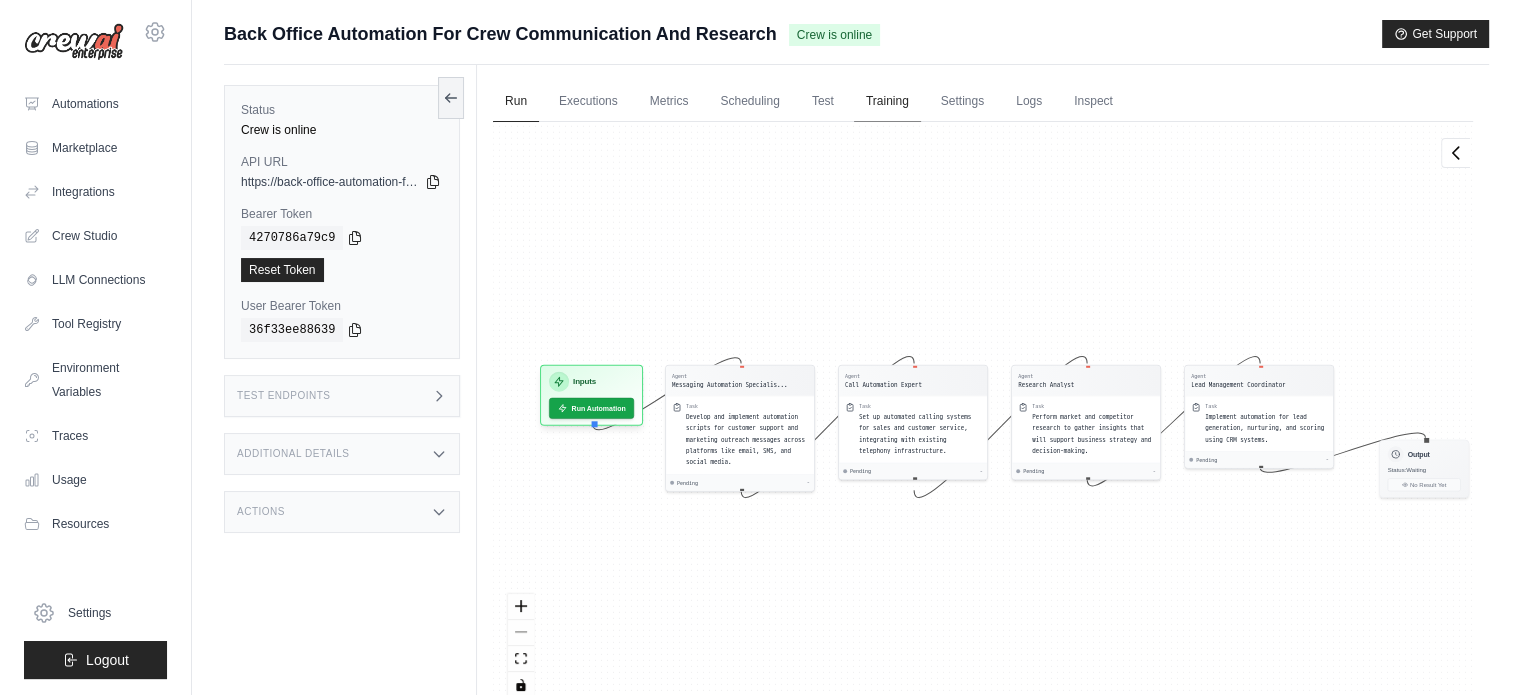 click on "Training" at bounding box center (887, 102) 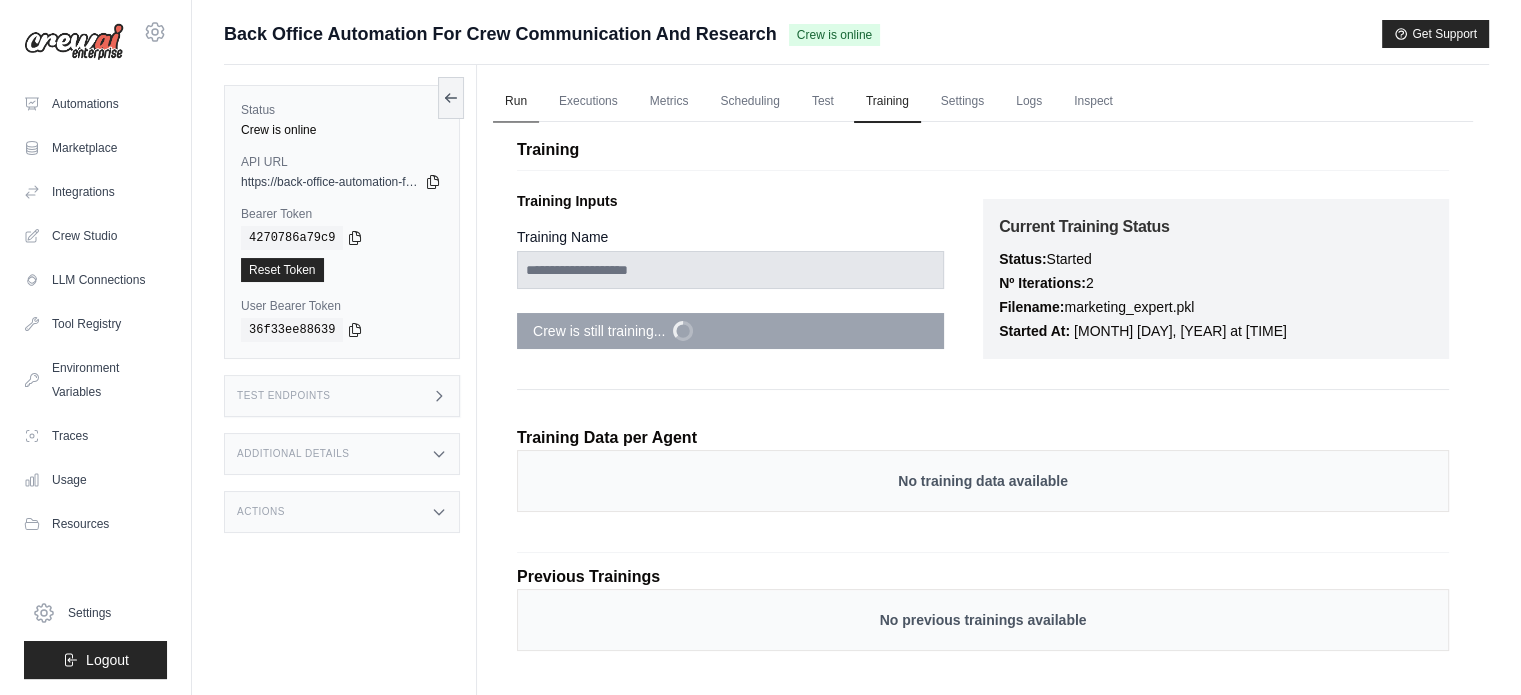 click on "Run" at bounding box center [516, 102] 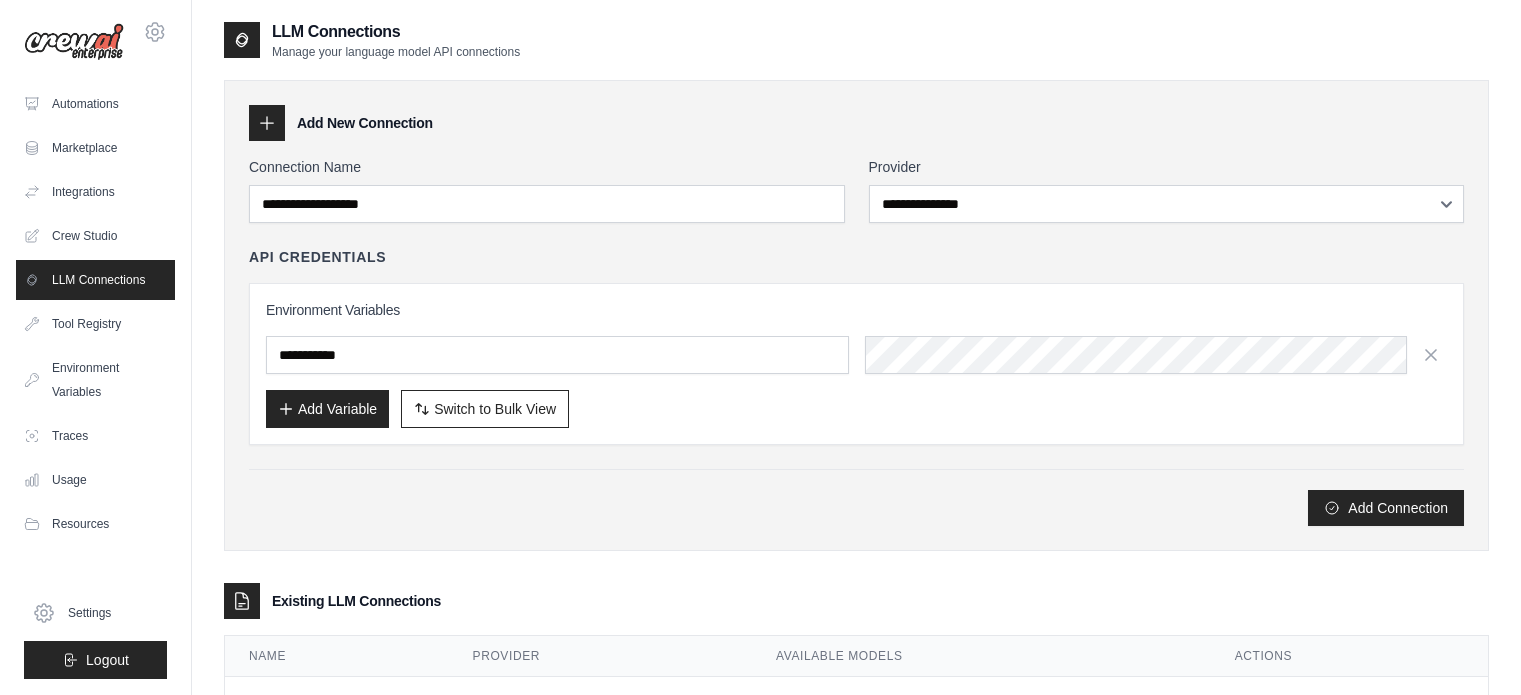 scroll, scrollTop: 84, scrollLeft: 0, axis: vertical 